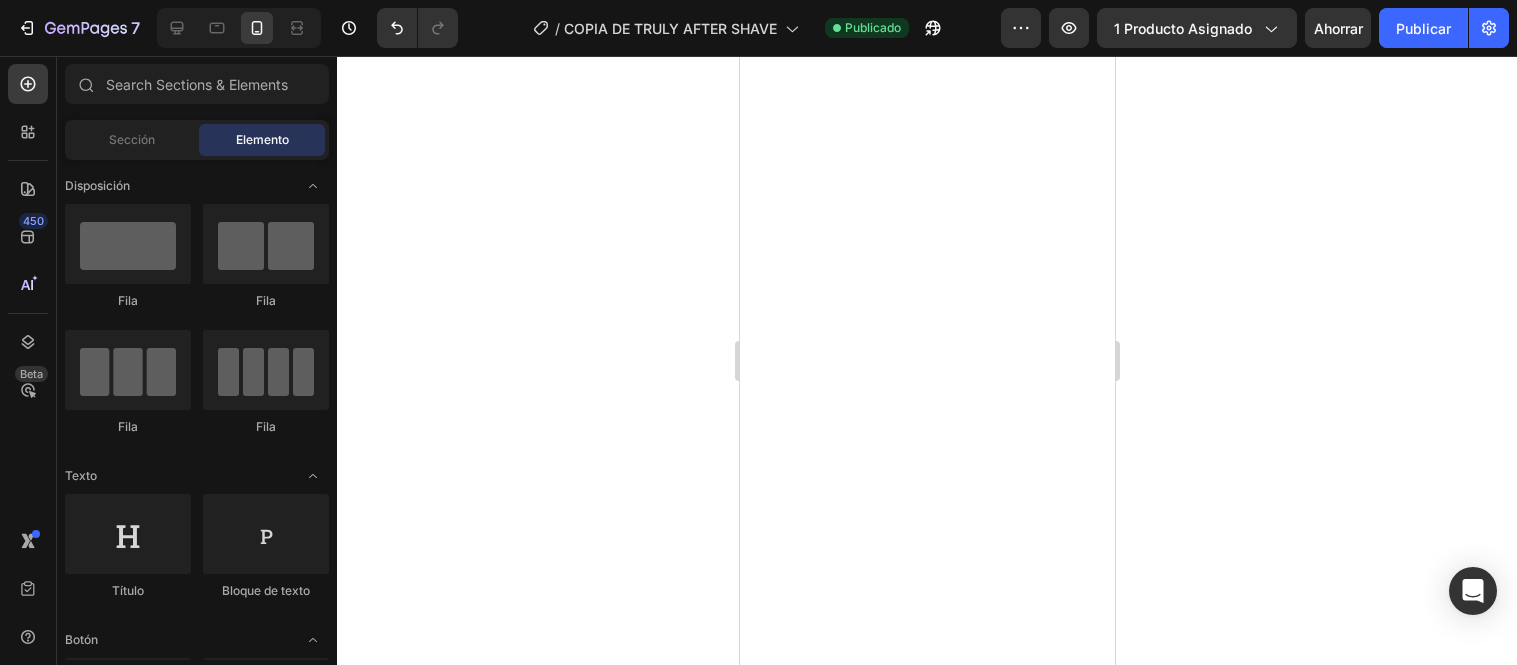 scroll, scrollTop: 0, scrollLeft: 0, axis: both 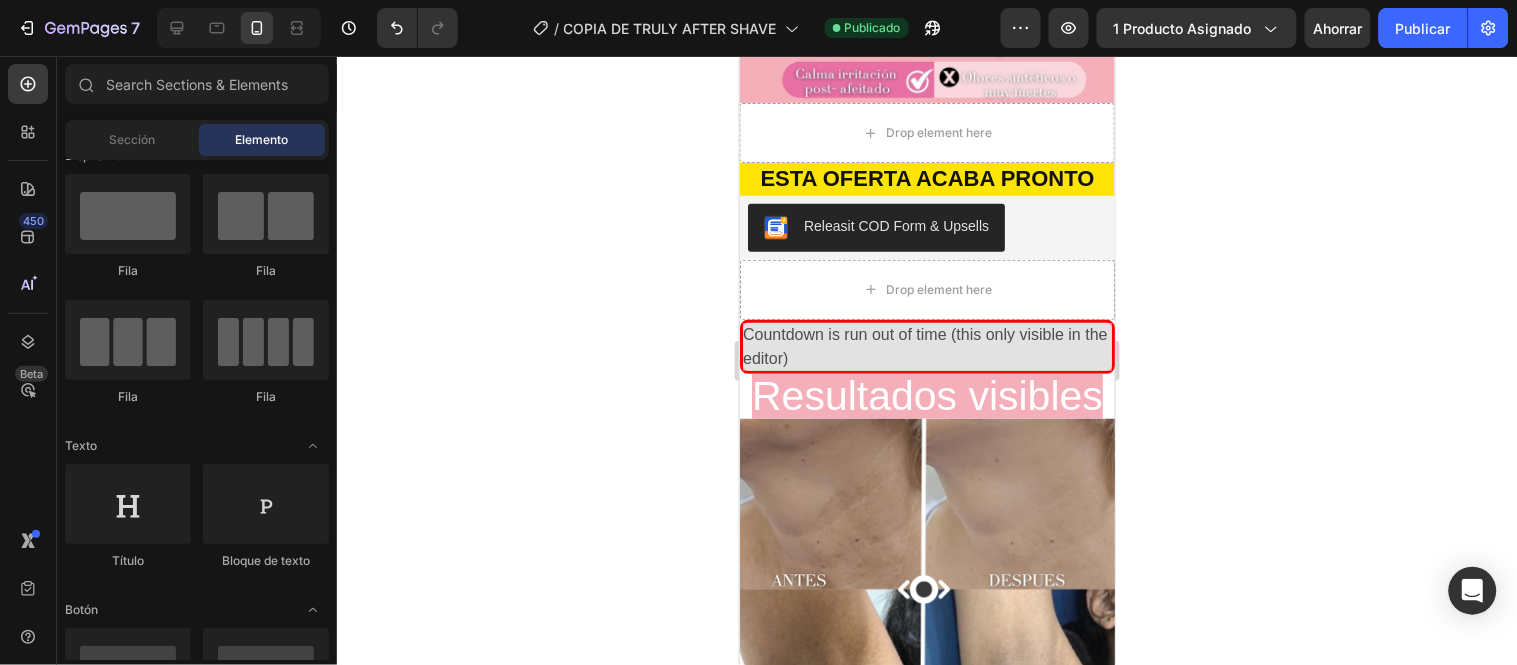 click 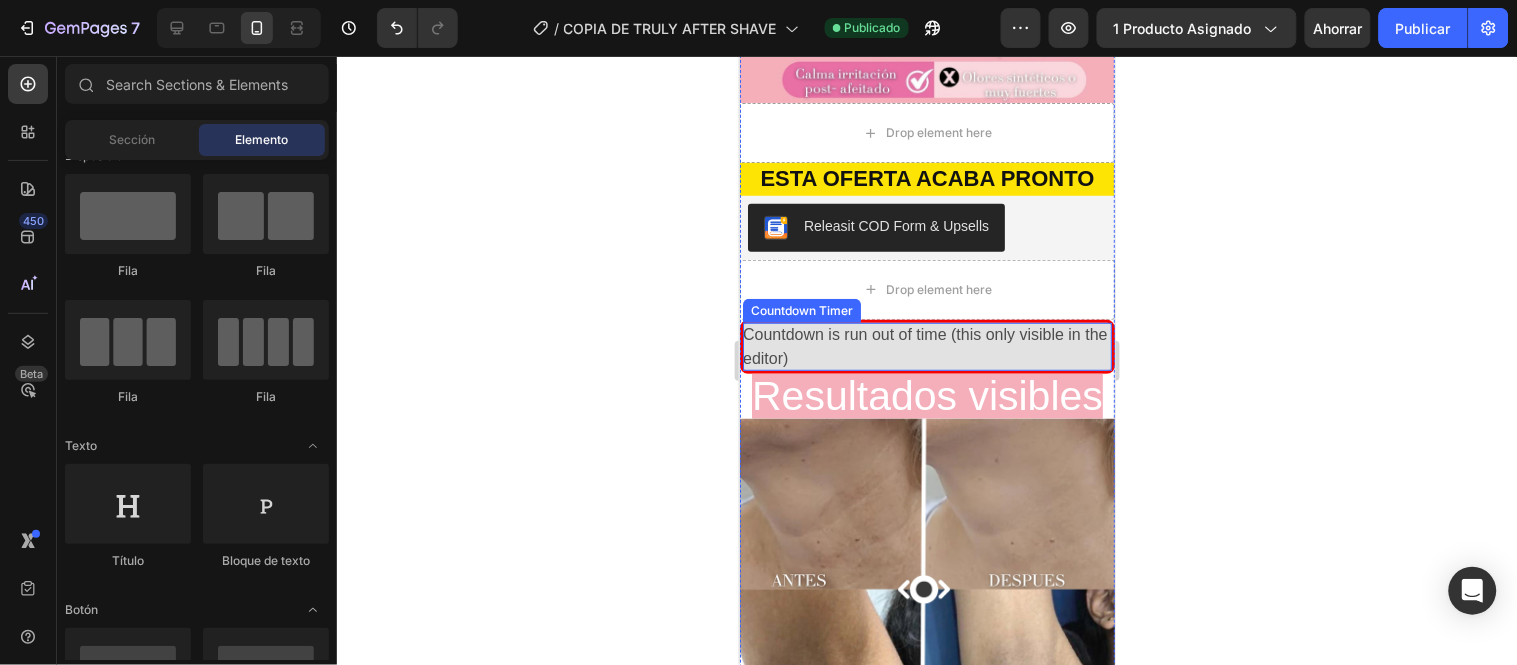 click on "Countdown is run out of time (this only visible in the editor)" at bounding box center (926, 346) 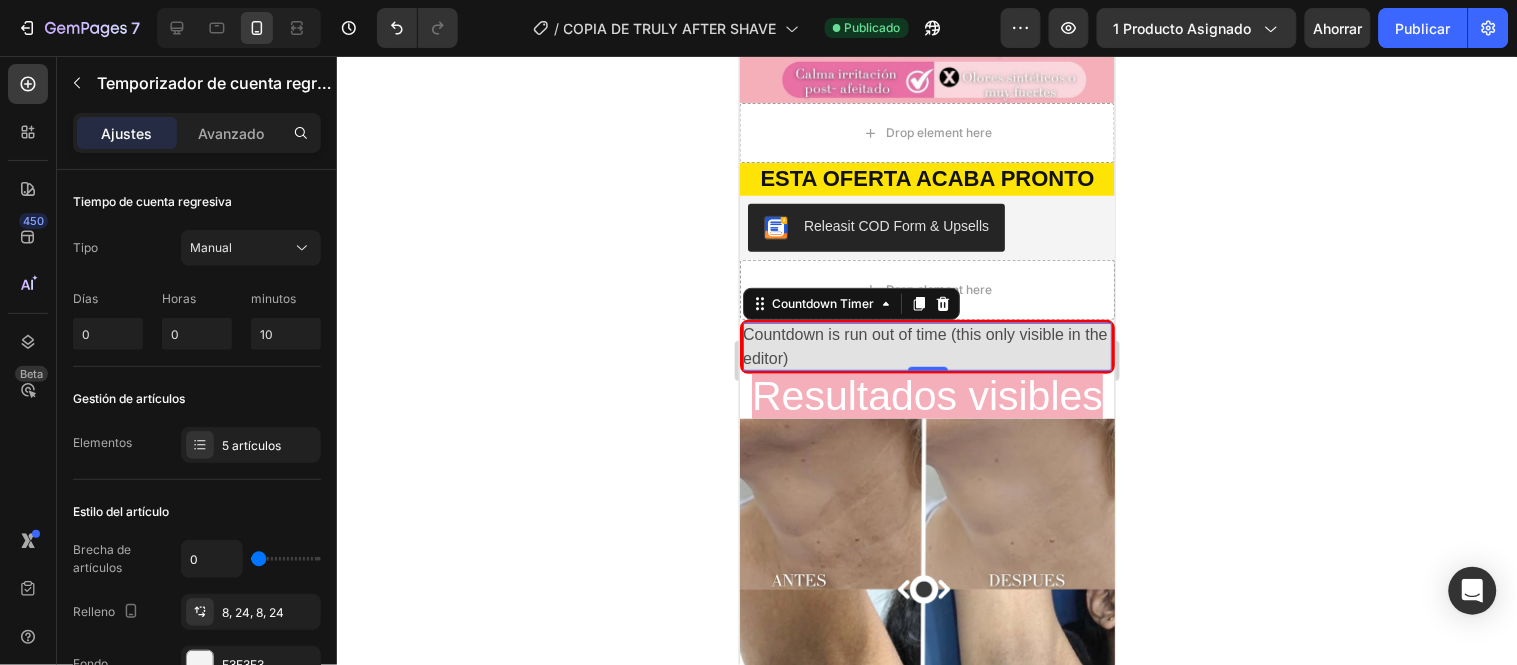 click 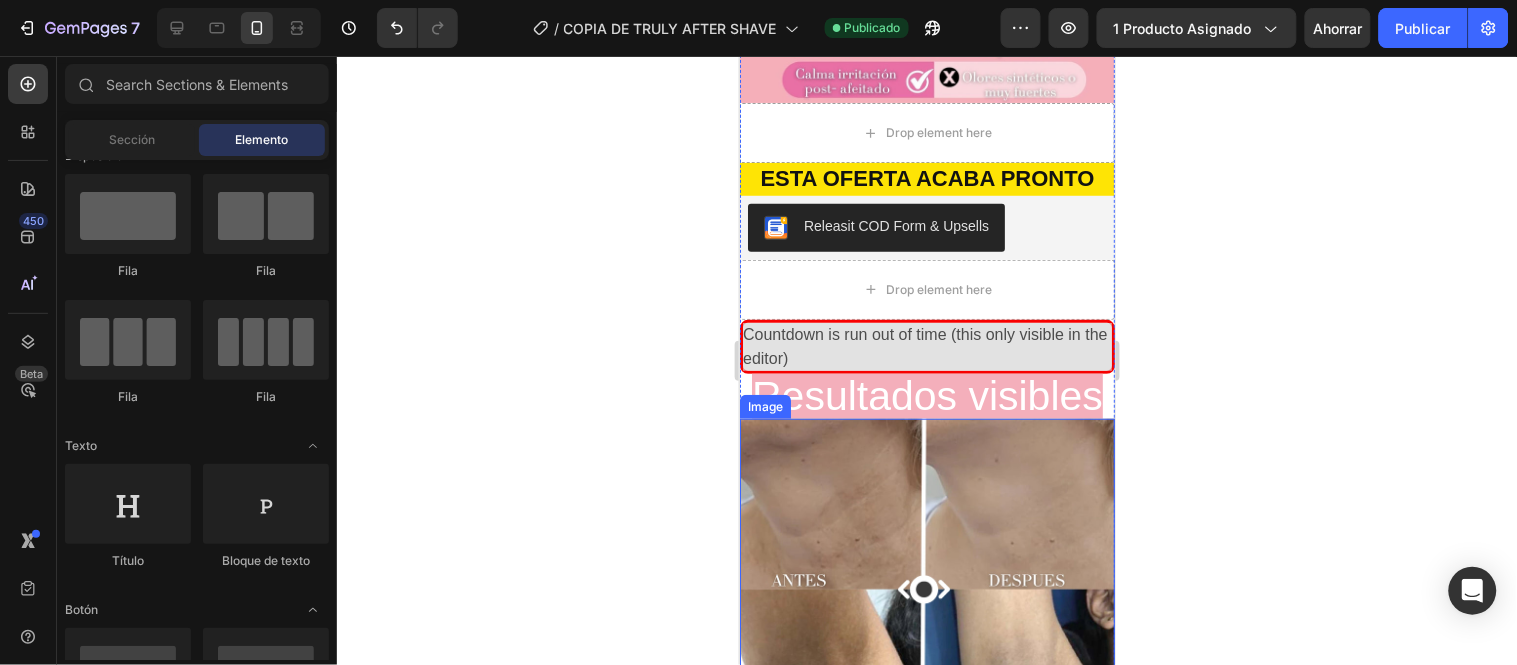 click 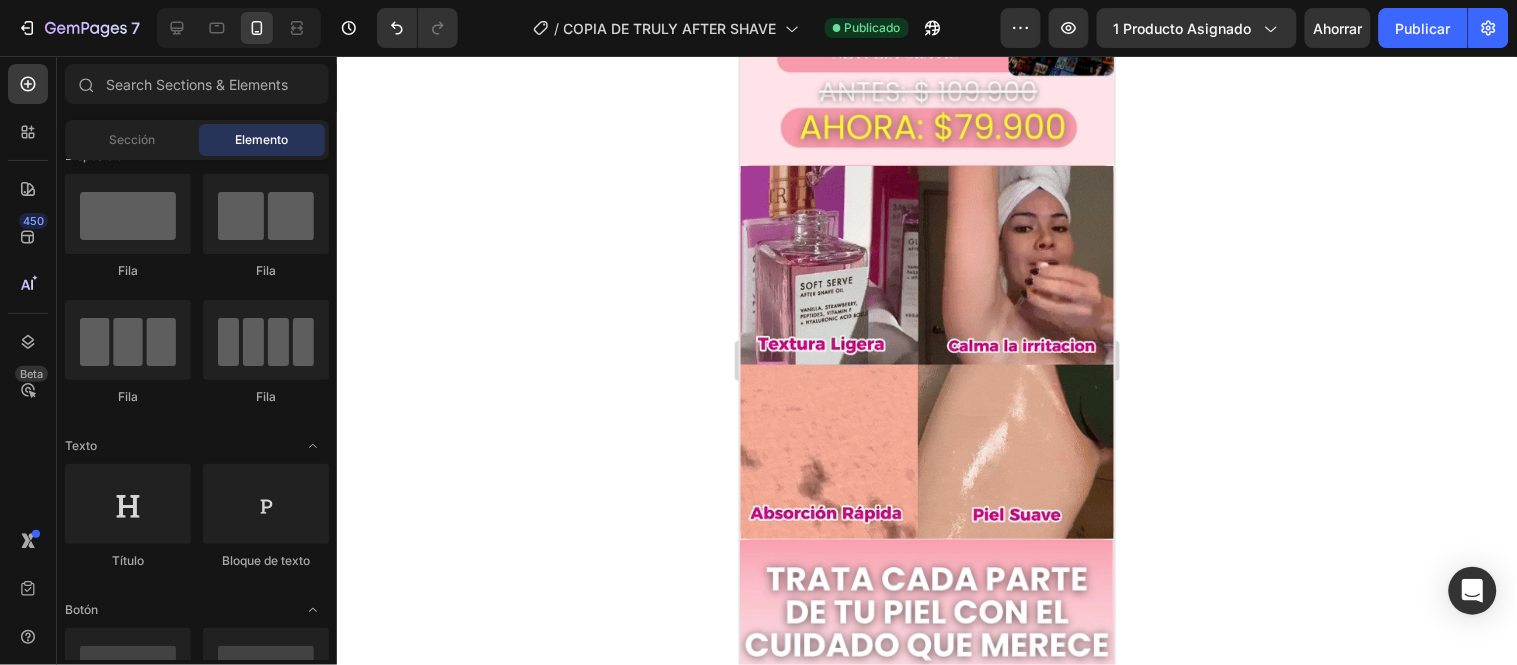drag, startPoint x: 1104, startPoint y: 334, endPoint x: 1891, endPoint y: 220, distance: 795.2138 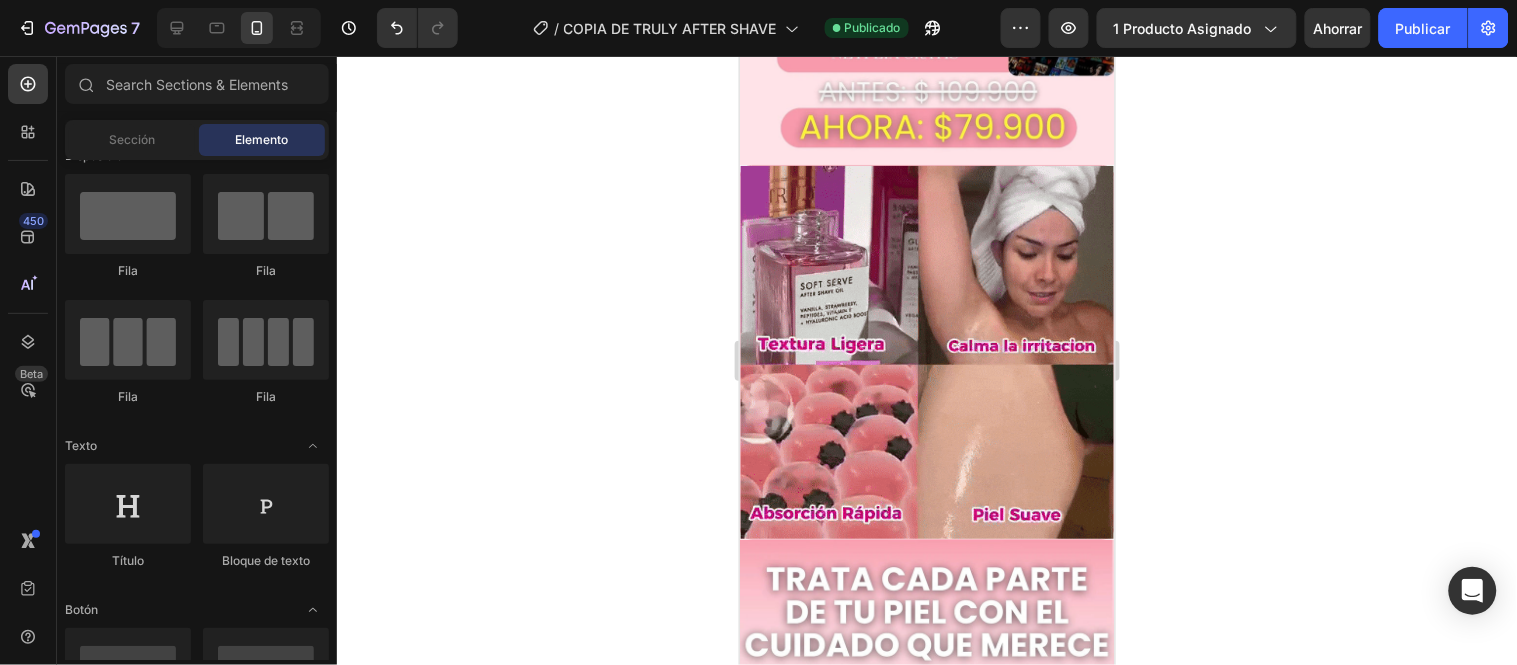 scroll, scrollTop: 686, scrollLeft: 0, axis: vertical 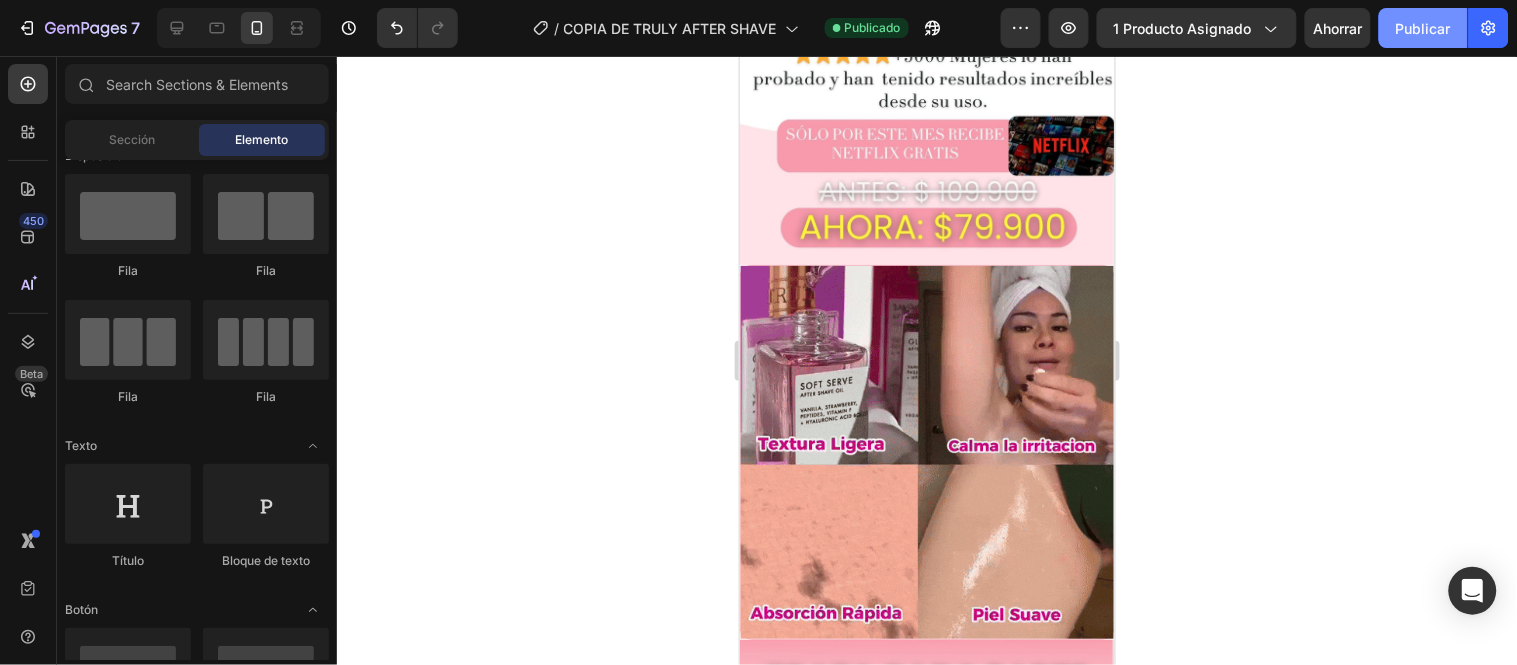 click on "Publicar" at bounding box center [1423, 28] 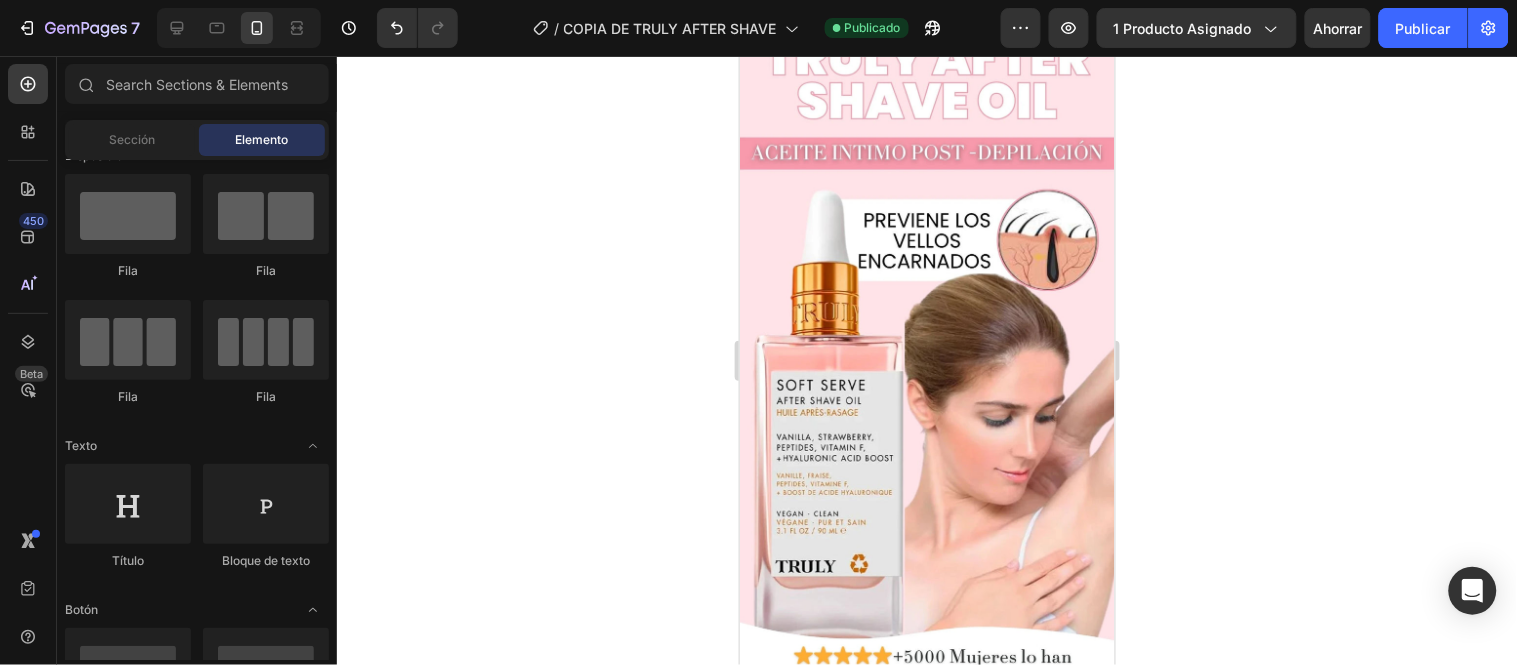 scroll, scrollTop: 45, scrollLeft: 0, axis: vertical 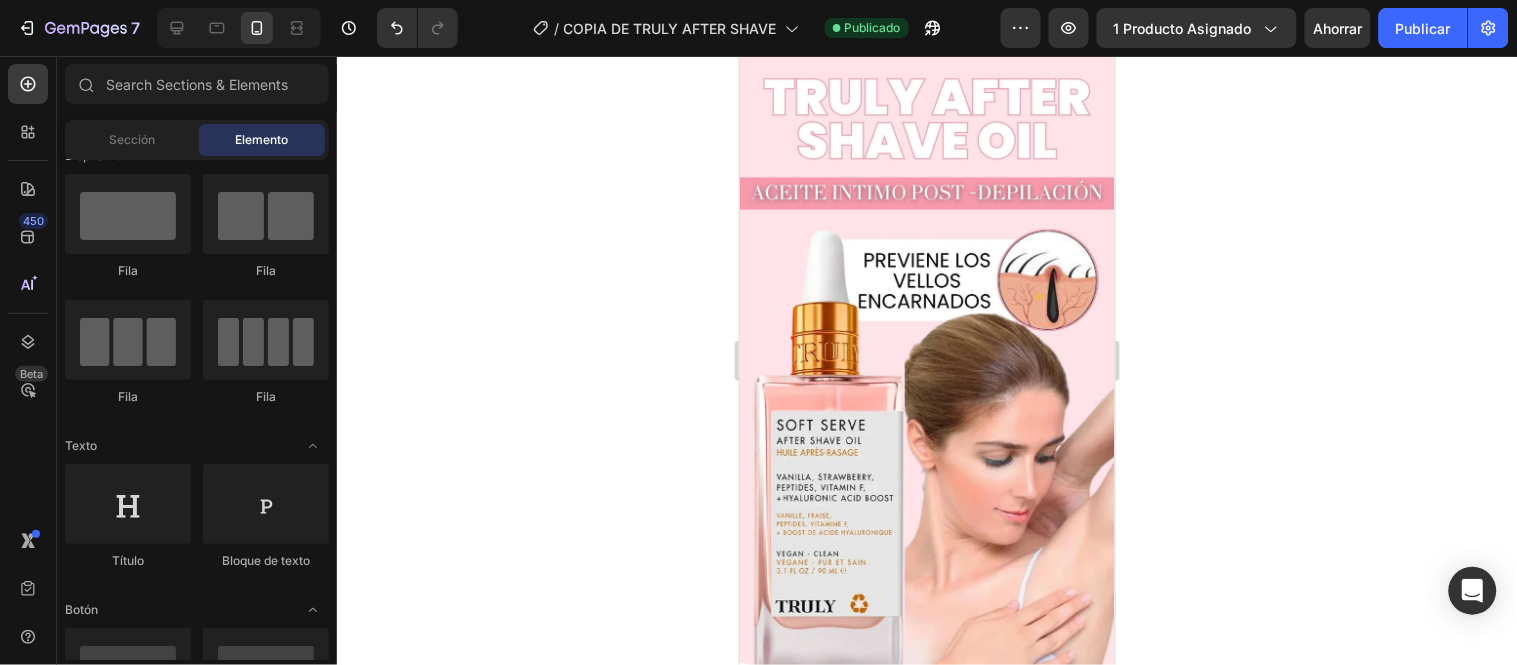 drag, startPoint x: 1108, startPoint y: 173, endPoint x: 1853, endPoint y: 163, distance: 745.06714 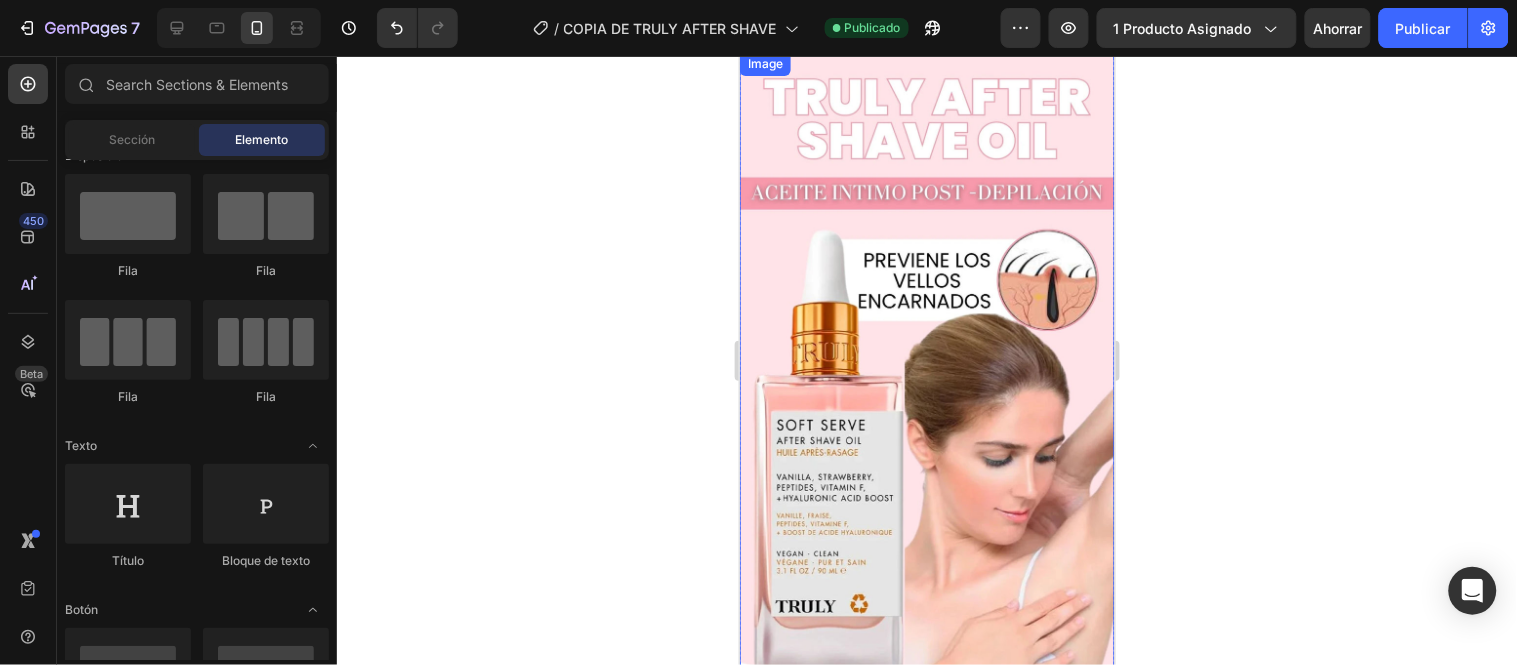 click at bounding box center [926, 478] 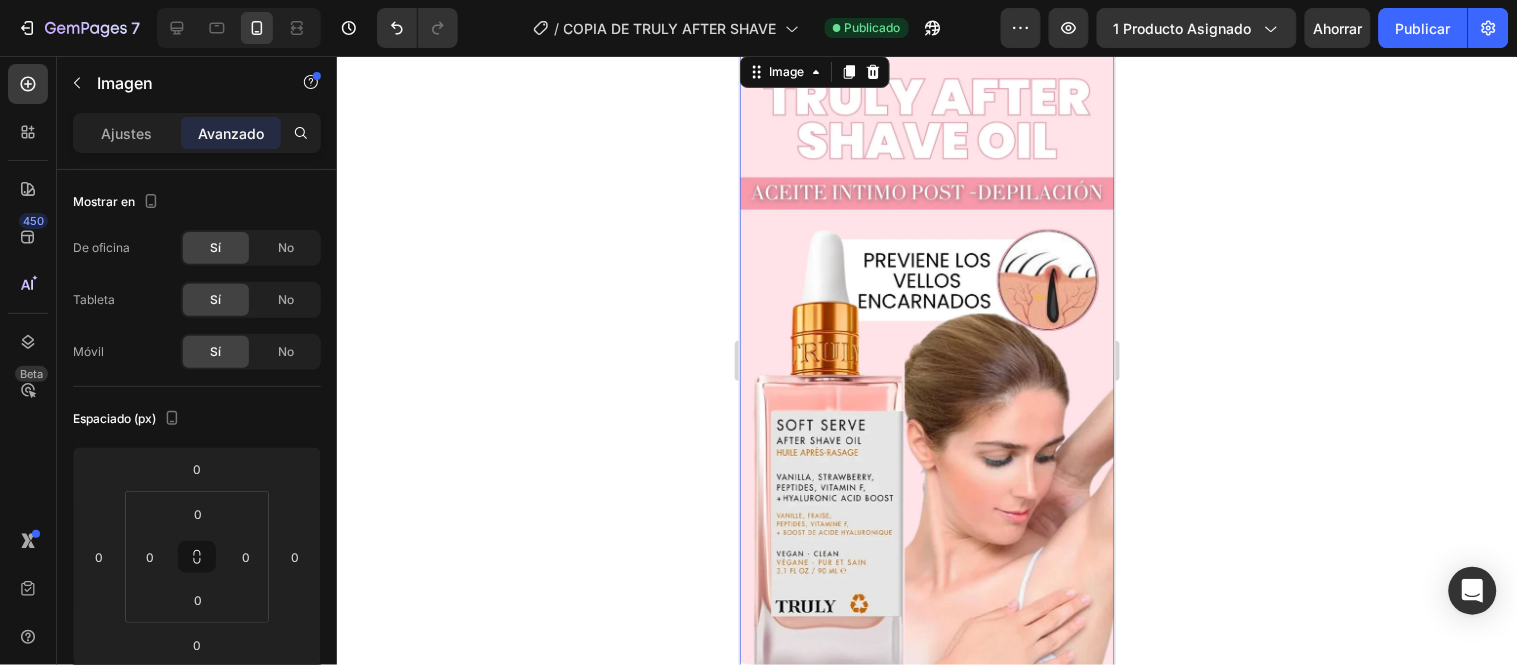 click 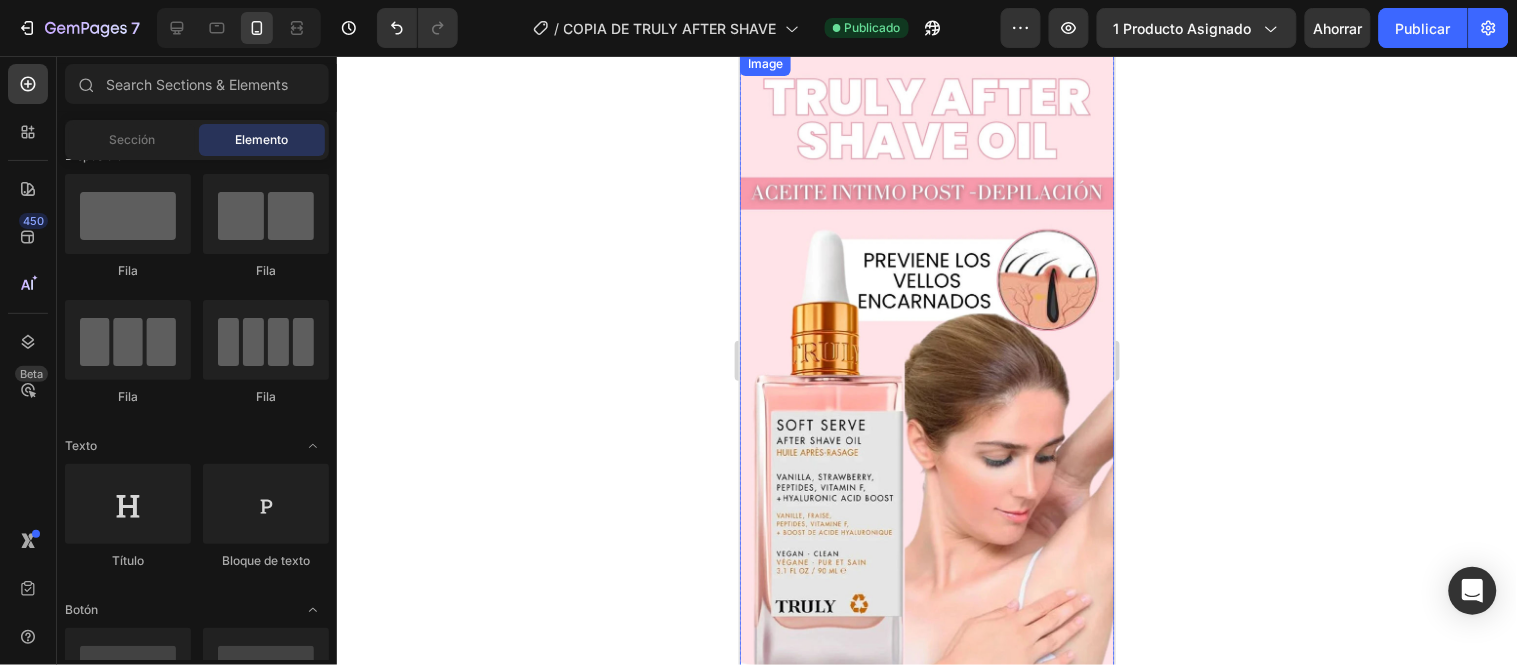 click at bounding box center (926, 478) 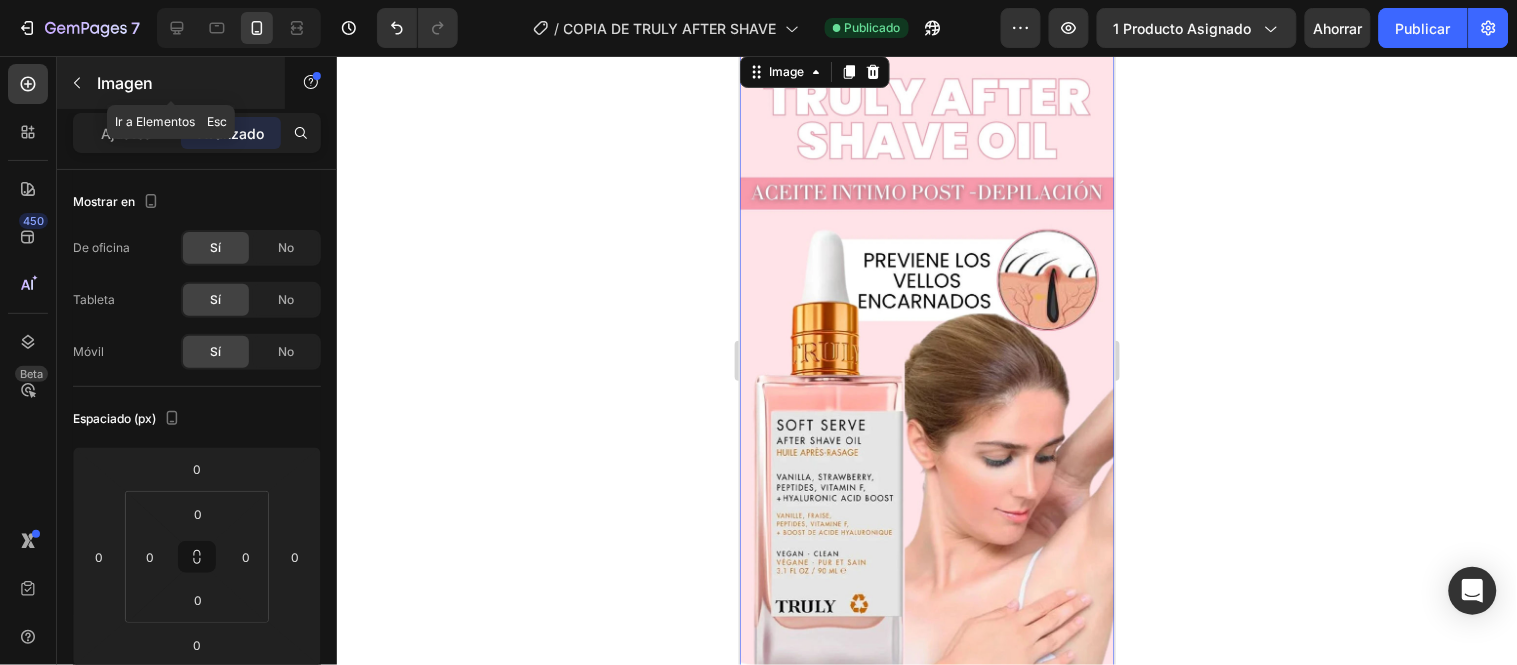 click 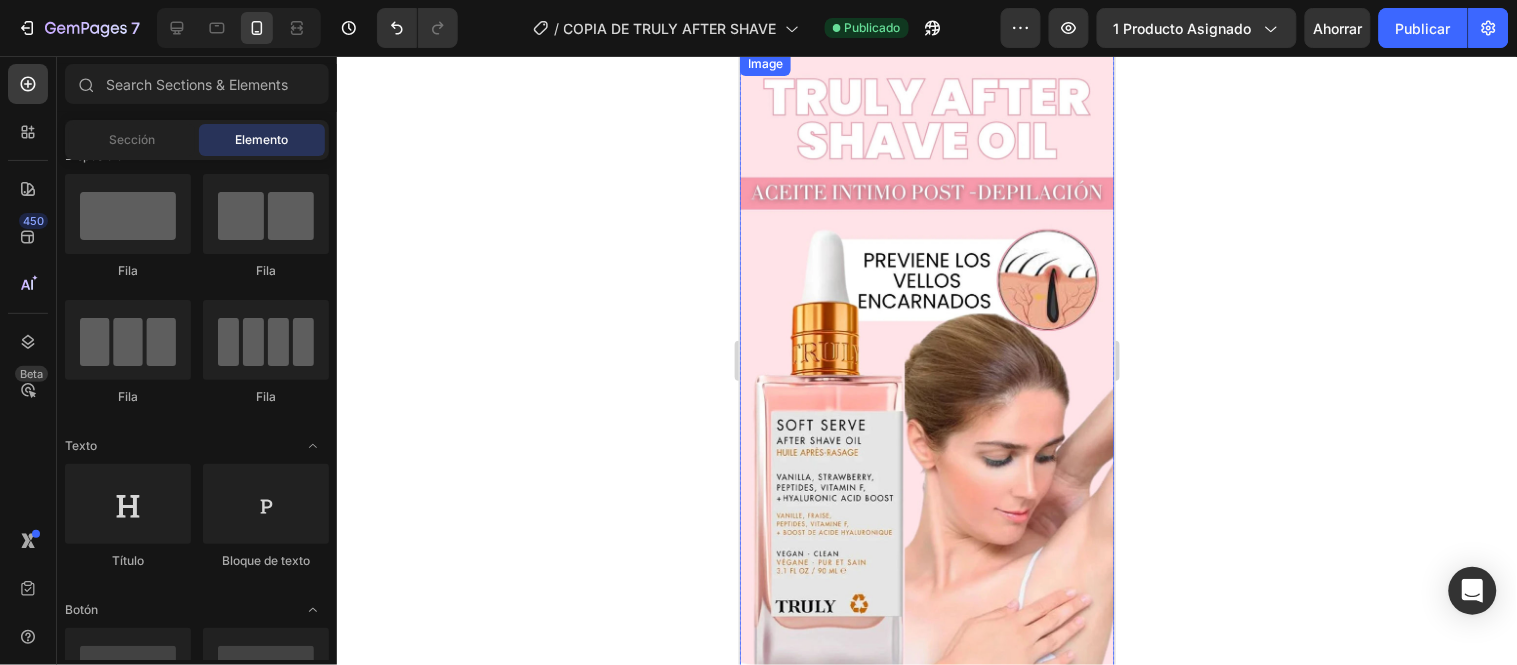 click at bounding box center [926, 478] 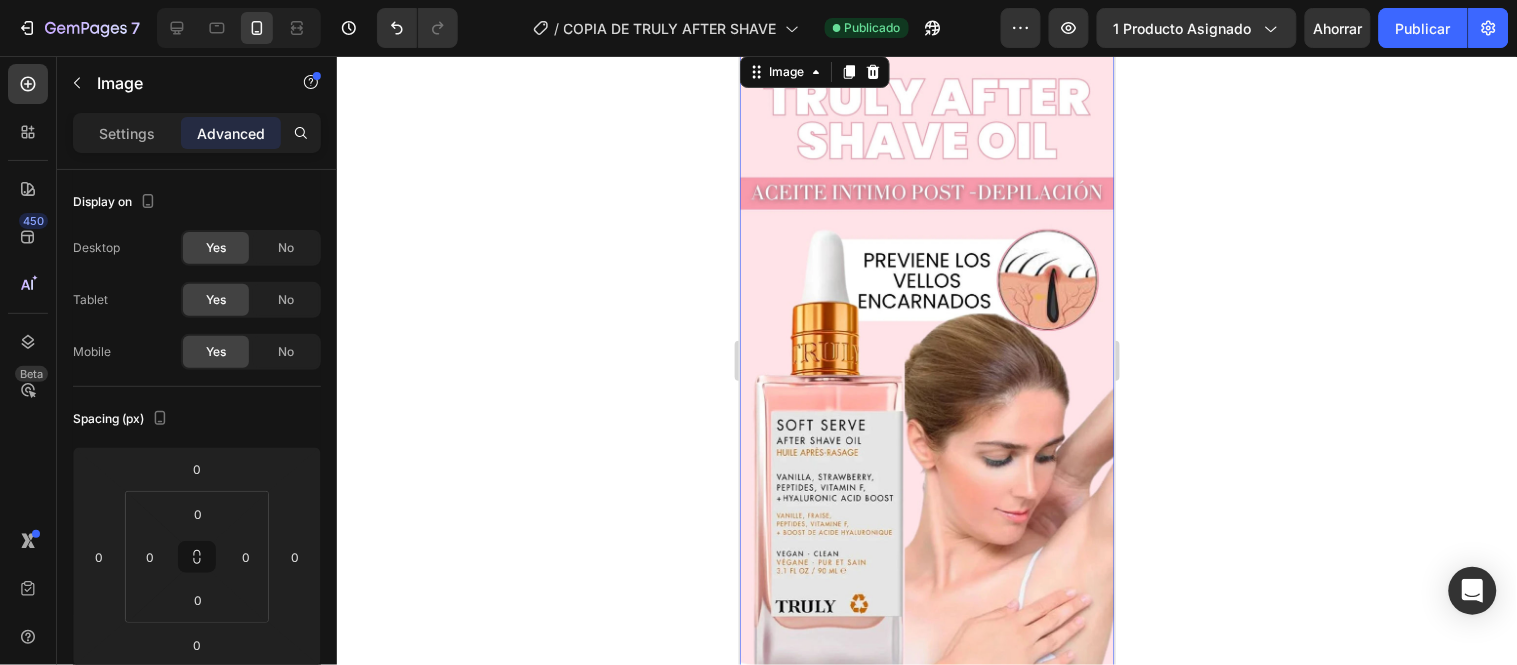 click at bounding box center [926, 478] 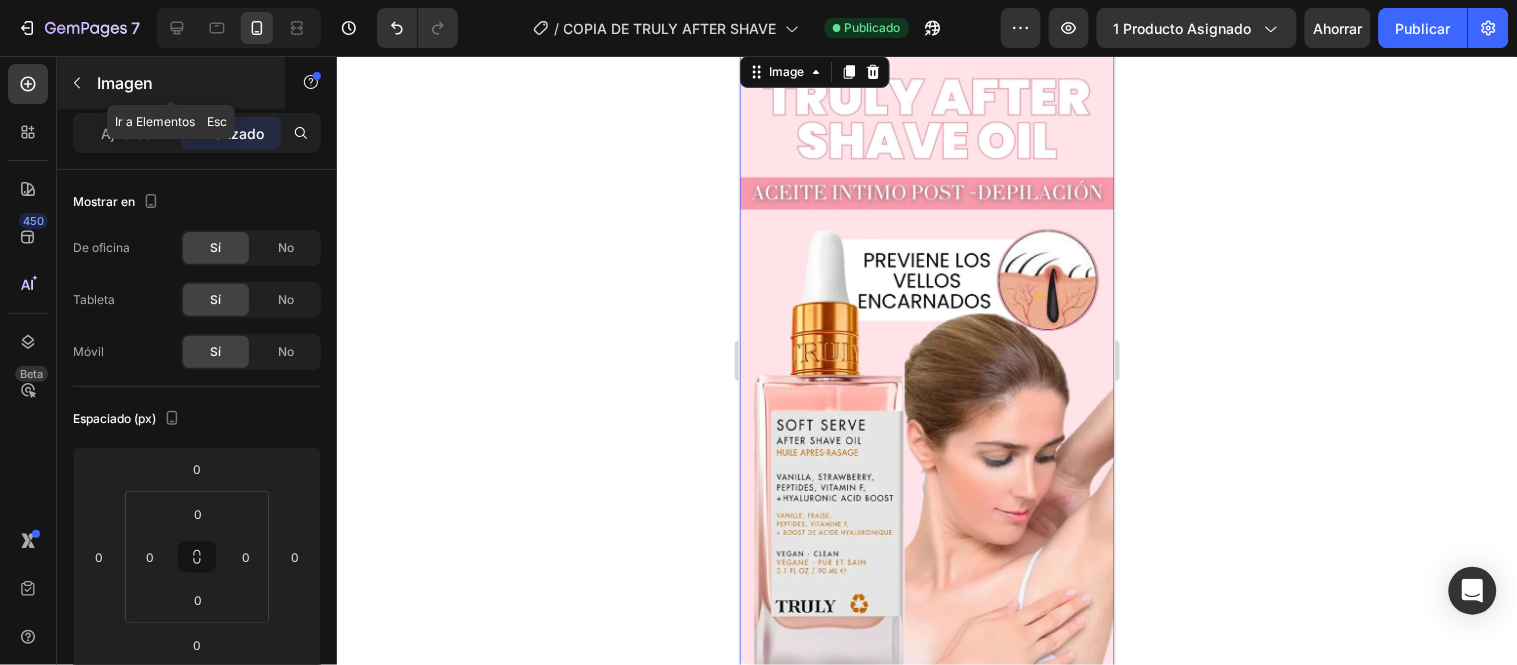 click 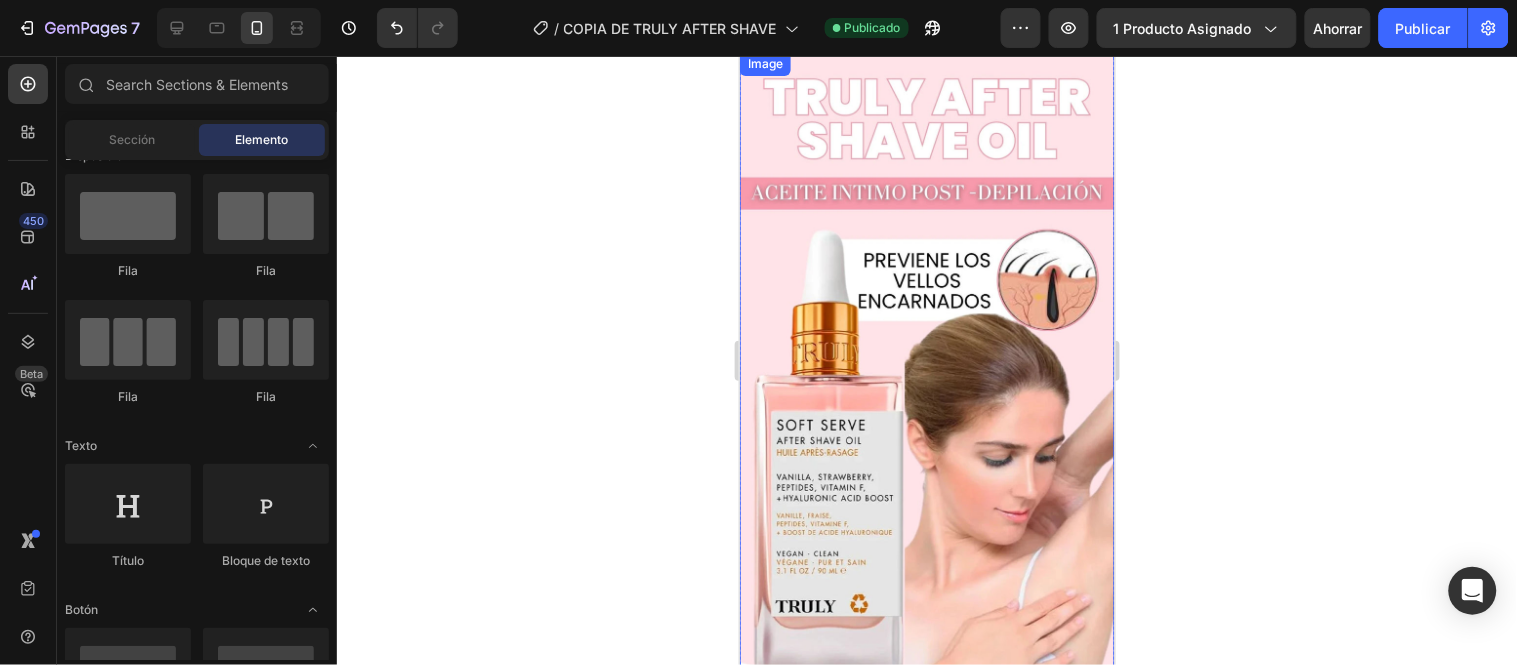 click at bounding box center (926, 478) 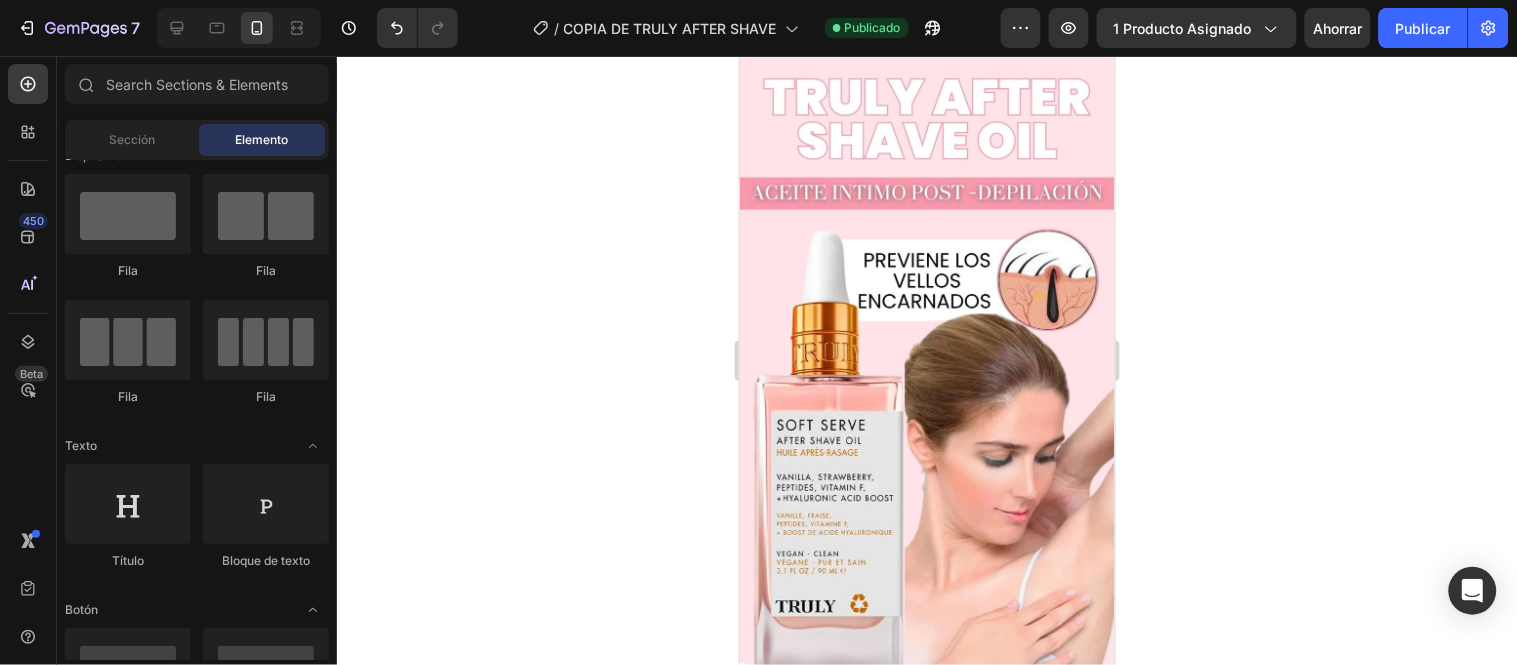 scroll, scrollTop: 0, scrollLeft: 0, axis: both 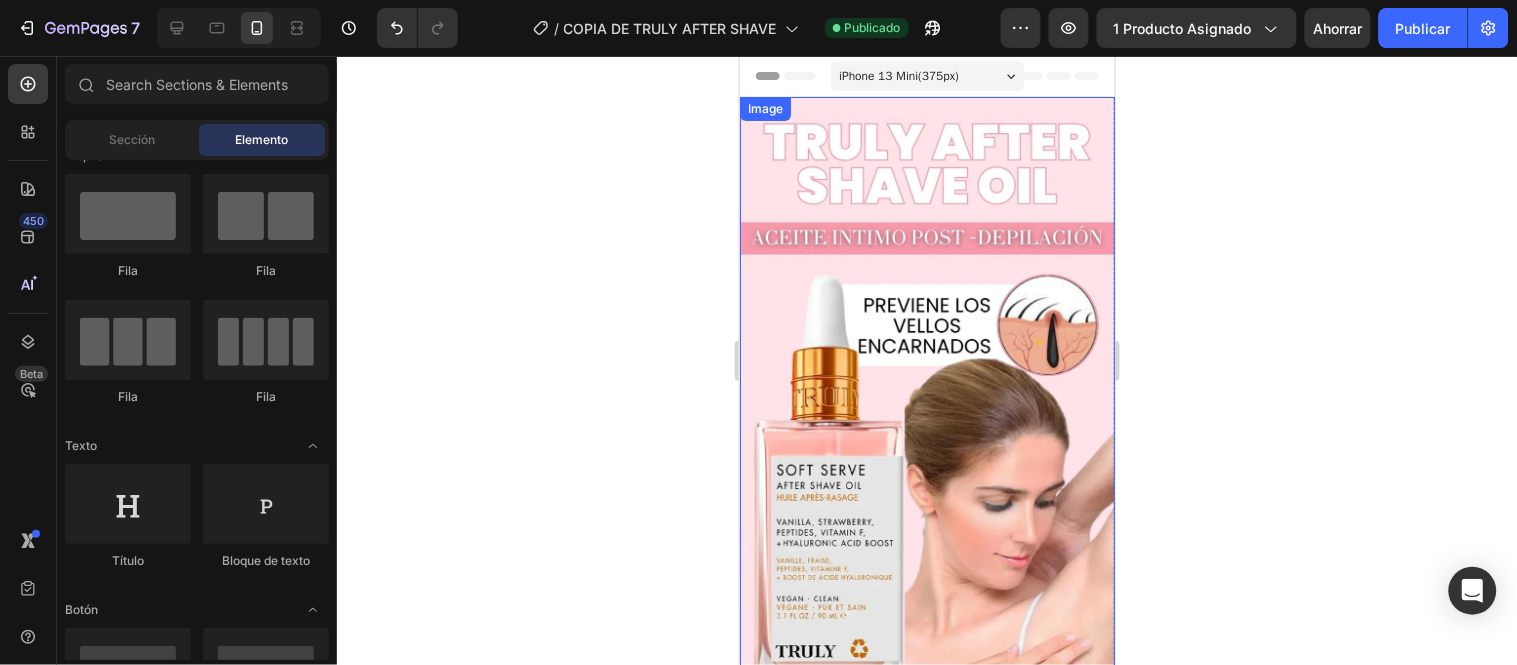click at bounding box center [926, 523] 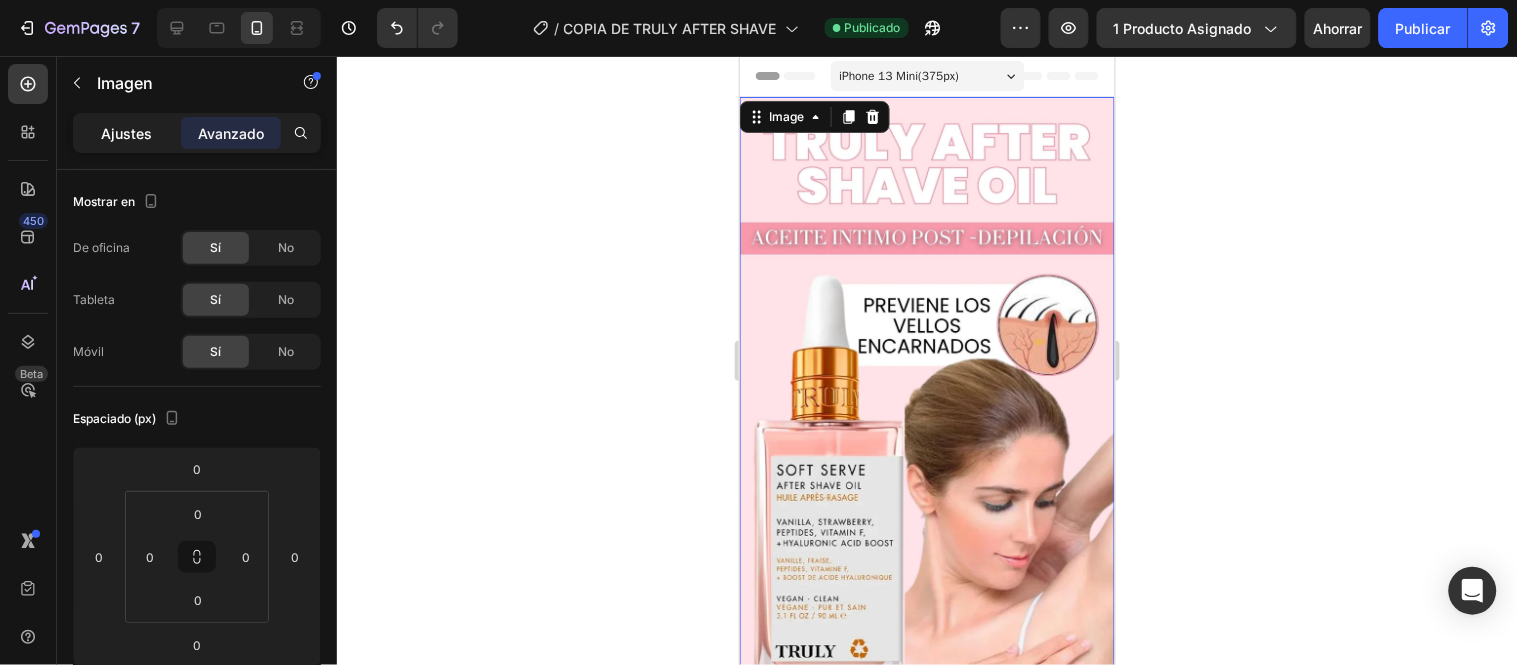 click on "Ajustes" at bounding box center [127, 133] 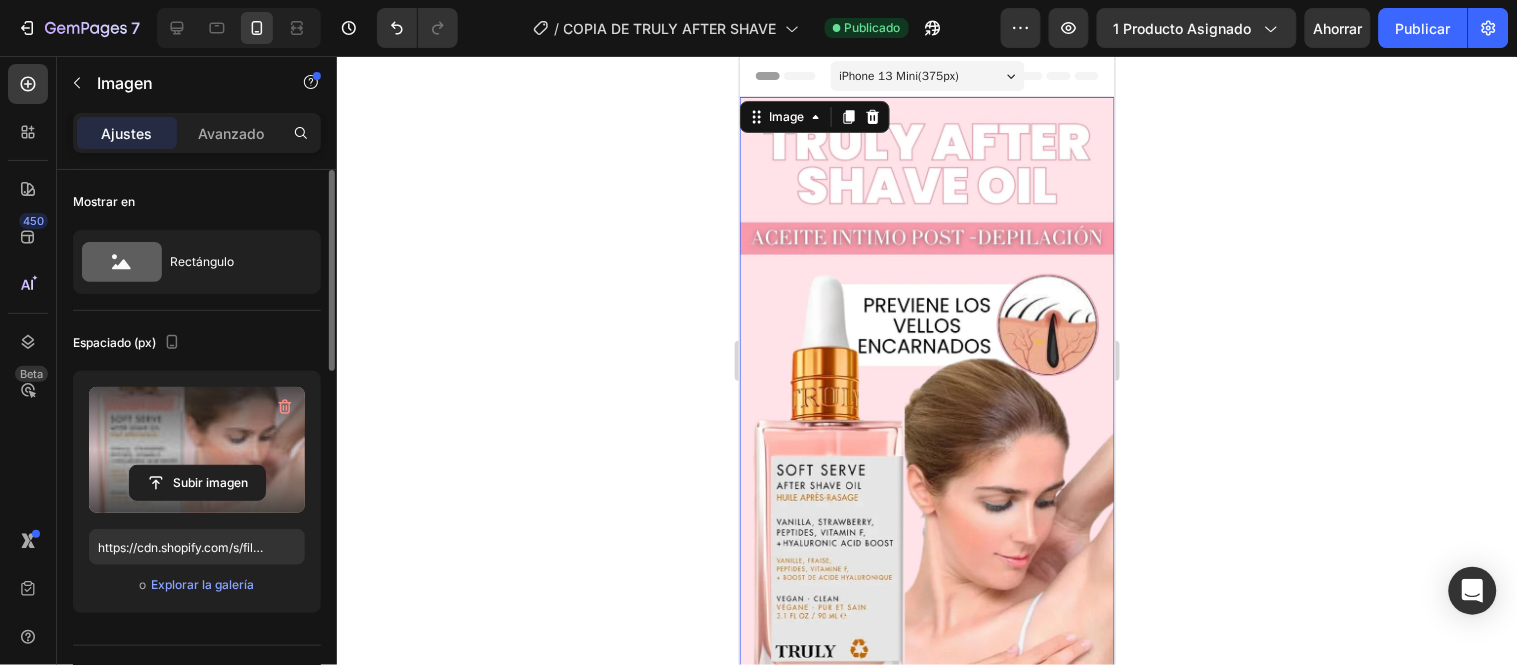 click at bounding box center [197, 450] 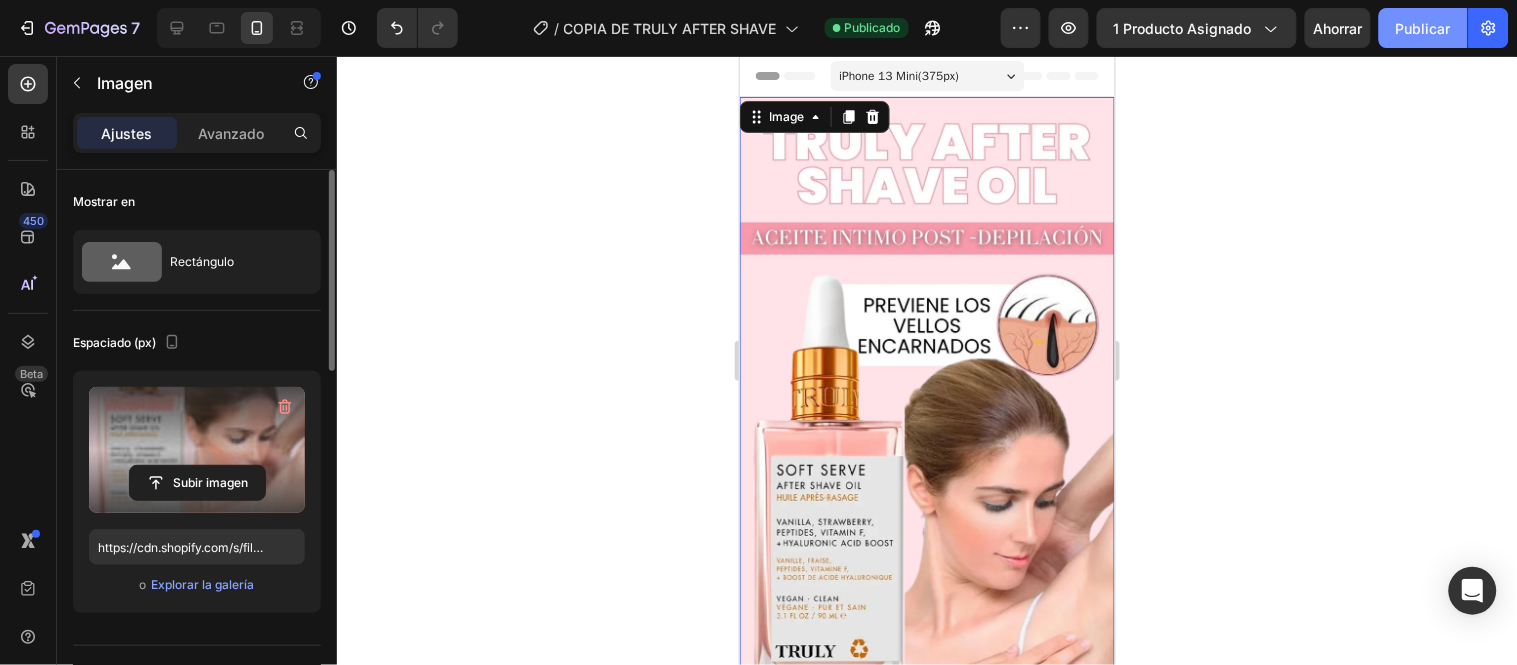 click on "Publicar" at bounding box center [1423, 28] 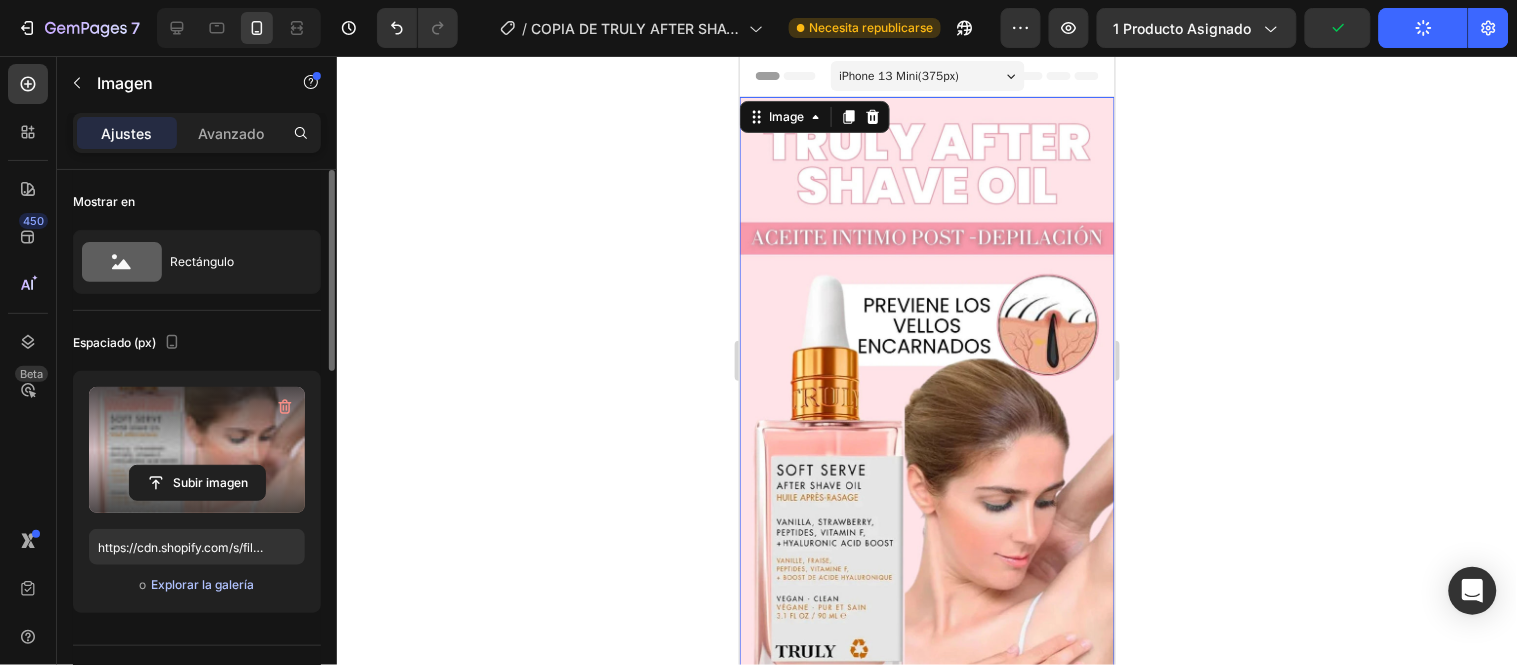 click on "Explorar la galería" at bounding box center (202, 584) 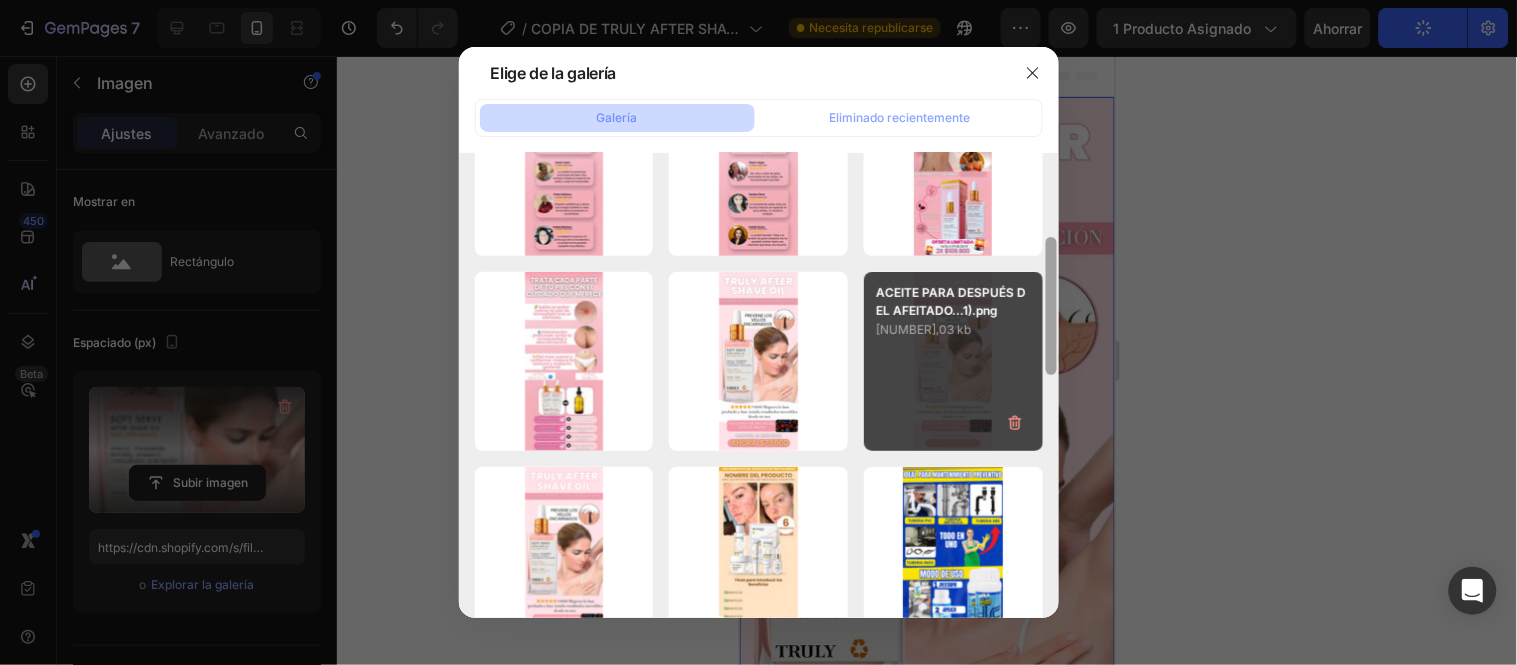 drag, startPoint x: 1051, startPoint y: 231, endPoint x: 946, endPoint y: 308, distance: 130.20752 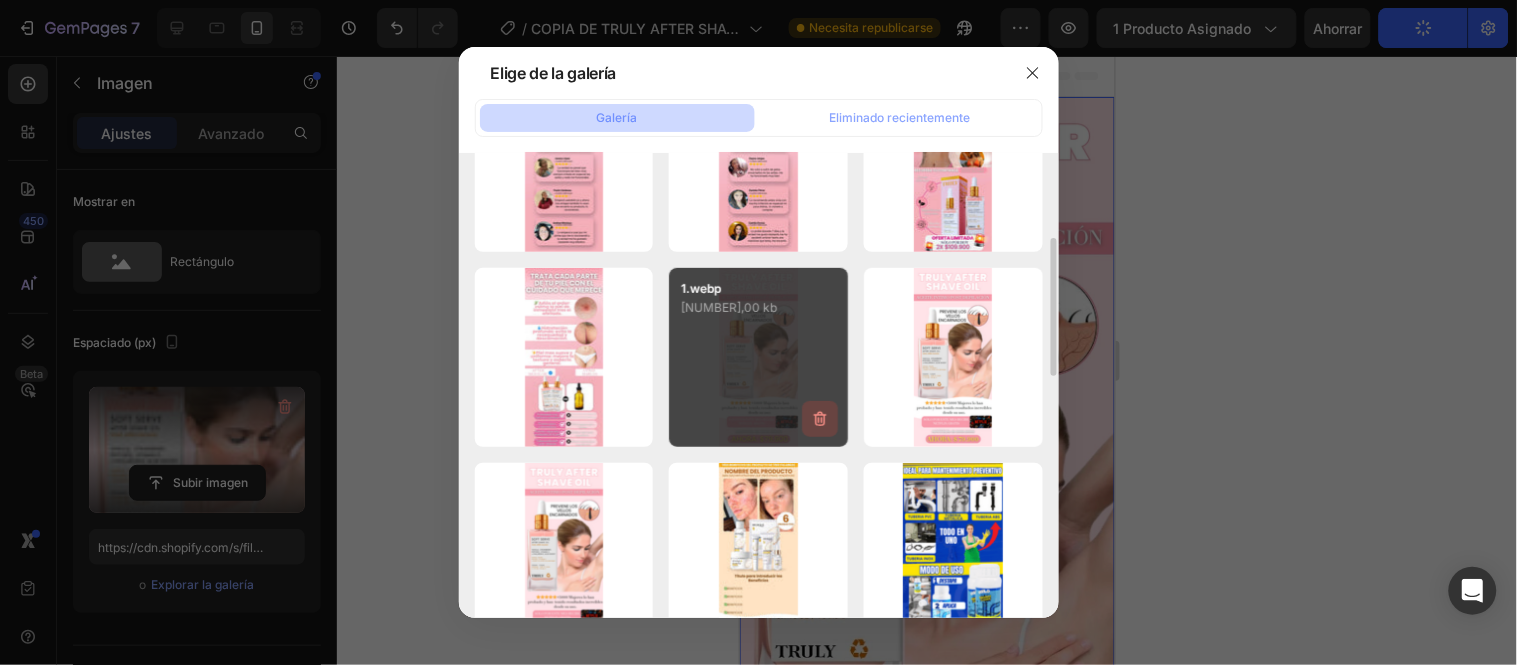 click 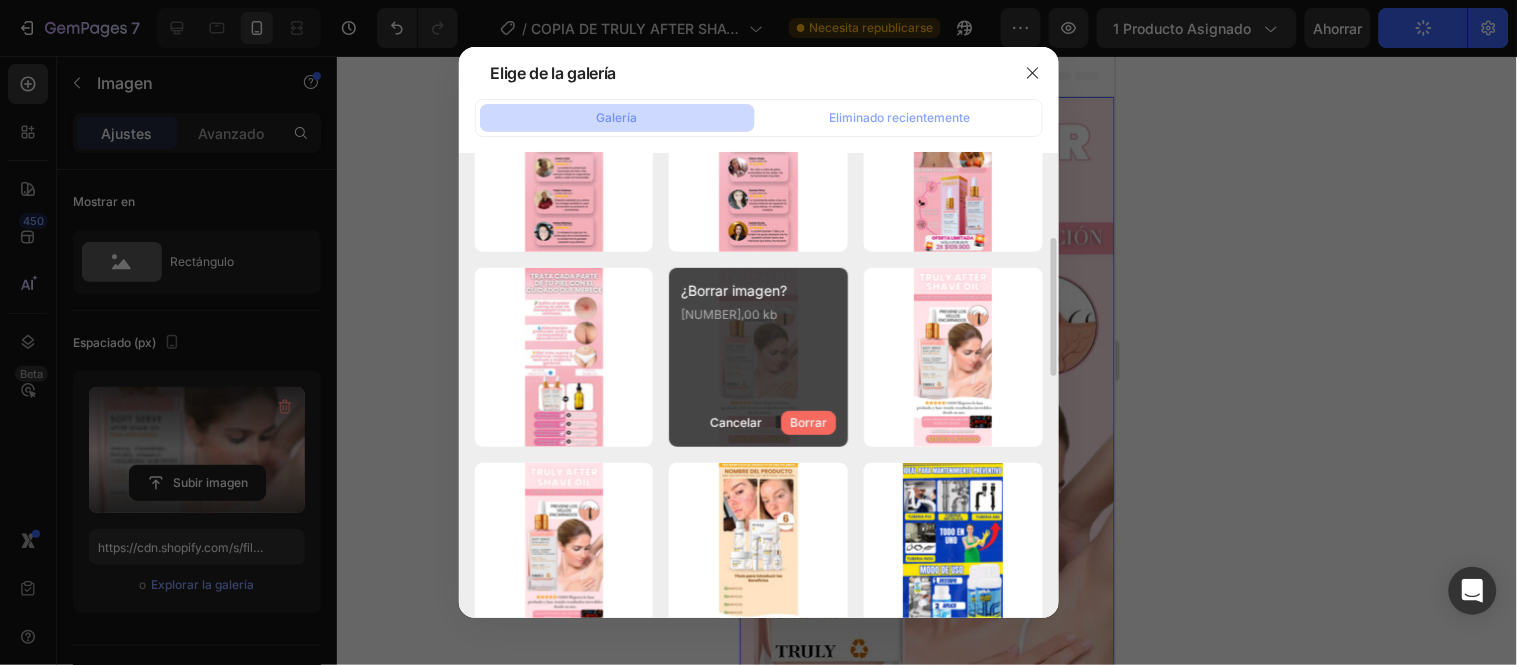 click on "Borrar" at bounding box center [808, 422] 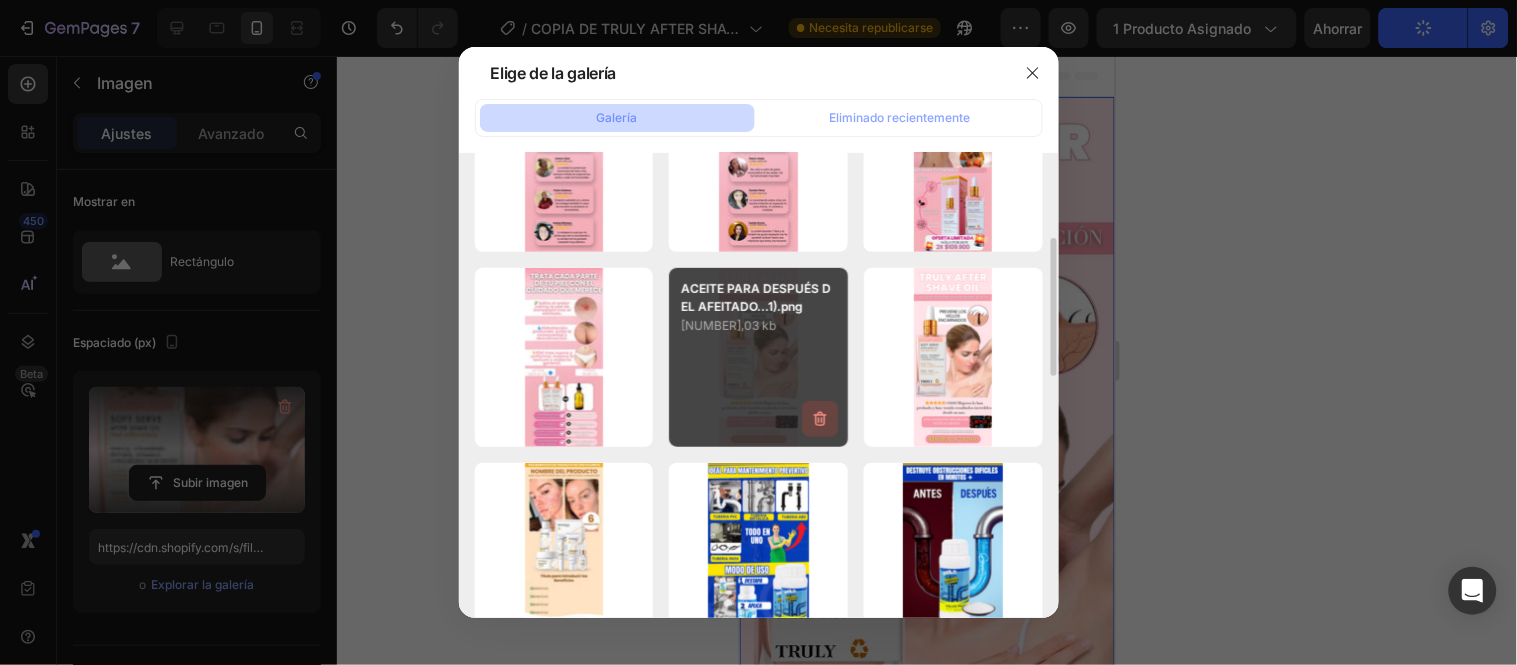 click 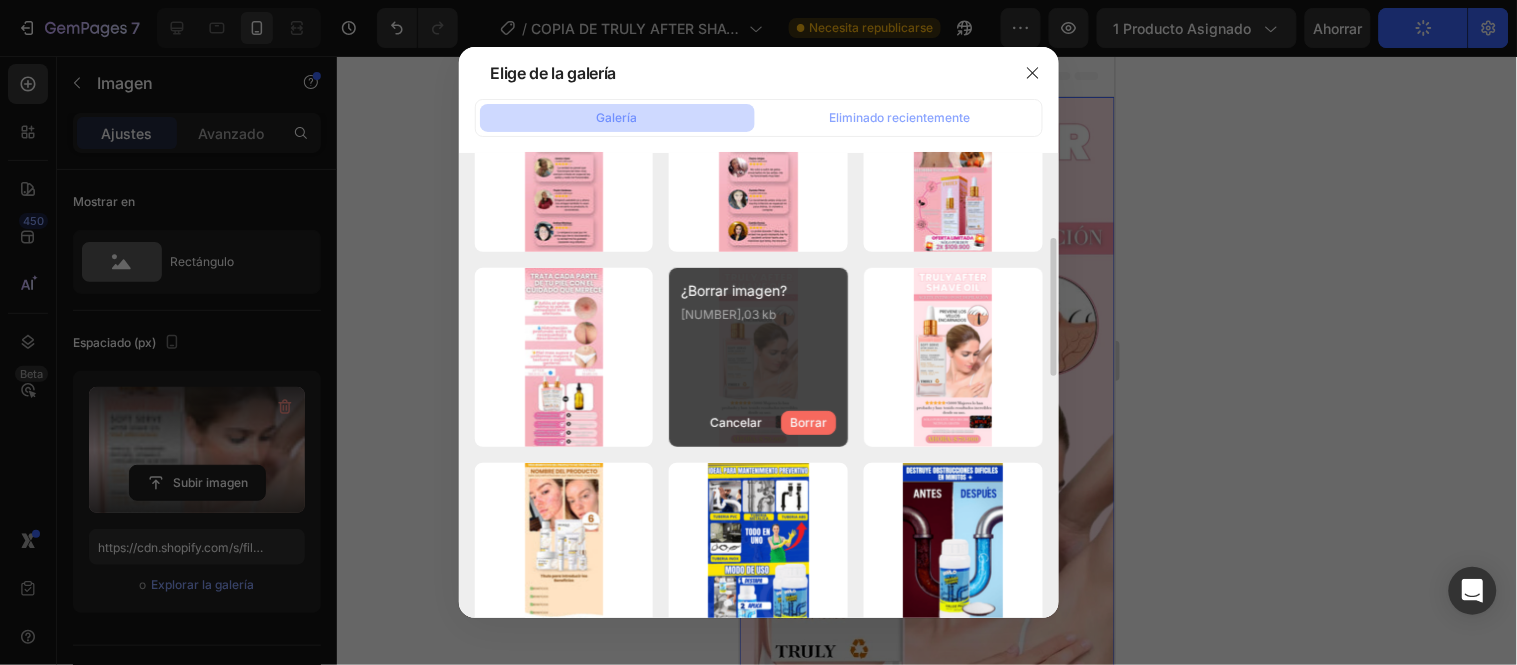 click on "Borrar" 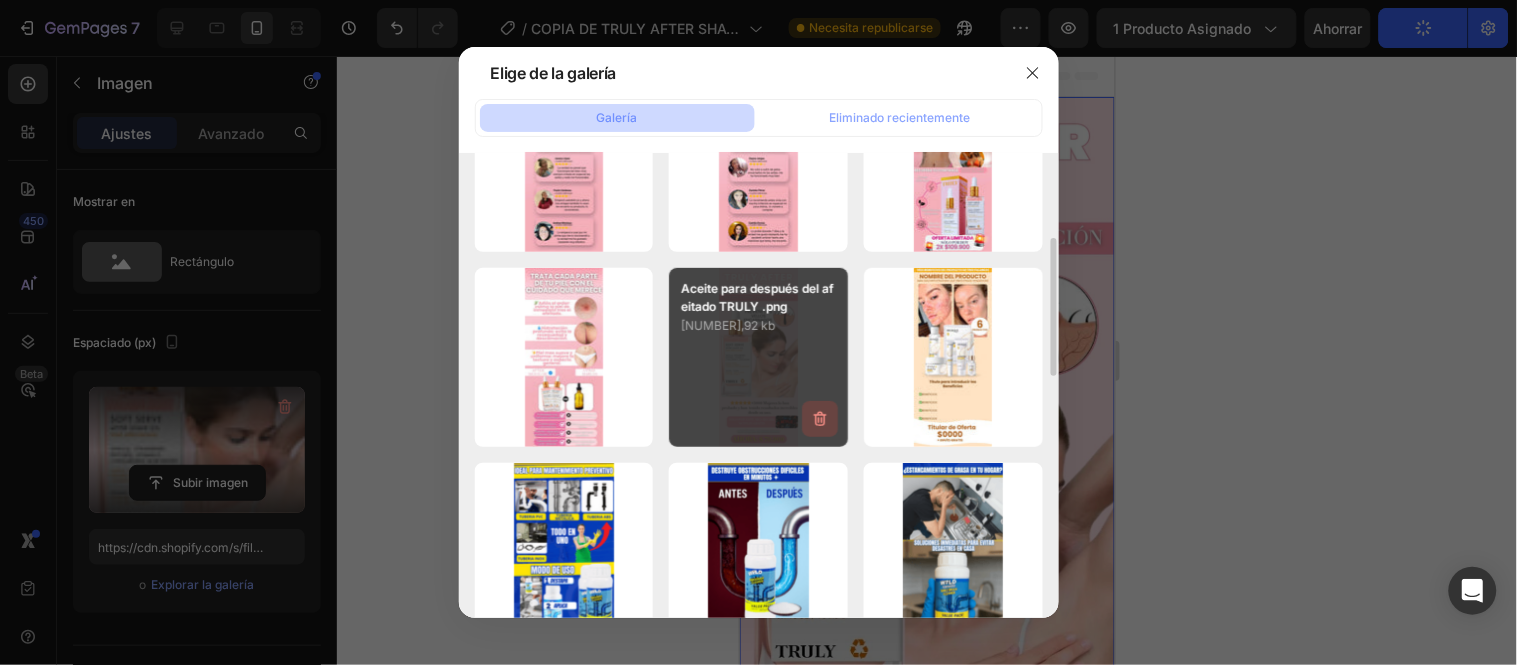click 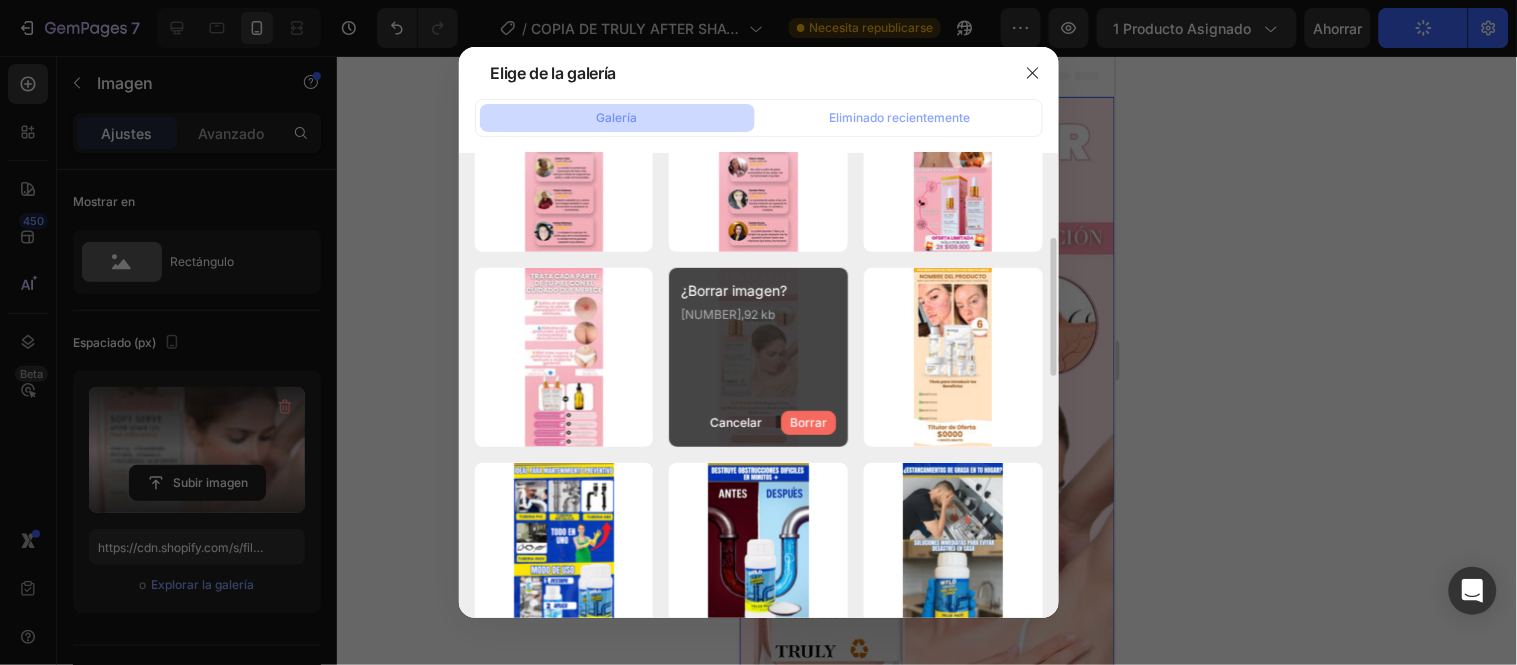 click on "Borrar" at bounding box center [808, 422] 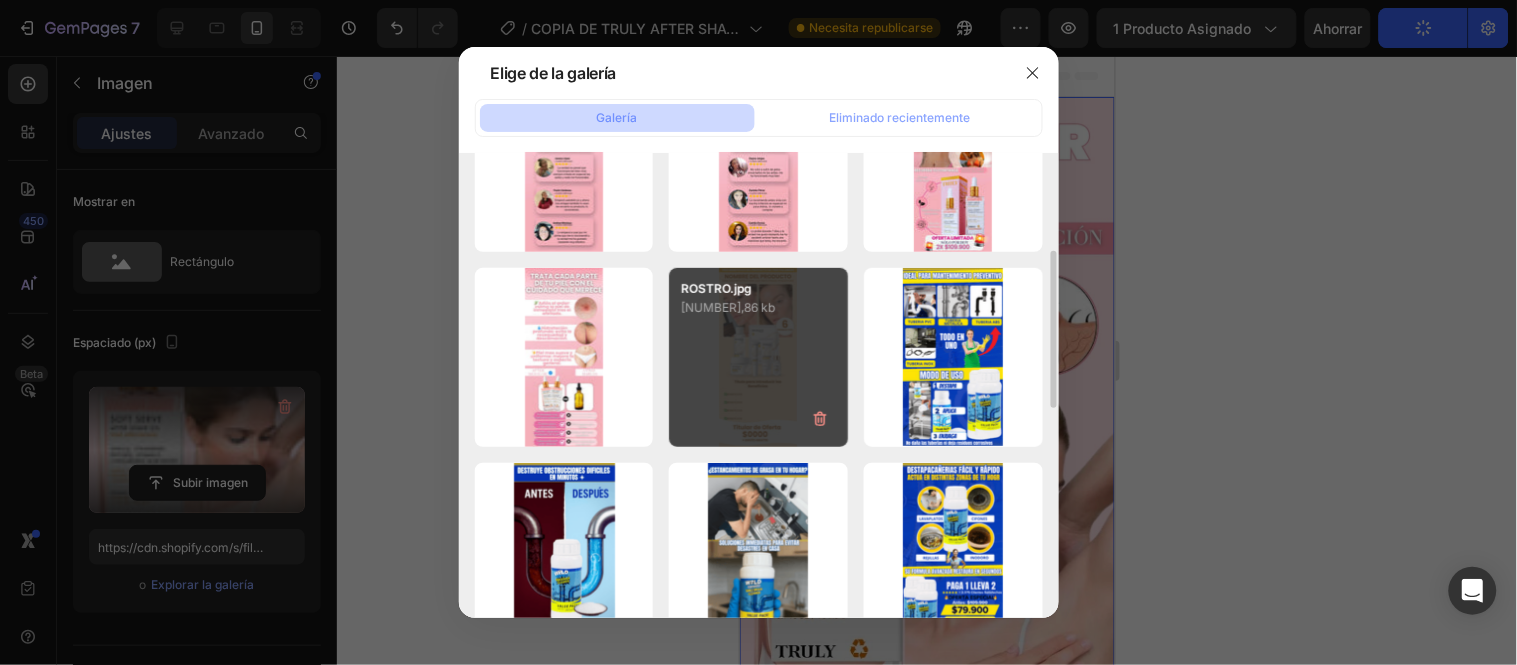 click on "ROSTRO.jpg [NUMBER],86 kb" at bounding box center [758, 357] 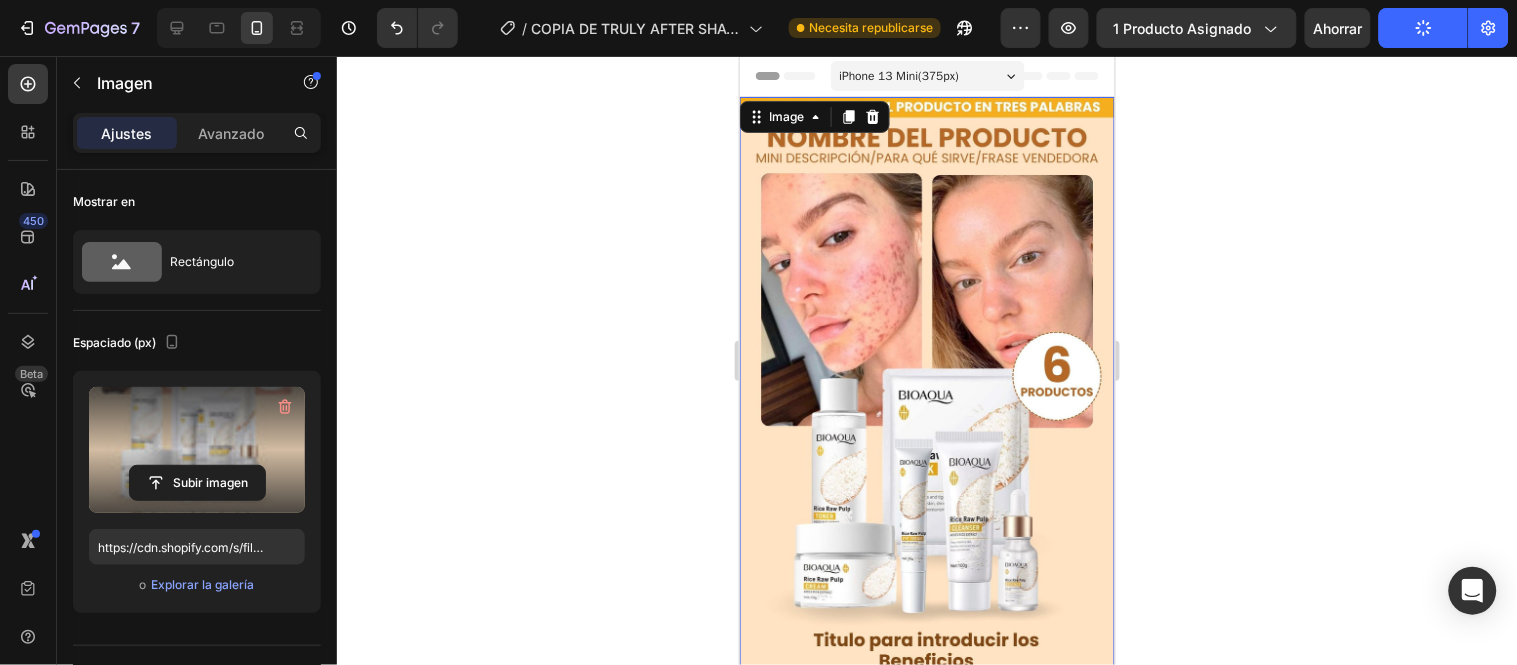 type on "https://cdn.shopify.com/s/files/1/0657/2779/1155/files/gempages_575997339626373663-7fffcf85-19c2-469c-856f-ab6b36a32389.webp" 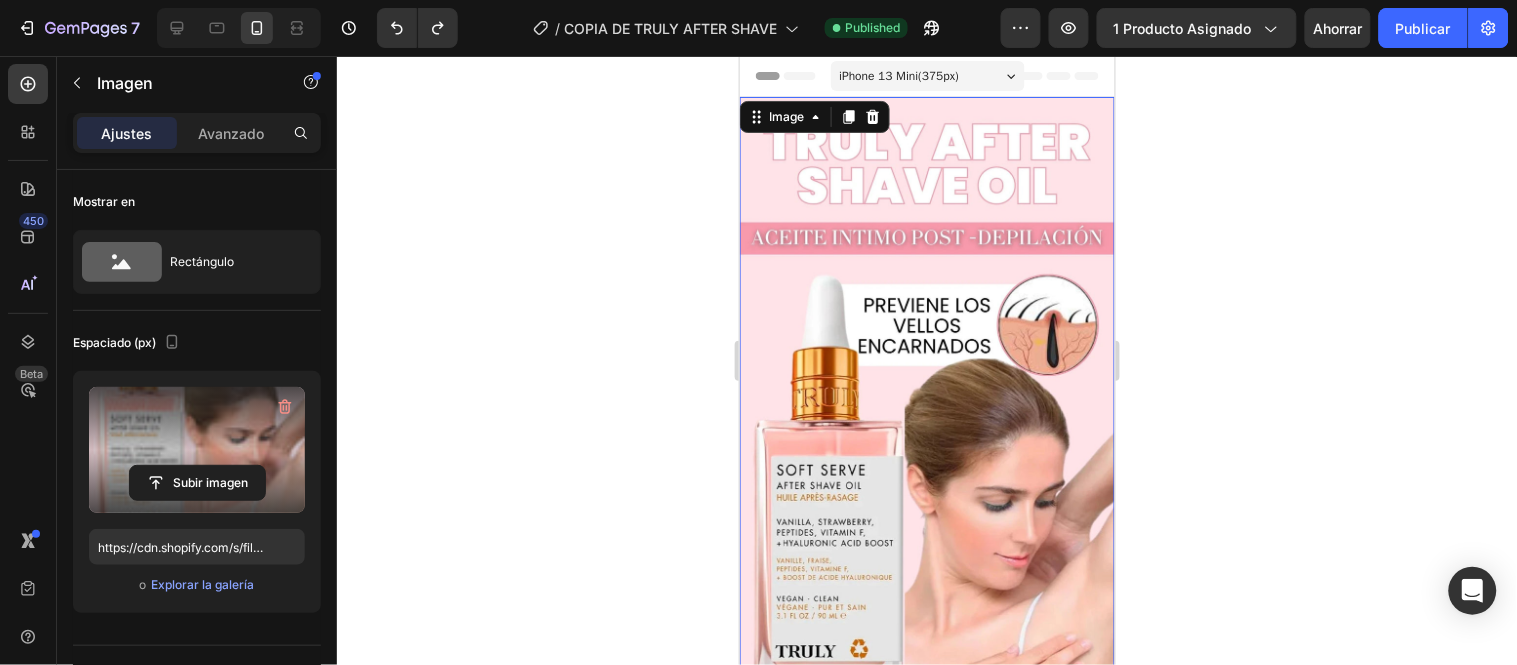 click 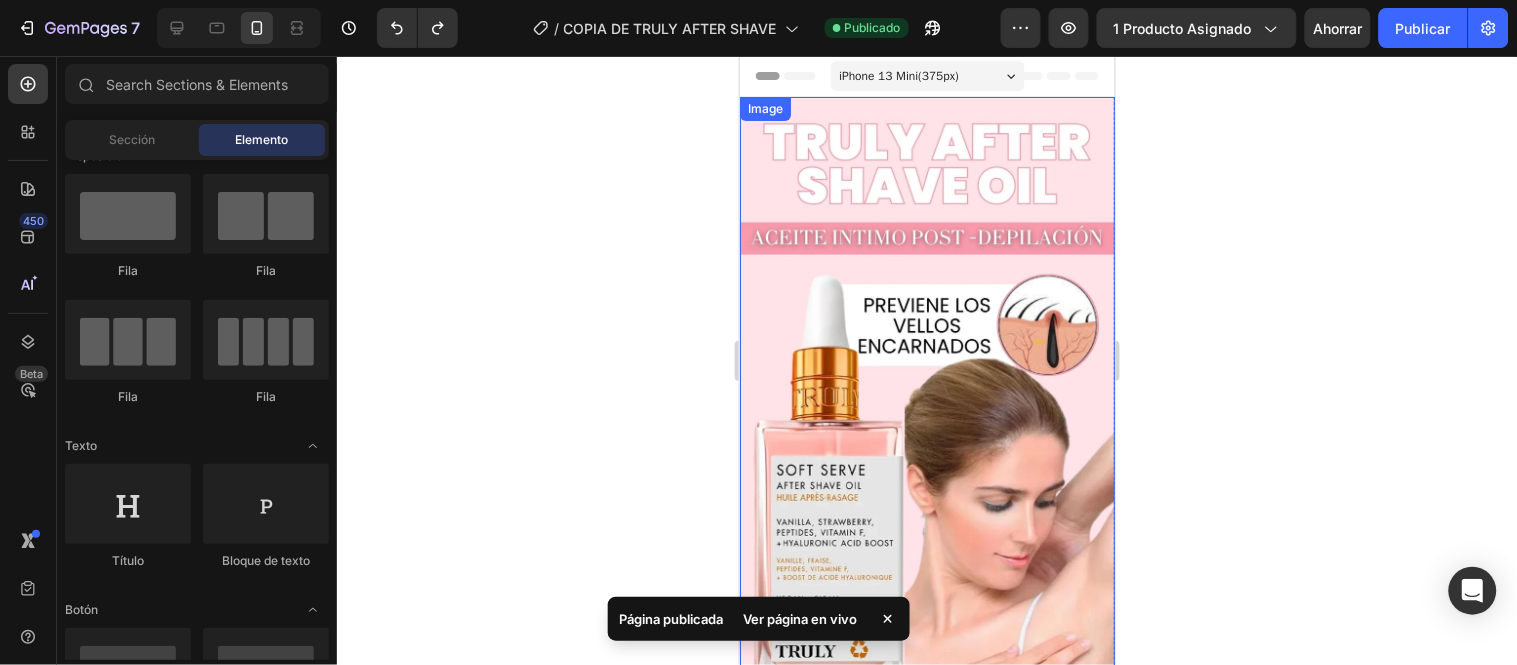 click at bounding box center (926, 523) 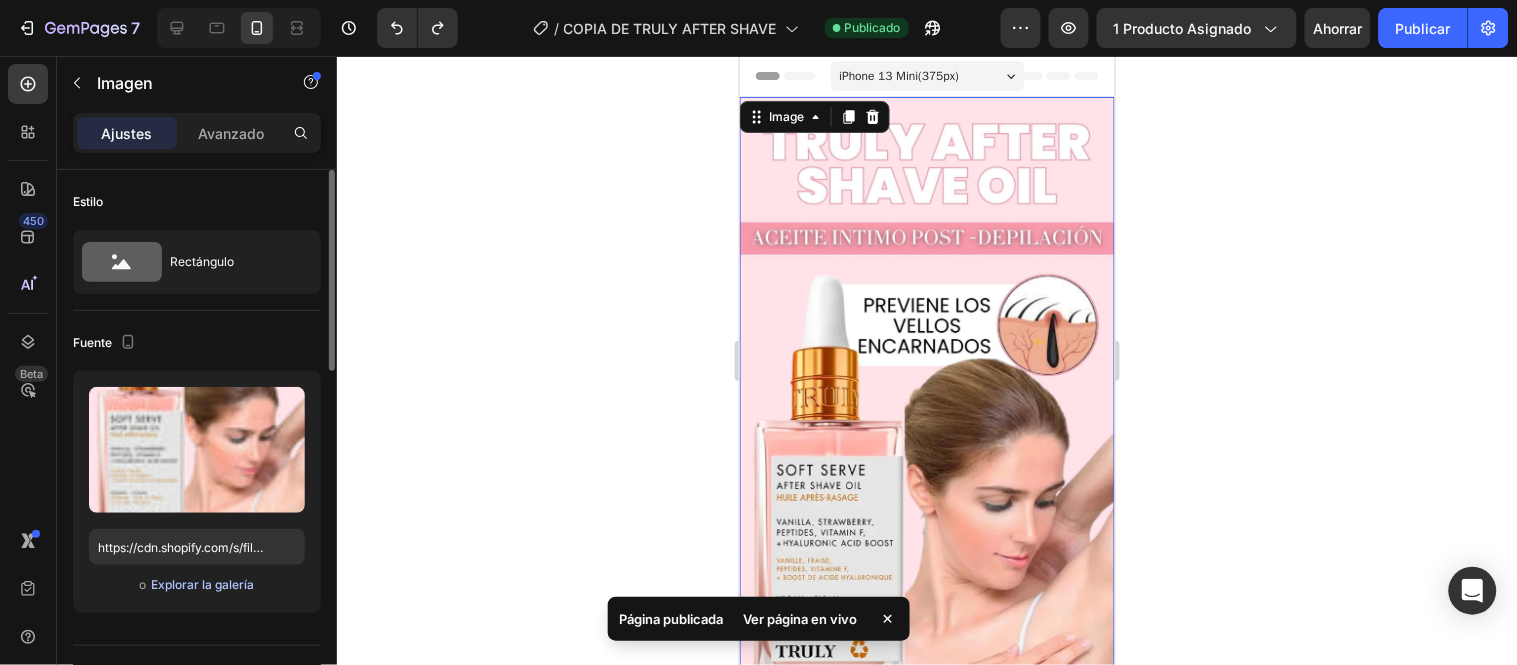 click on "Explorar la galería" at bounding box center (202, 584) 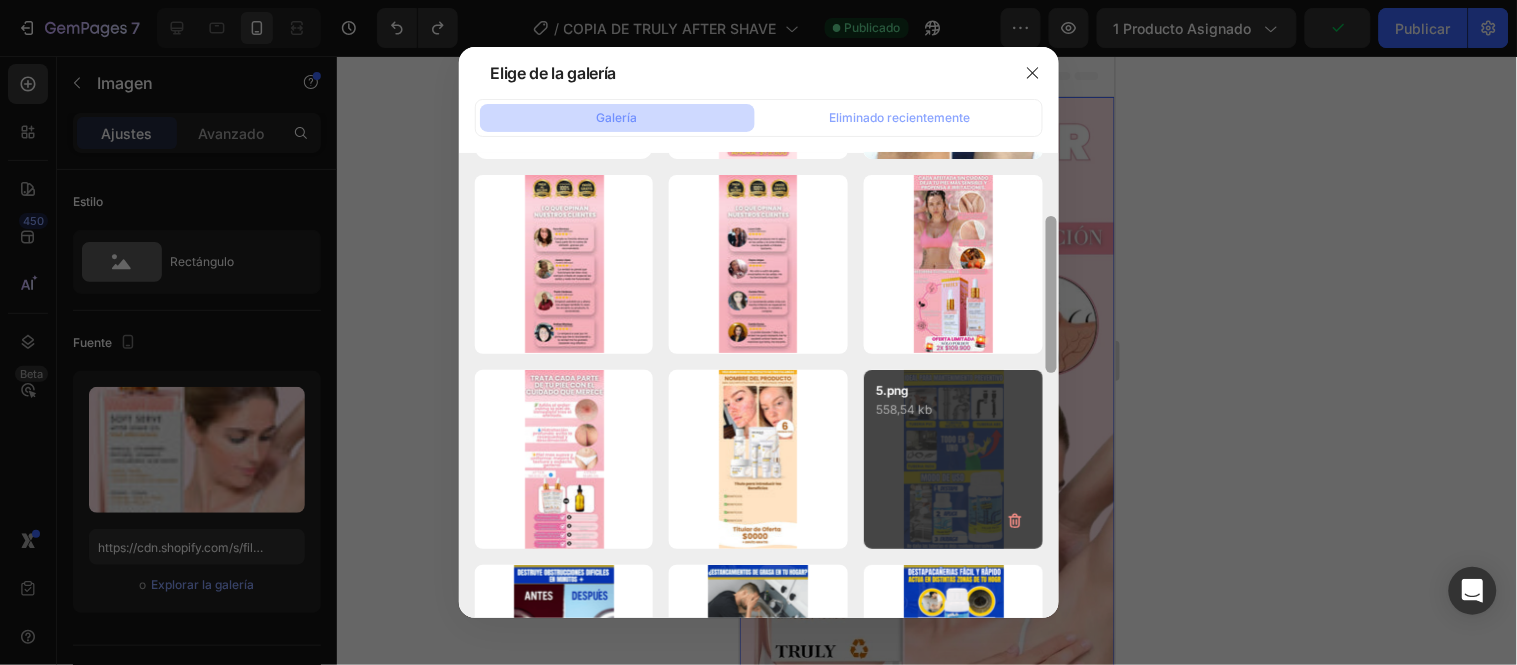 drag, startPoint x: 1054, startPoint y: 232, endPoint x: 1001, endPoint y: 347, distance: 126.625435 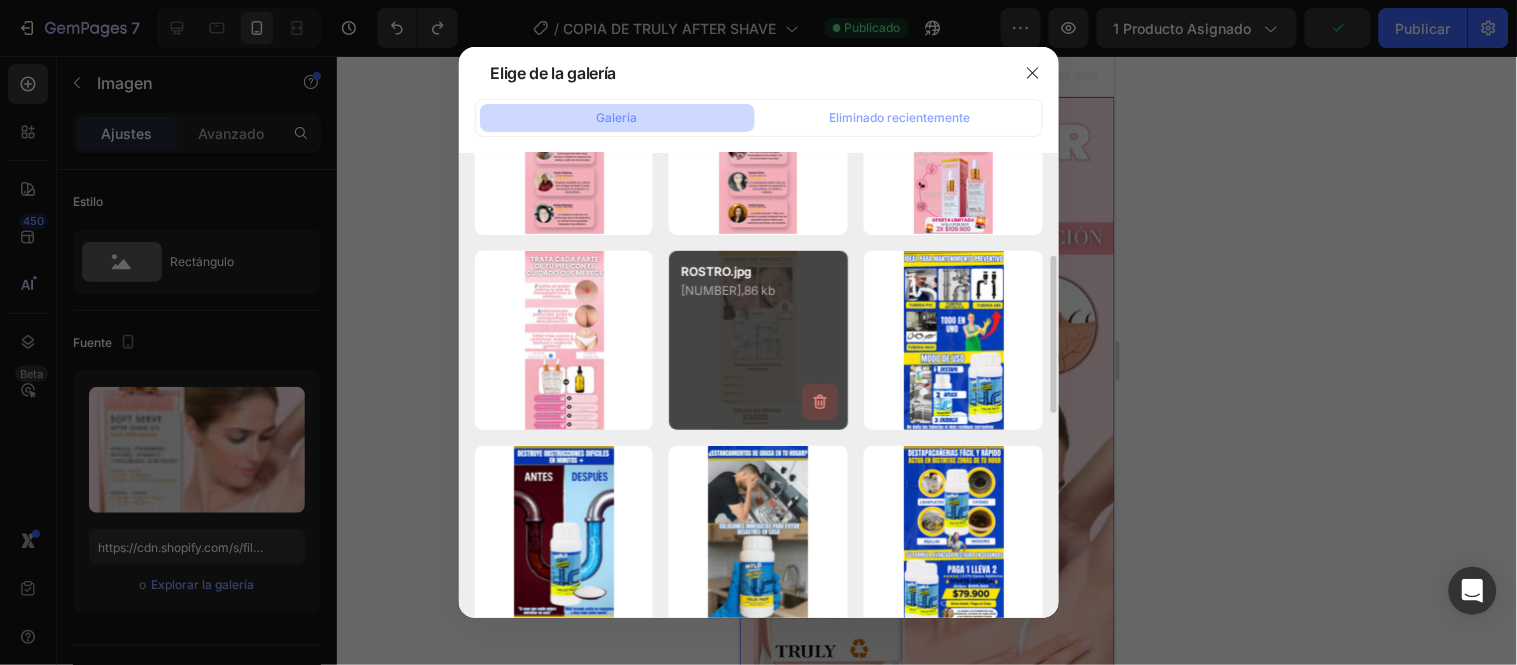 click 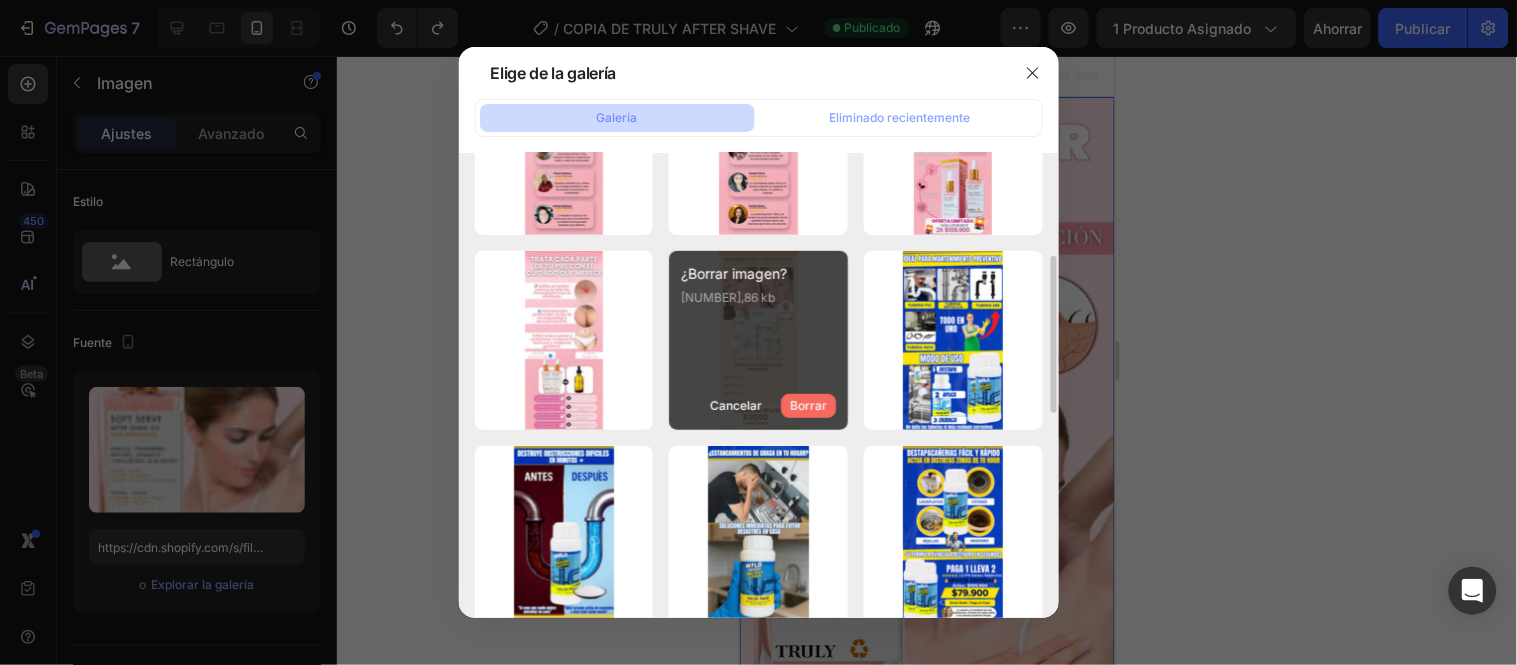 click on "Borrar" at bounding box center [808, 405] 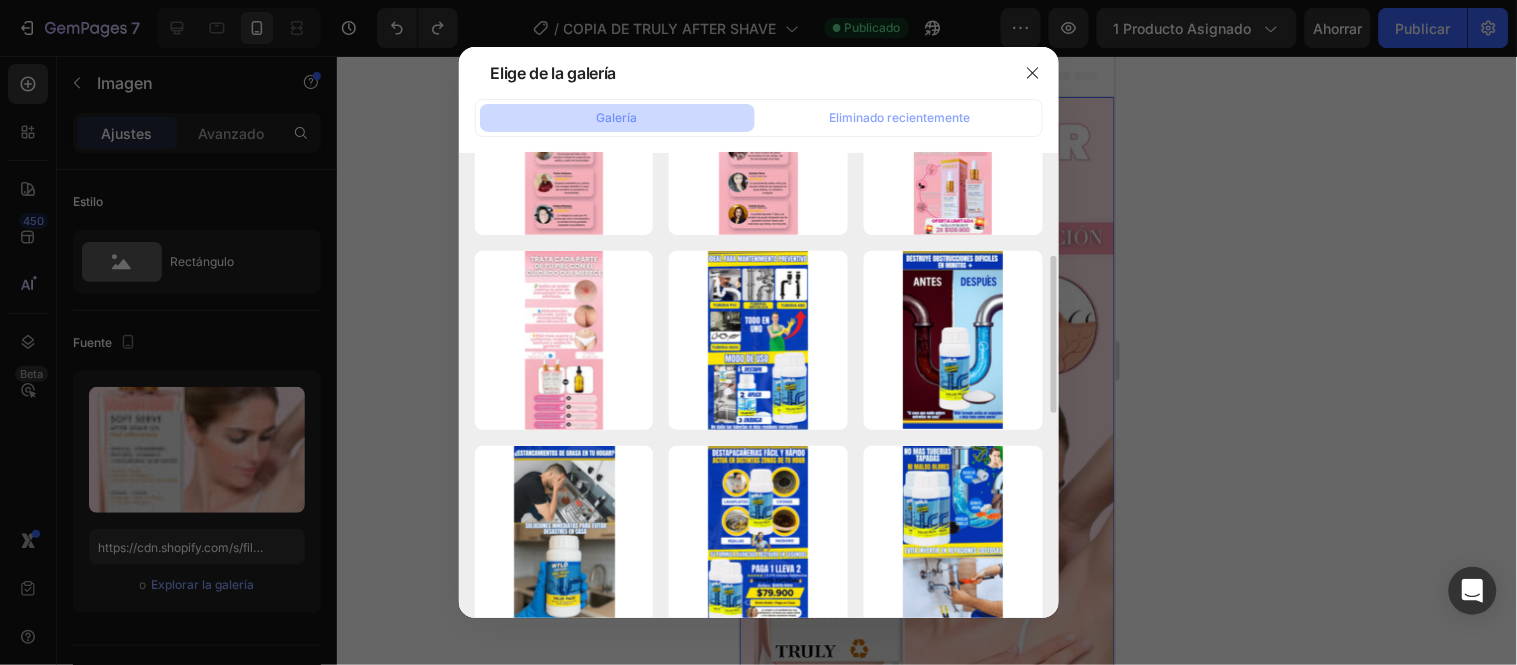 click at bounding box center (758, 332) 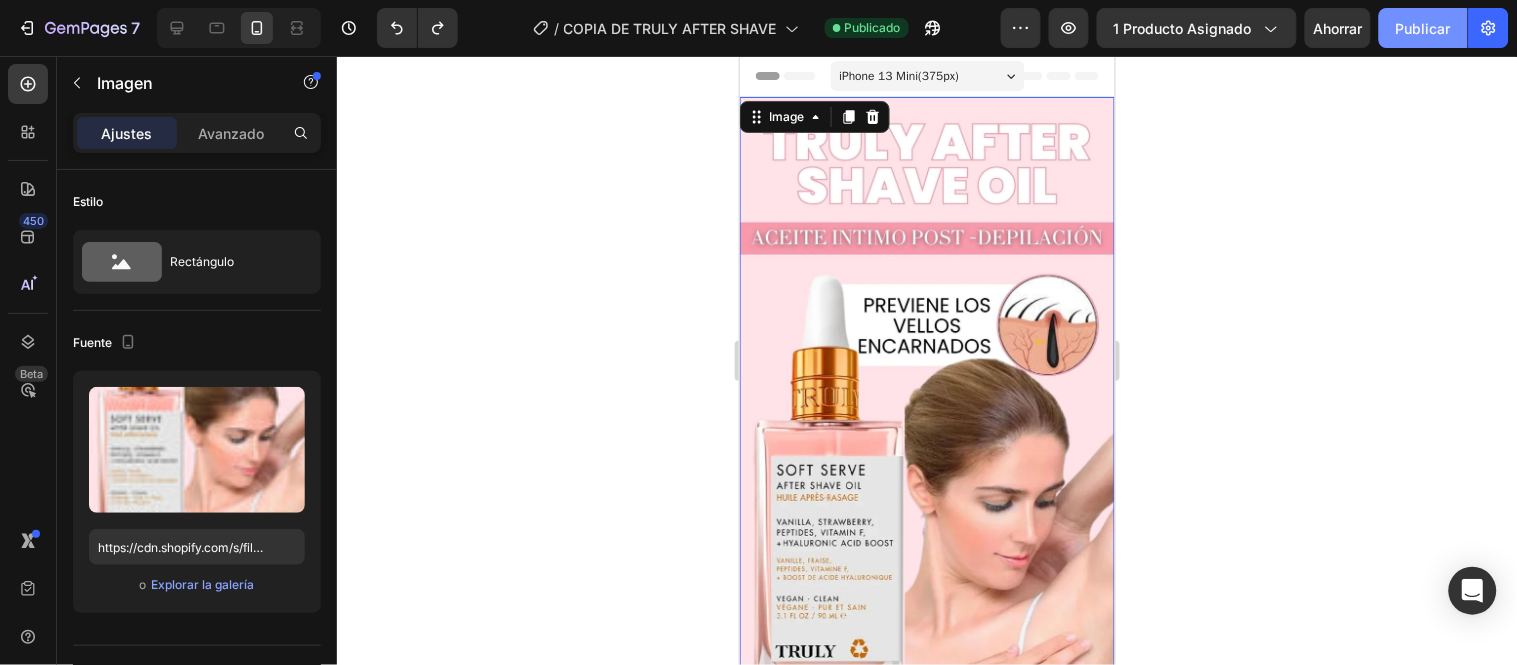 click on "Publicar" at bounding box center [1423, 28] 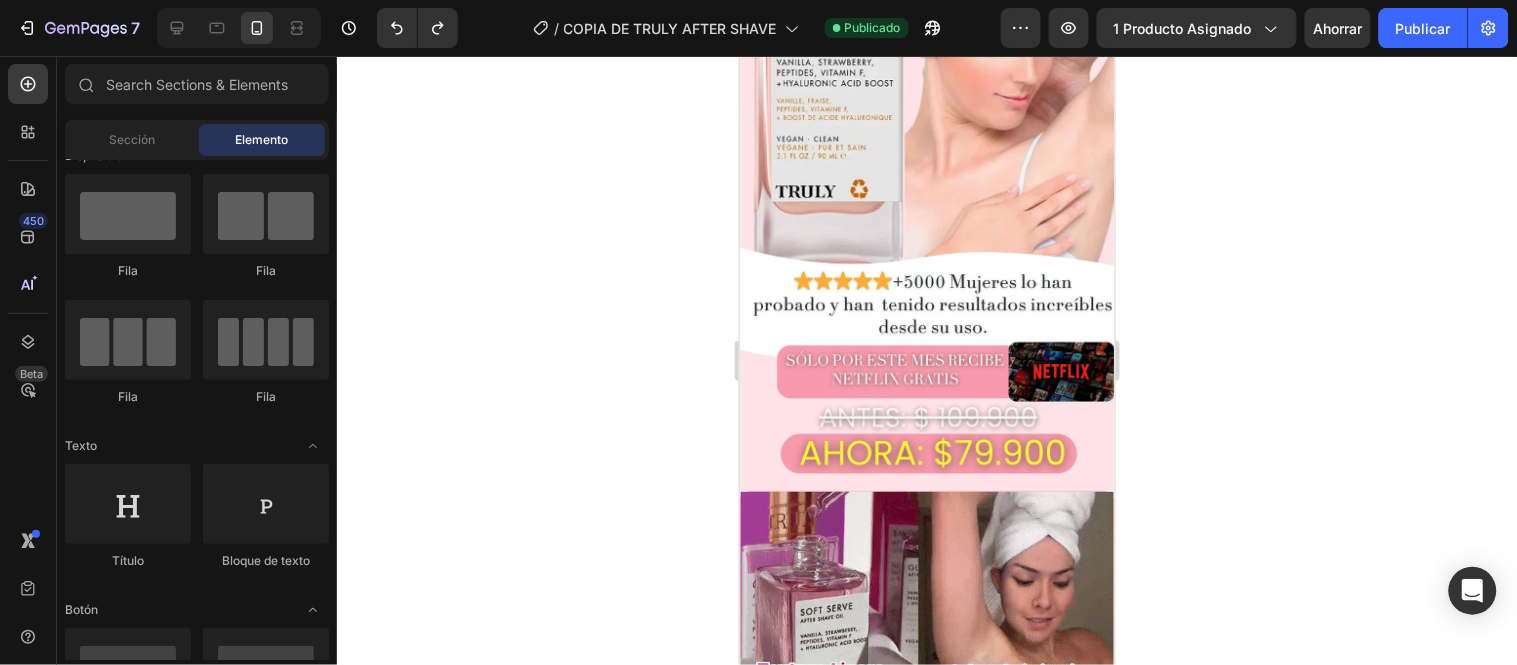 scroll, scrollTop: 470, scrollLeft: 0, axis: vertical 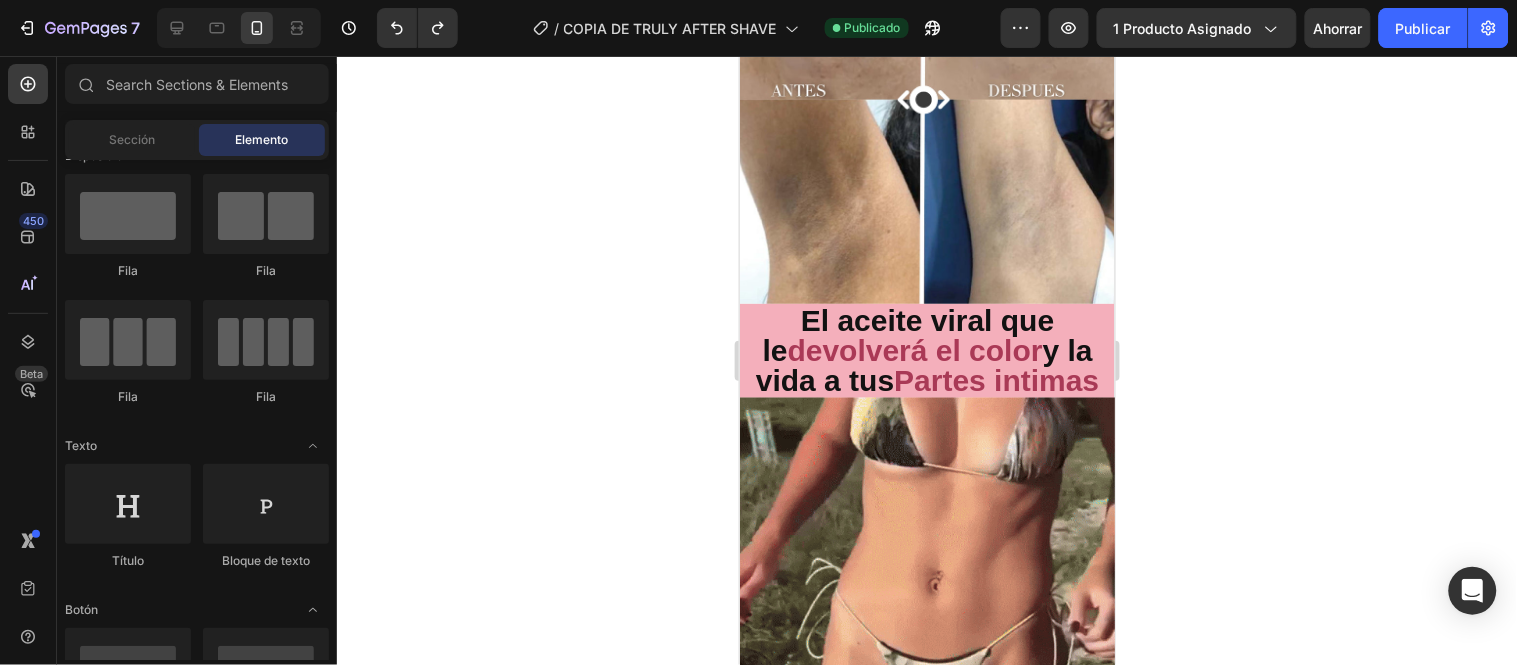 drag, startPoint x: 1109, startPoint y: 153, endPoint x: 1855, endPoint y: 408, distance: 788.3787 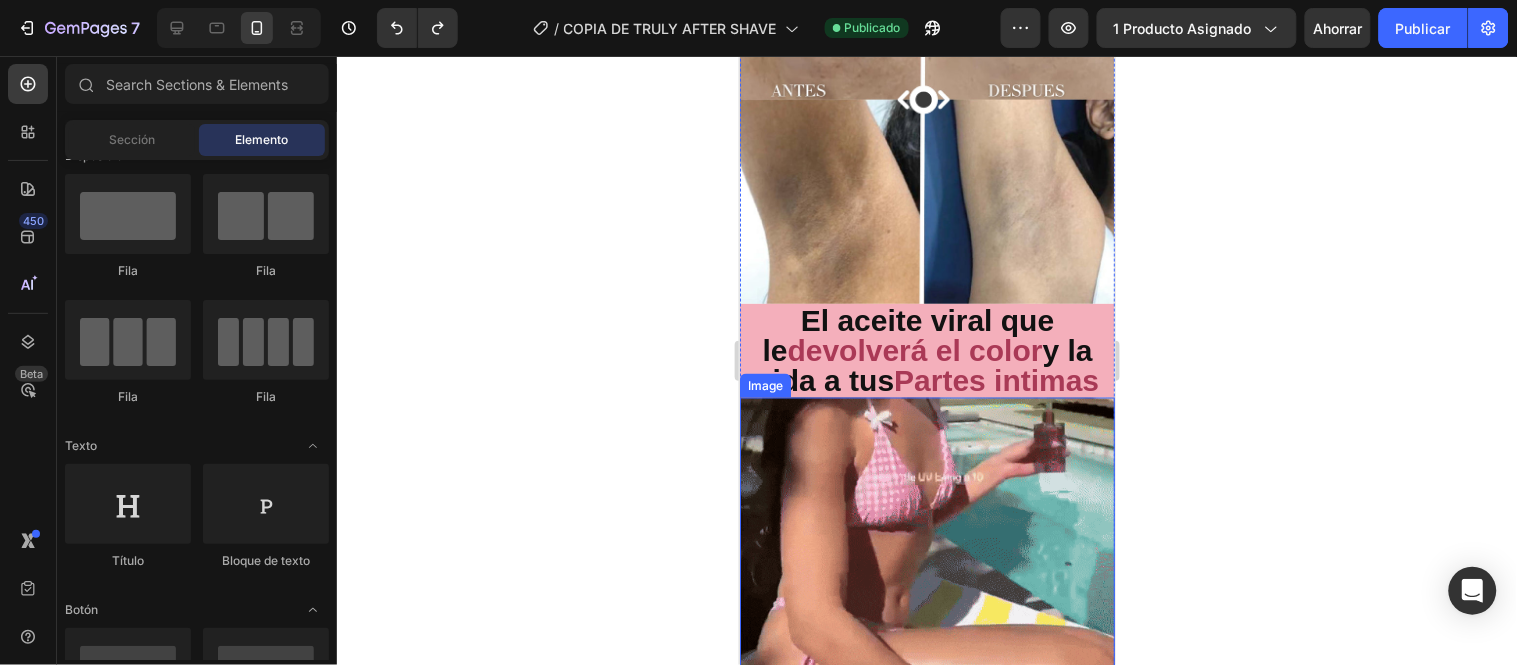 click at bounding box center [926, 584] 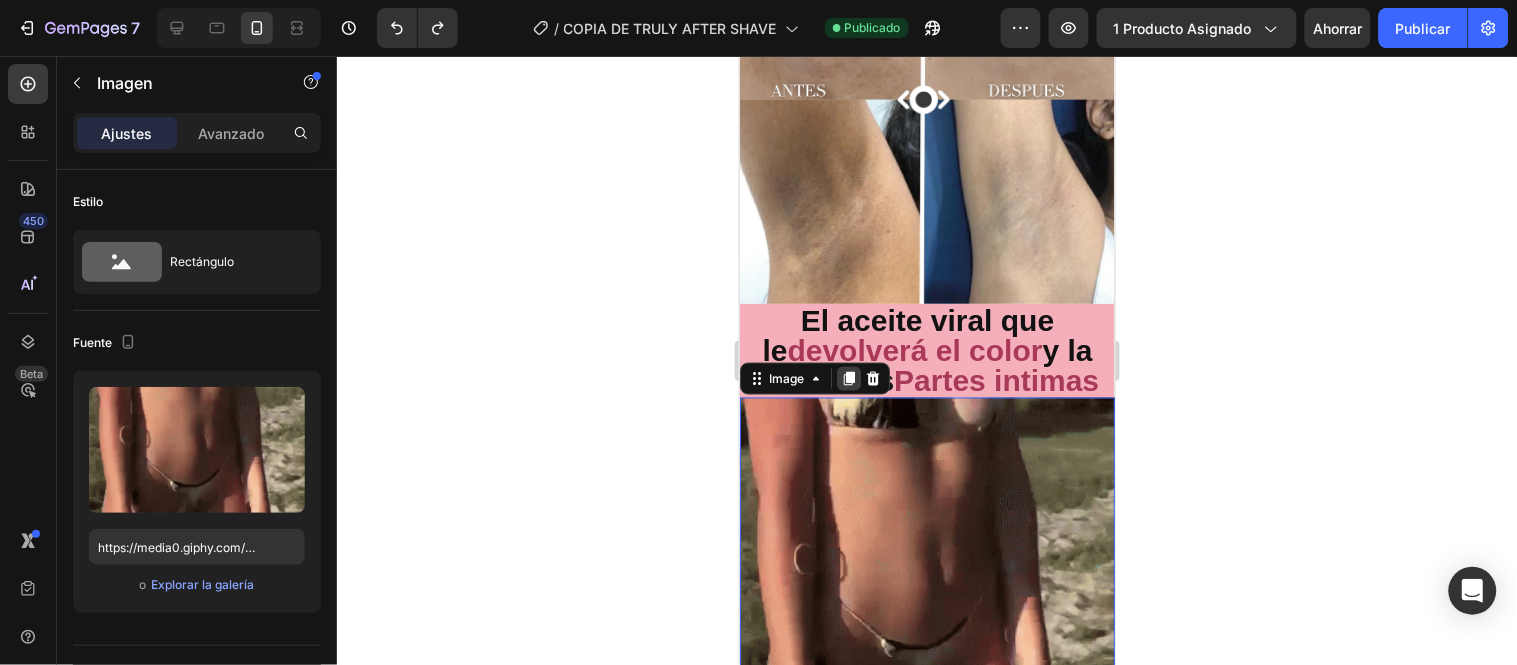 click 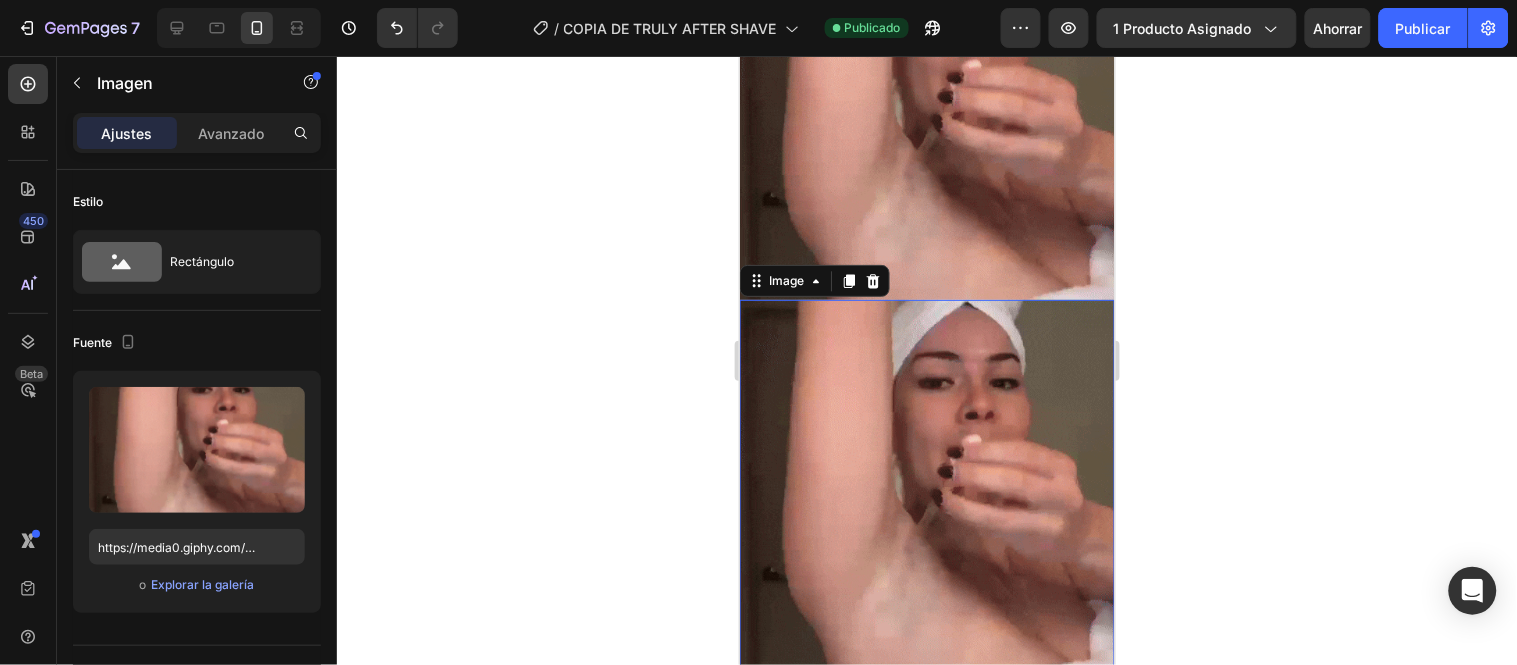 scroll, scrollTop: 3101, scrollLeft: 0, axis: vertical 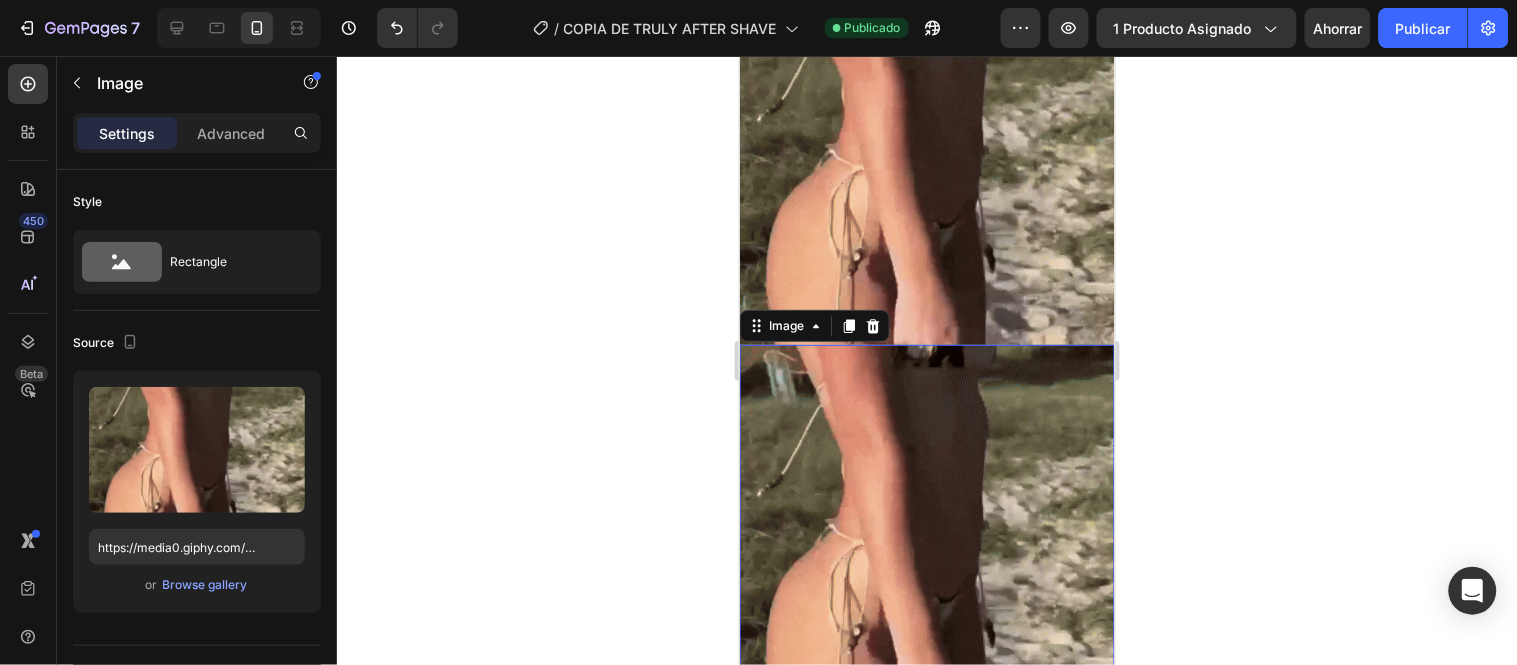 click at bounding box center (926, 531) 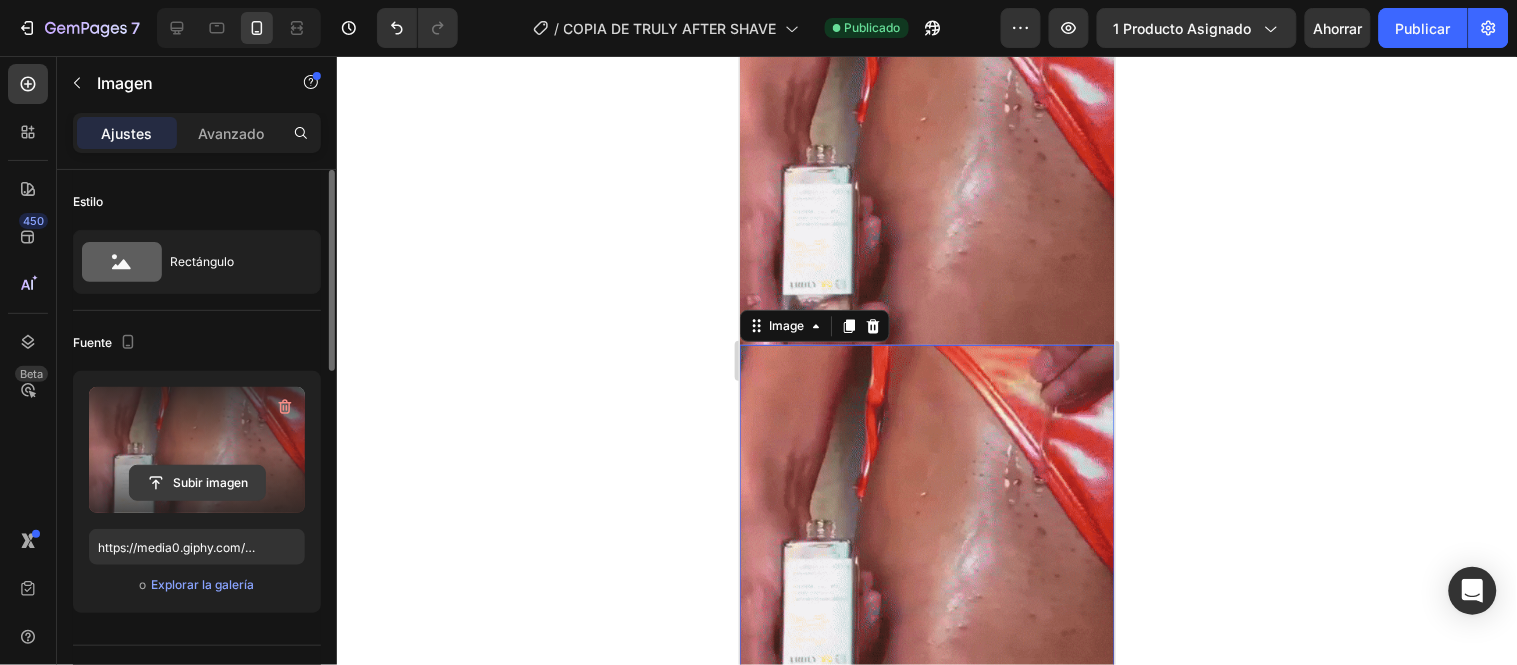 click 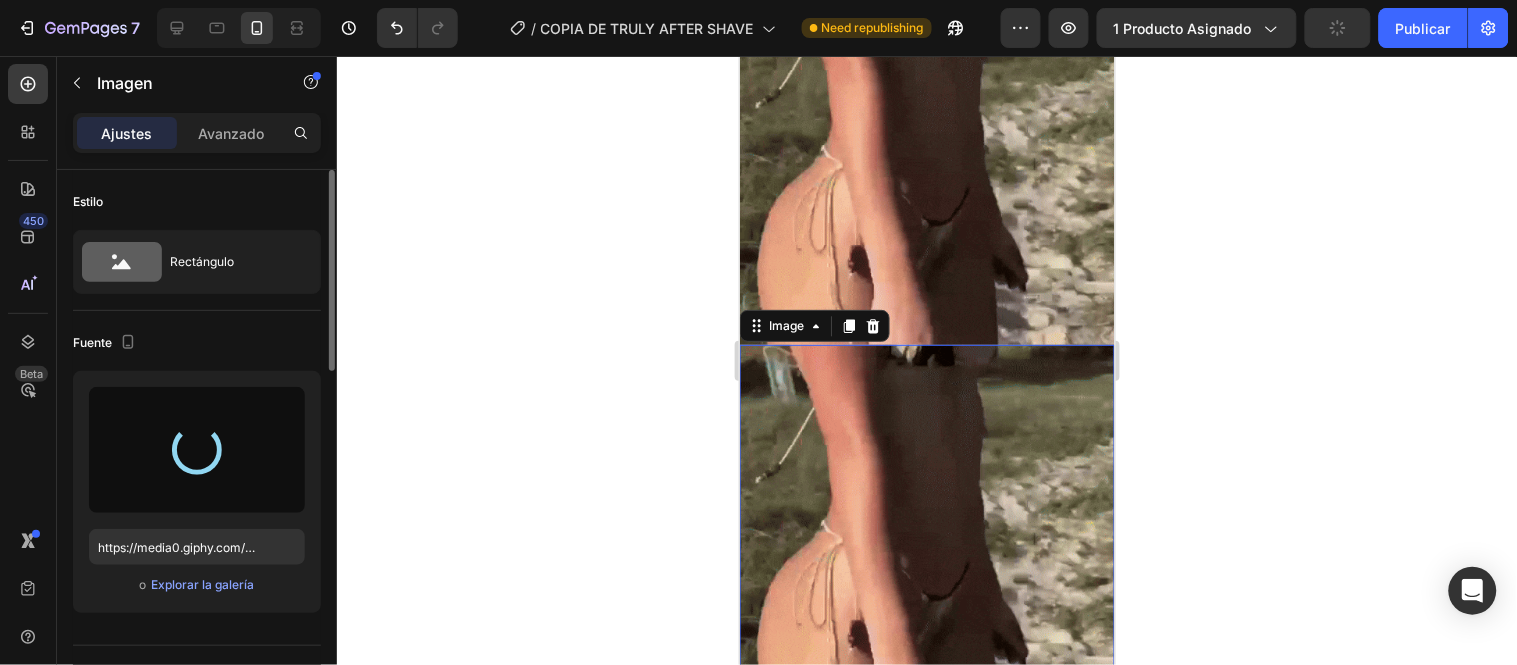 type on "https://cdn.shopify.com/s/files/1/0657/2779/1155/files/gempages_575997339626373663-851bf36b-72da-4742-b048-4efd23e829ae.webp" 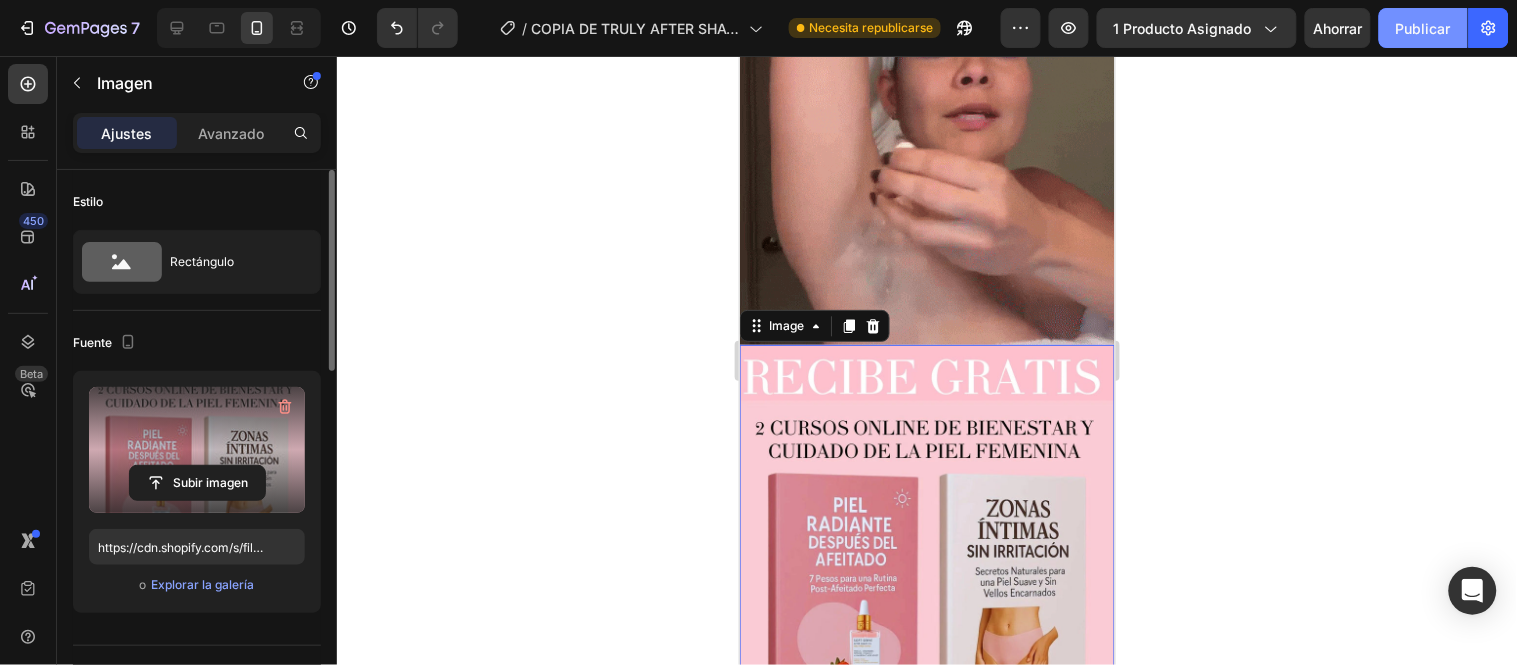 click on "Publicar" at bounding box center [1423, 28] 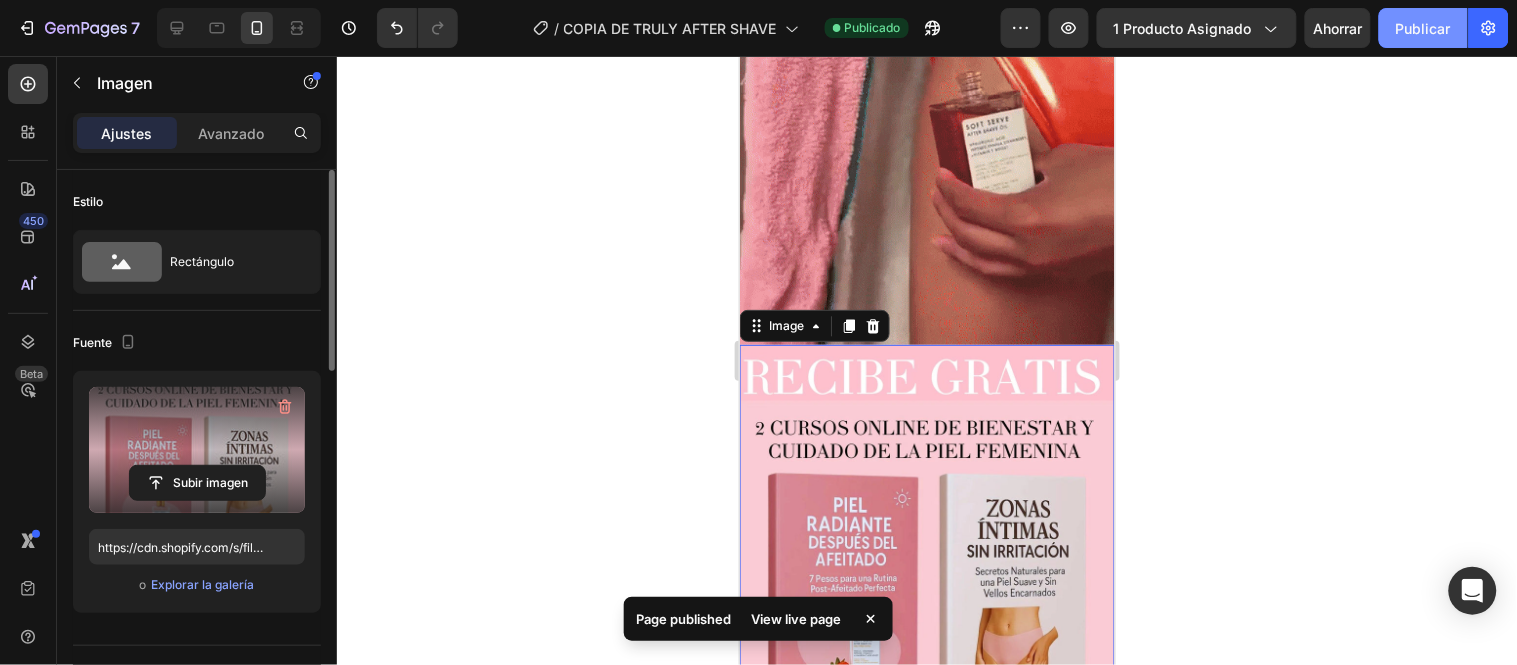 click on "Publicar" at bounding box center (1423, 28) 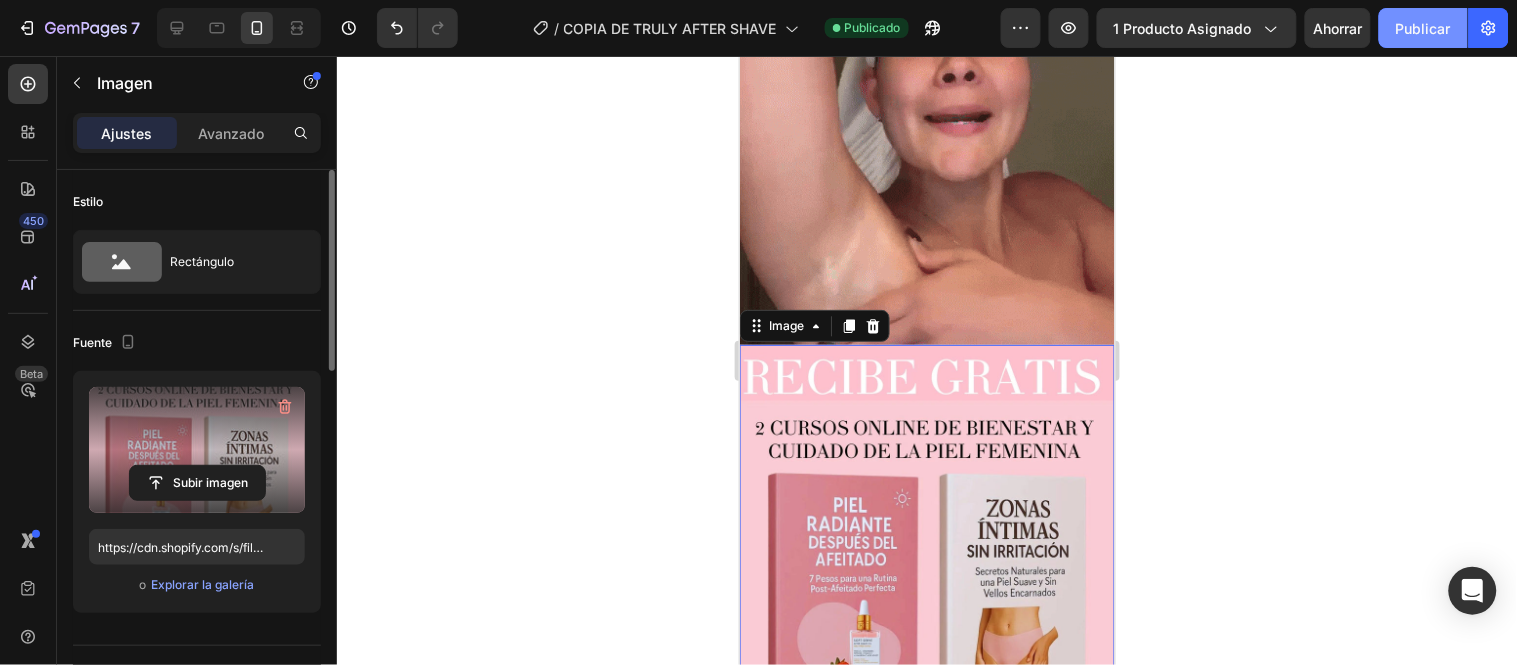 click on "Publicar" at bounding box center (1423, 28) 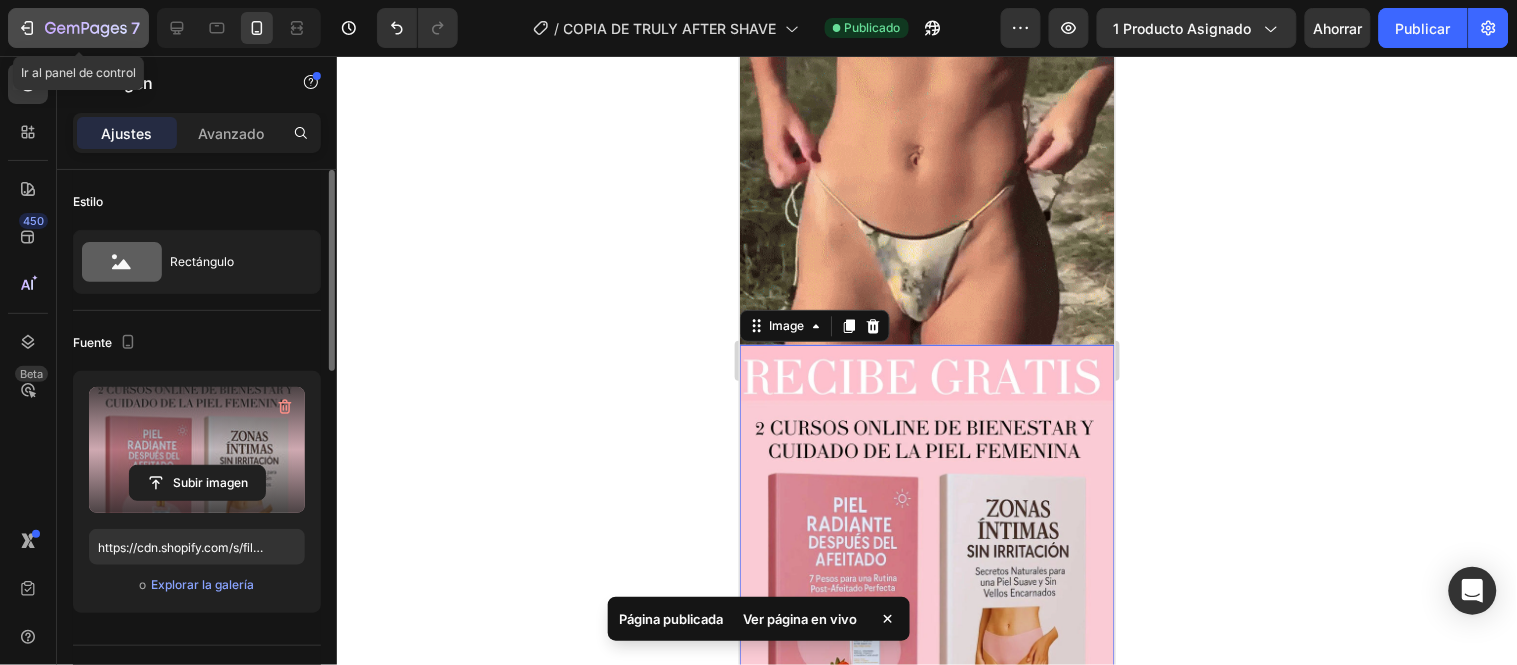 click 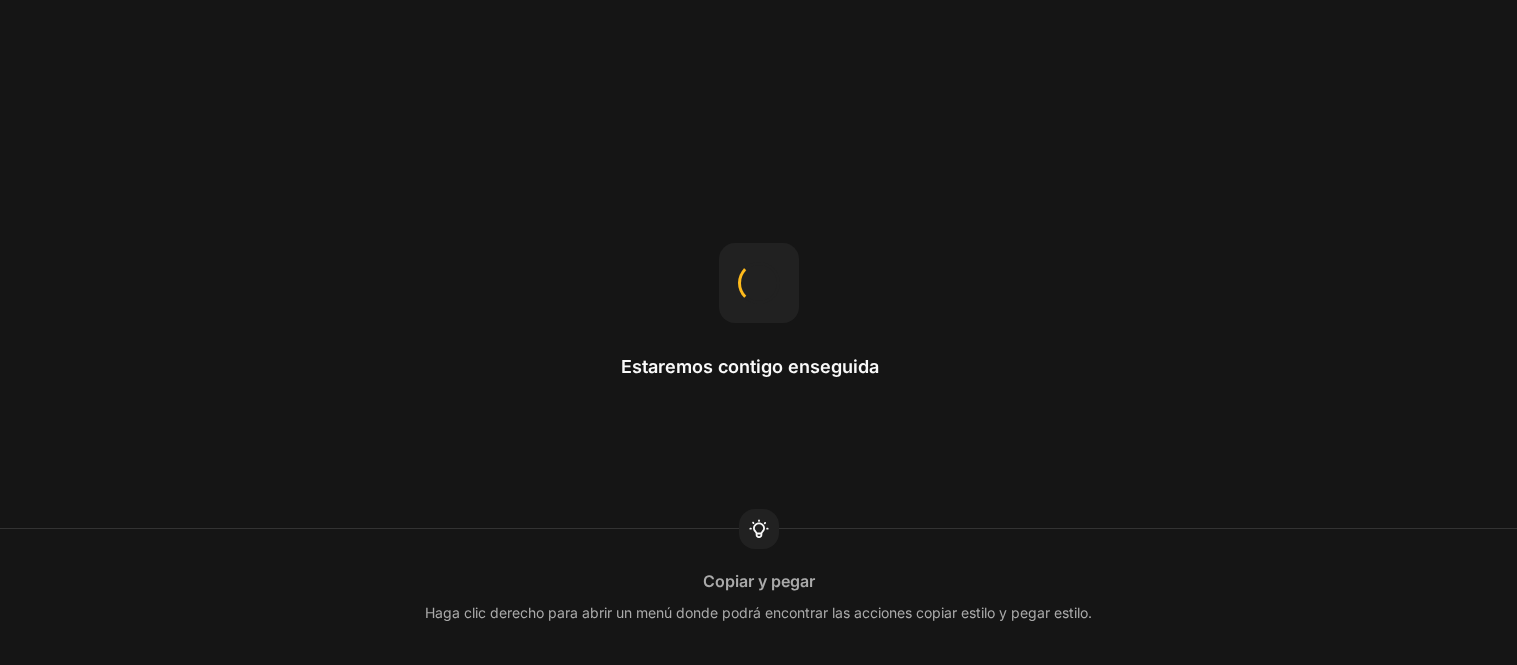 scroll, scrollTop: 0, scrollLeft: 0, axis: both 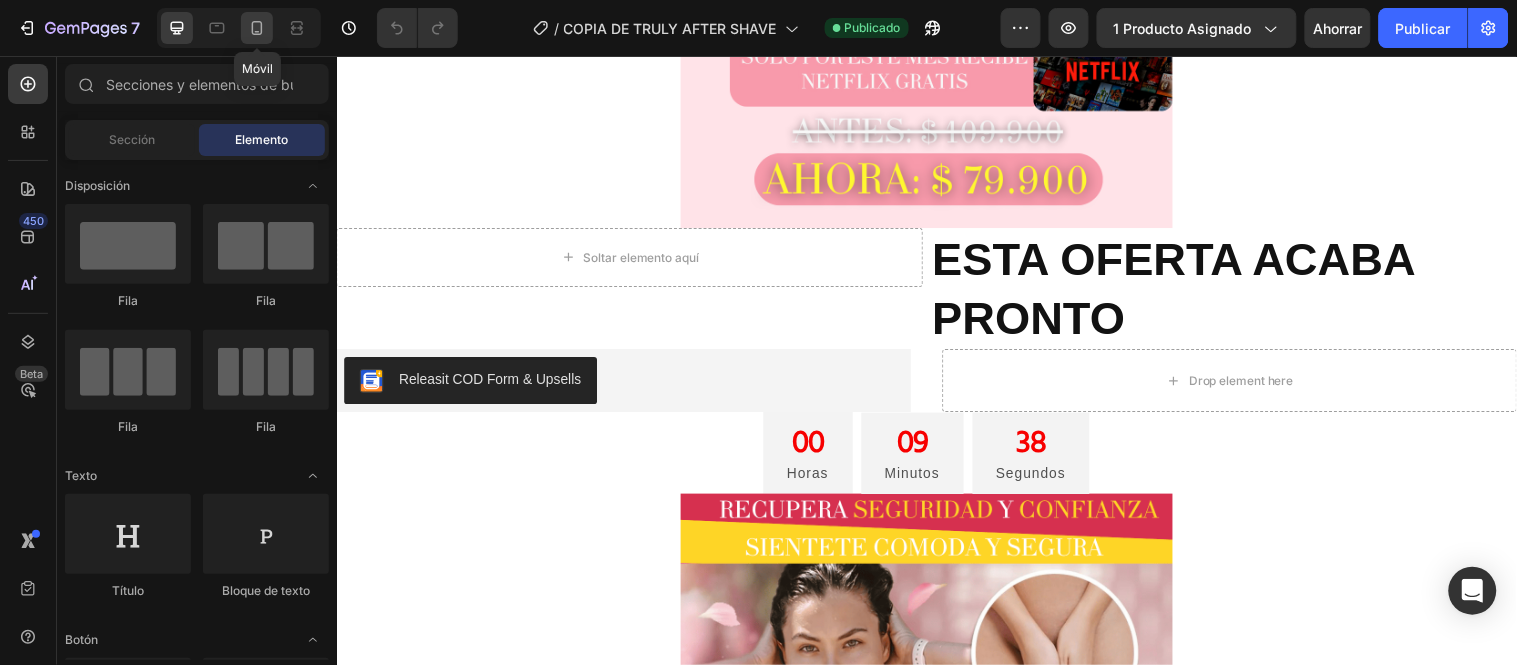 click 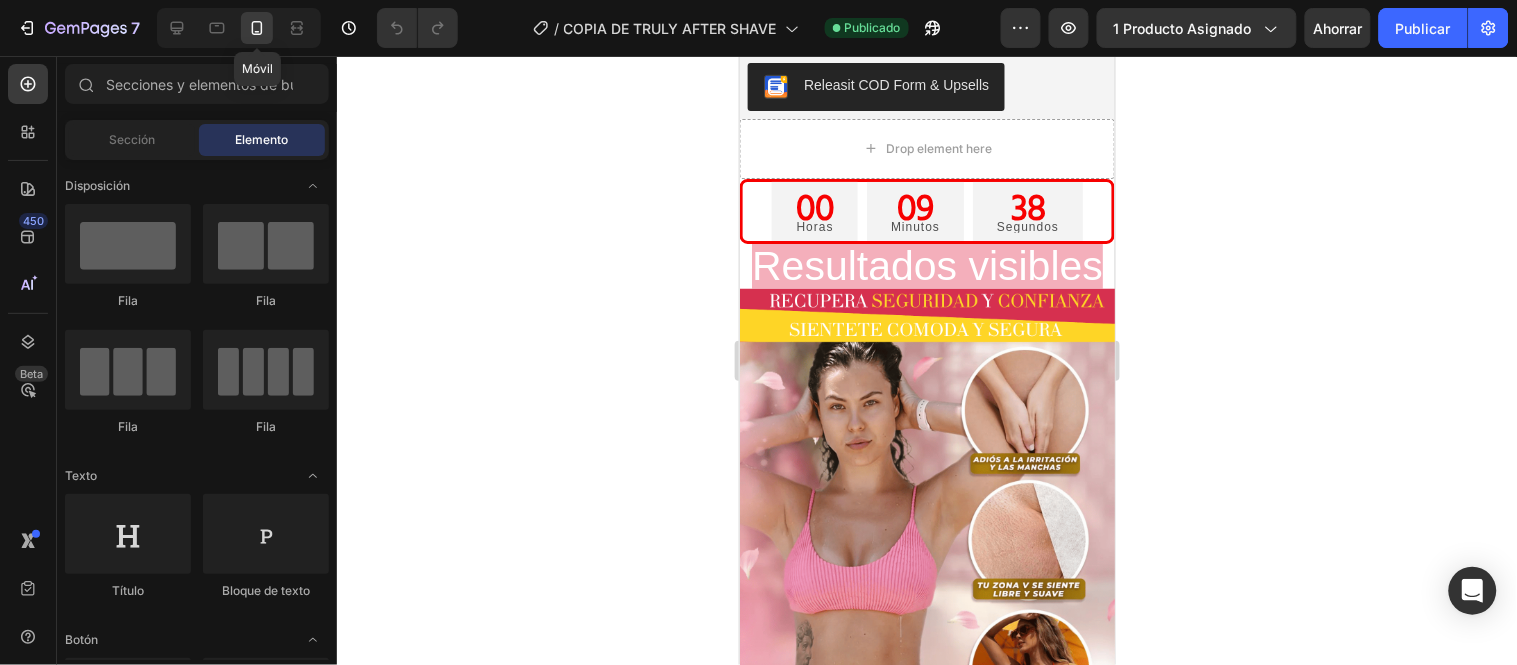 scroll, scrollTop: 2212, scrollLeft: 0, axis: vertical 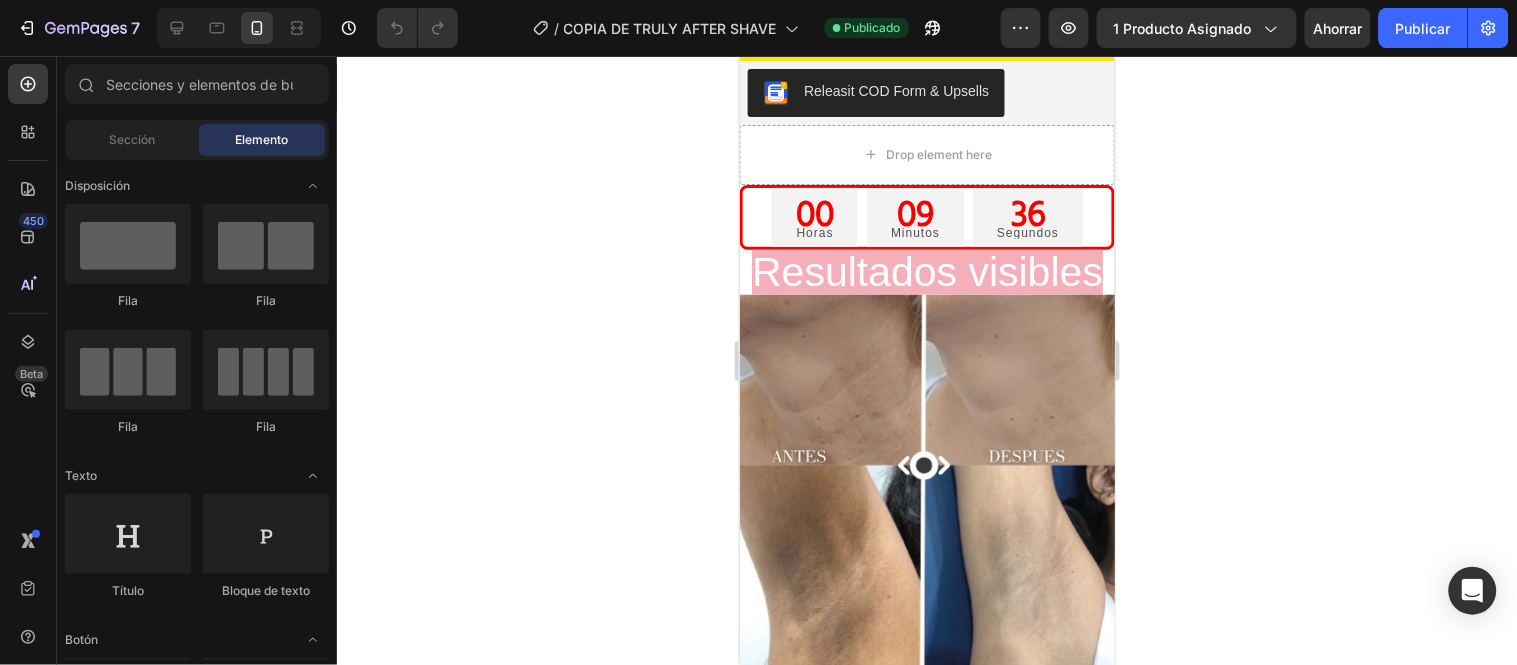 click 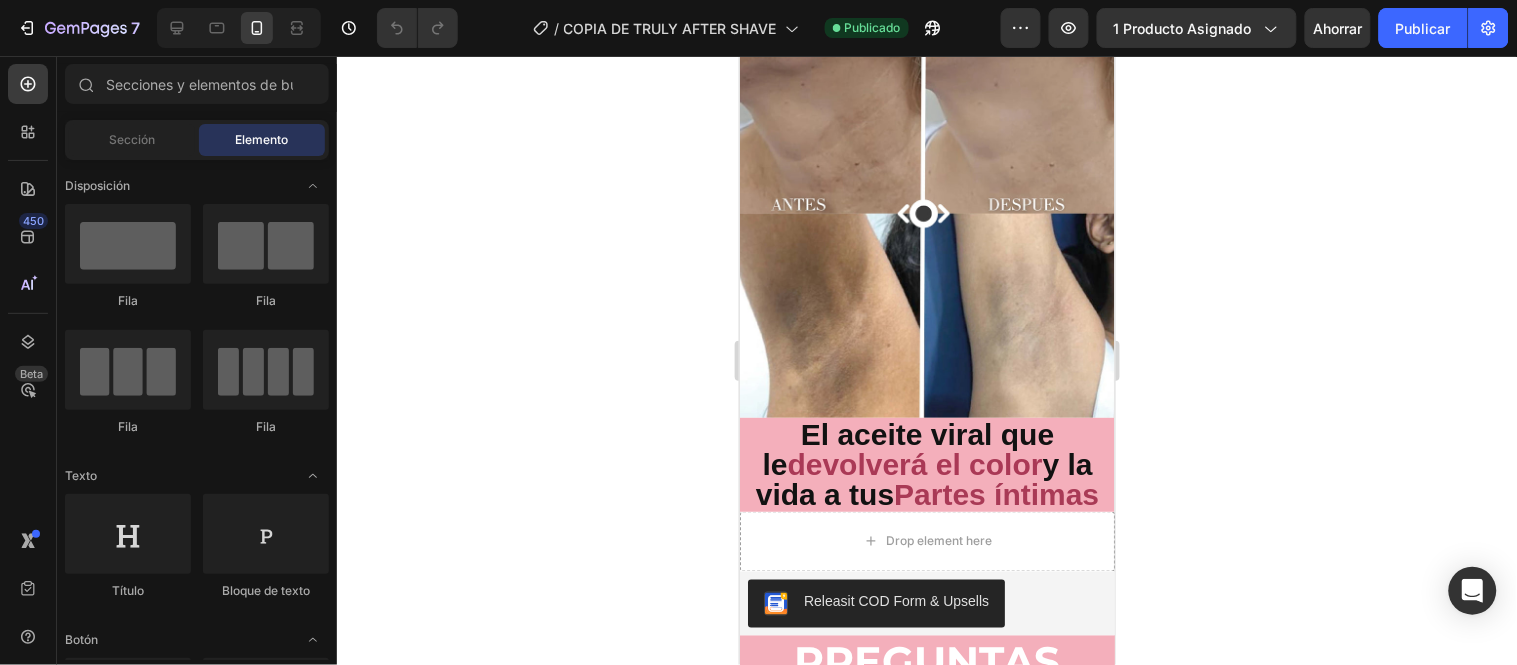 scroll, scrollTop: 2482, scrollLeft: 0, axis: vertical 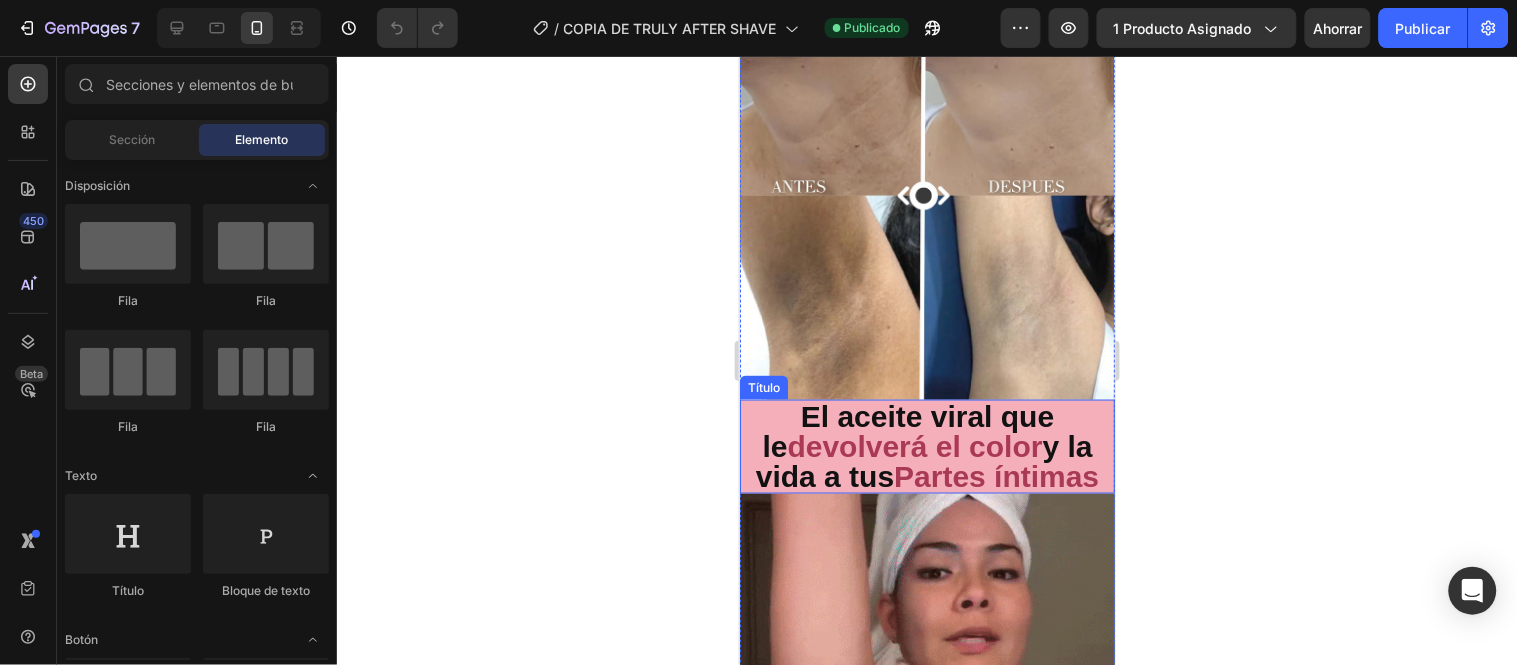 click on "devolverá el color" at bounding box center [913, 445] 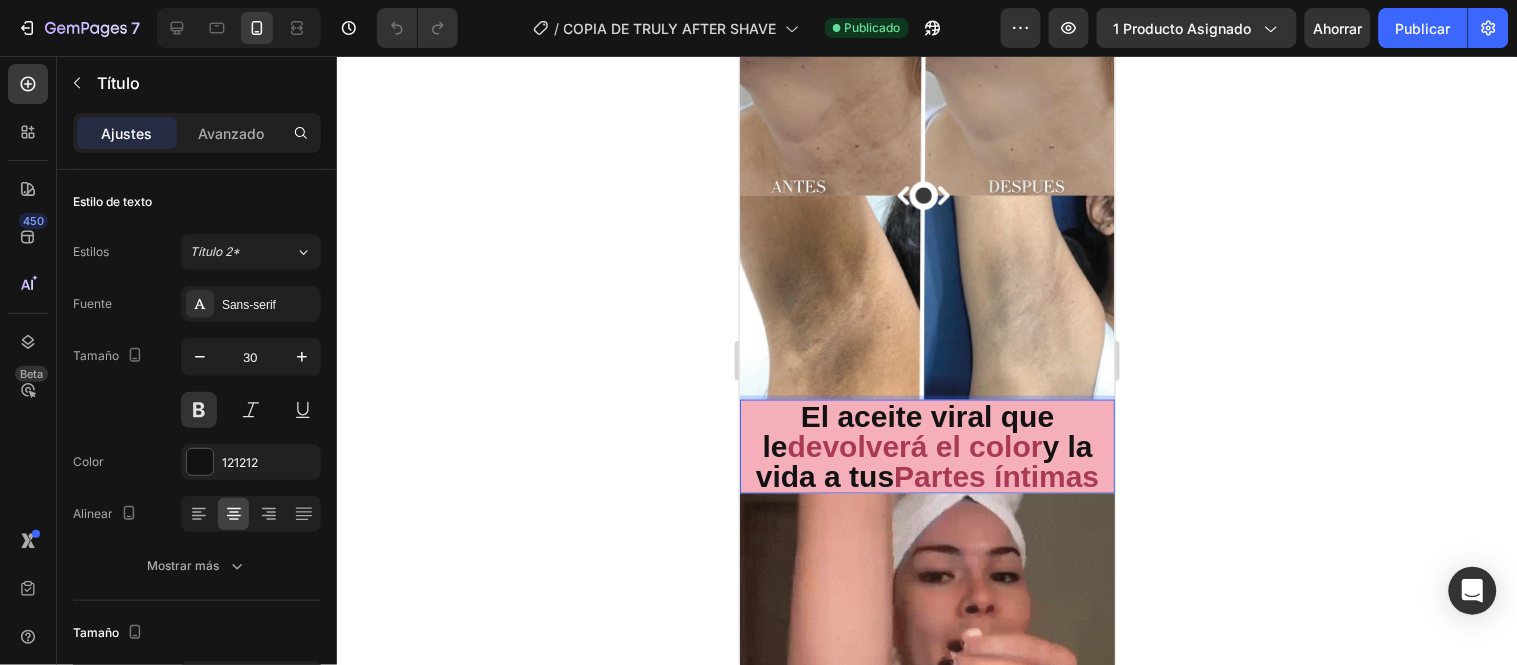 click on "devolverá el color" at bounding box center (913, 445) 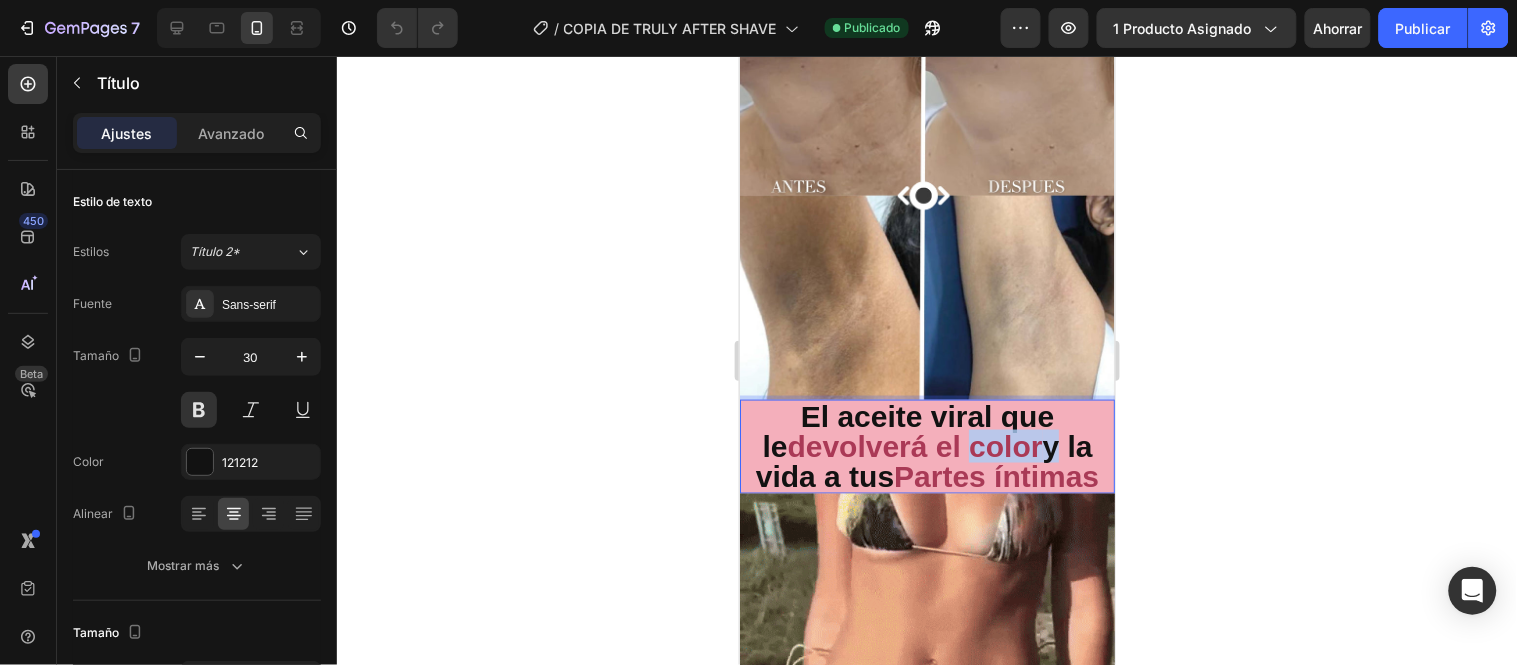 click on "devolverá el color" at bounding box center [913, 445] 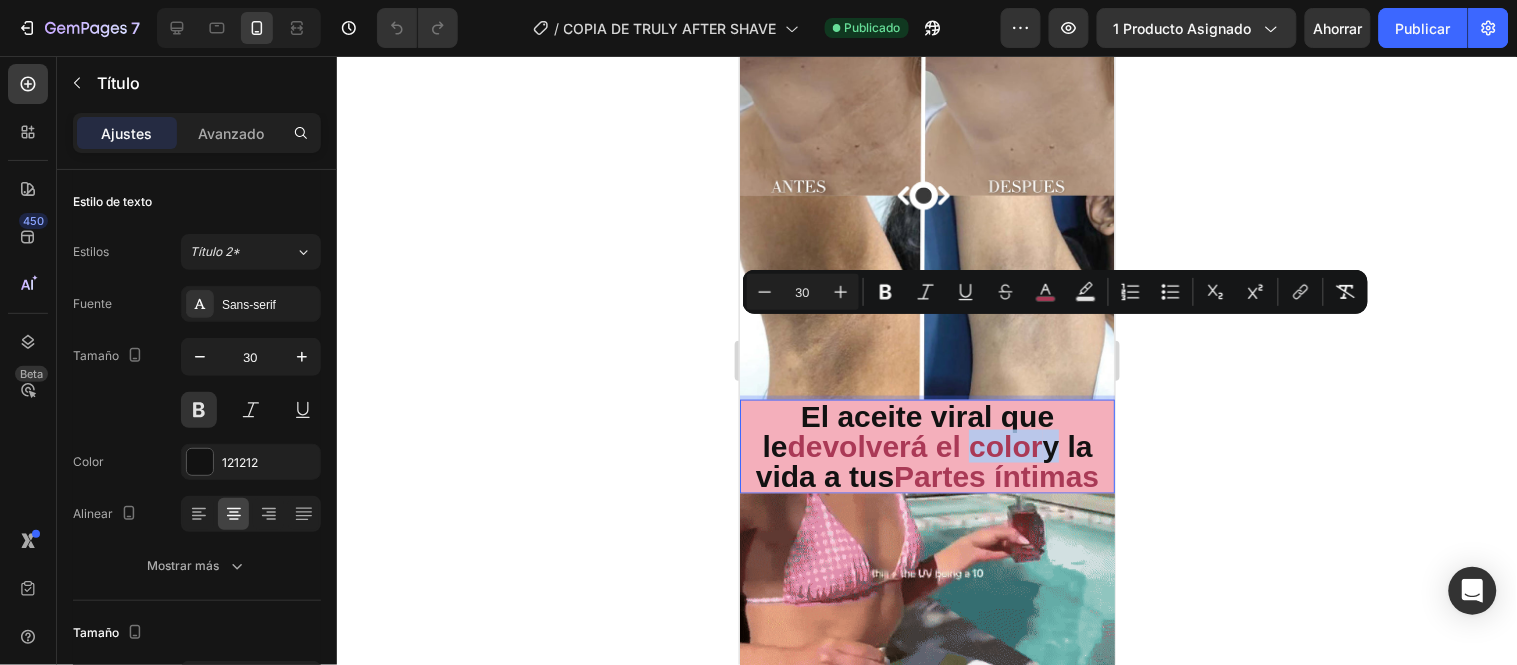 click on "devolverá el color" at bounding box center (913, 445) 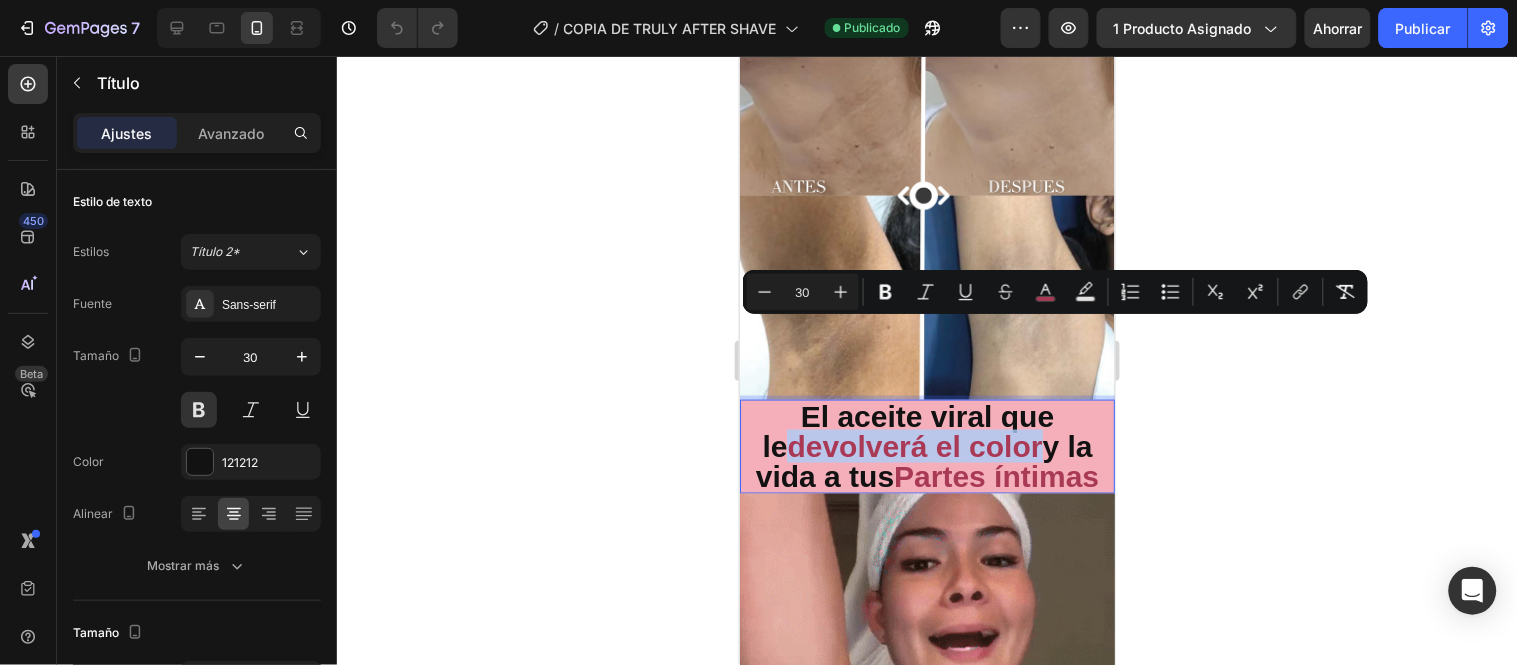 drag, startPoint x: 1013, startPoint y: 337, endPoint x: 761, endPoint y: 336, distance: 252.00198 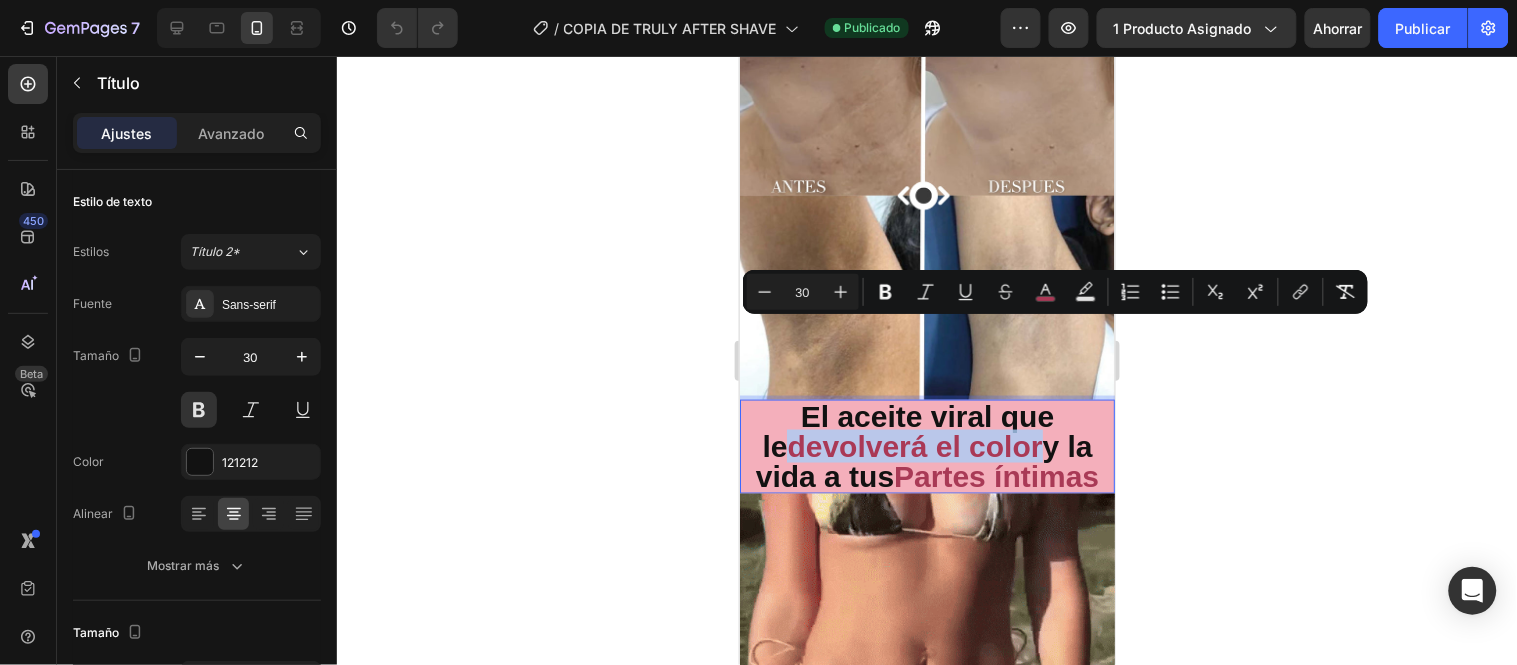 click on "devolverá el color" at bounding box center [913, 445] 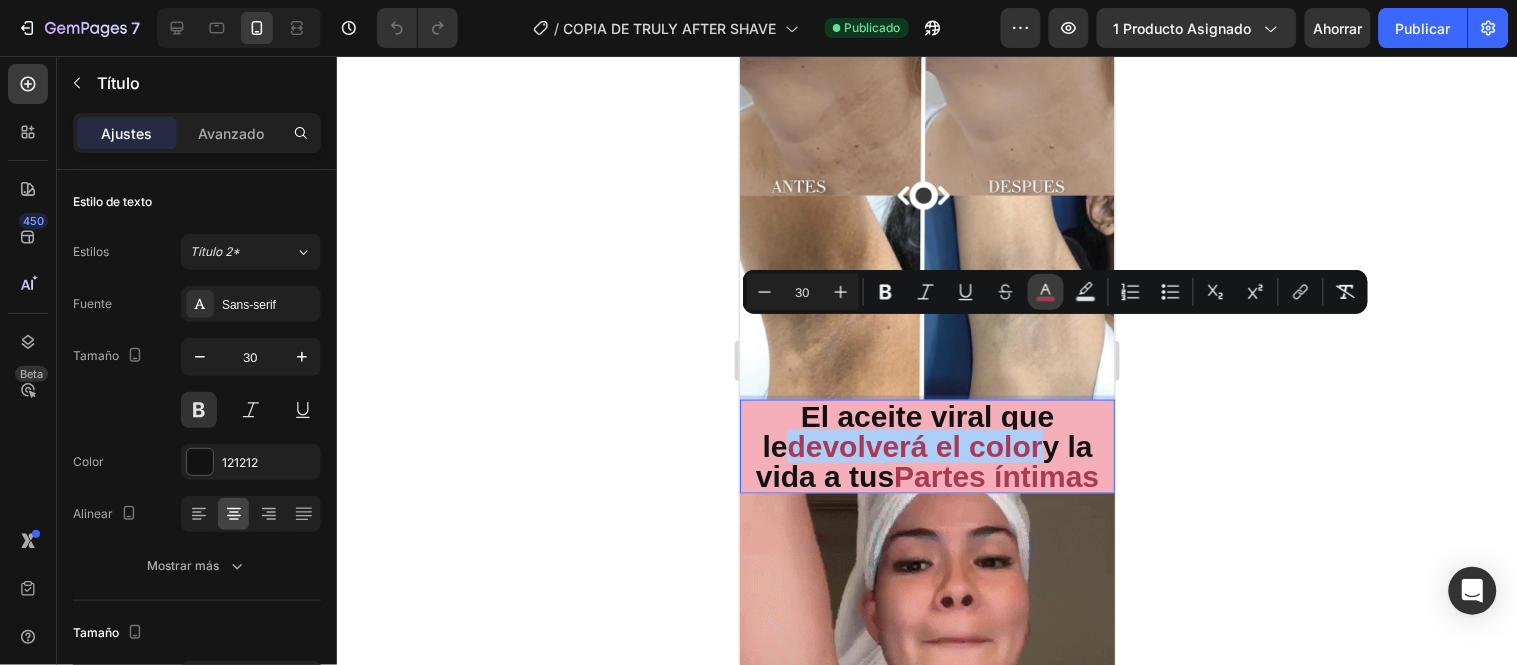 click 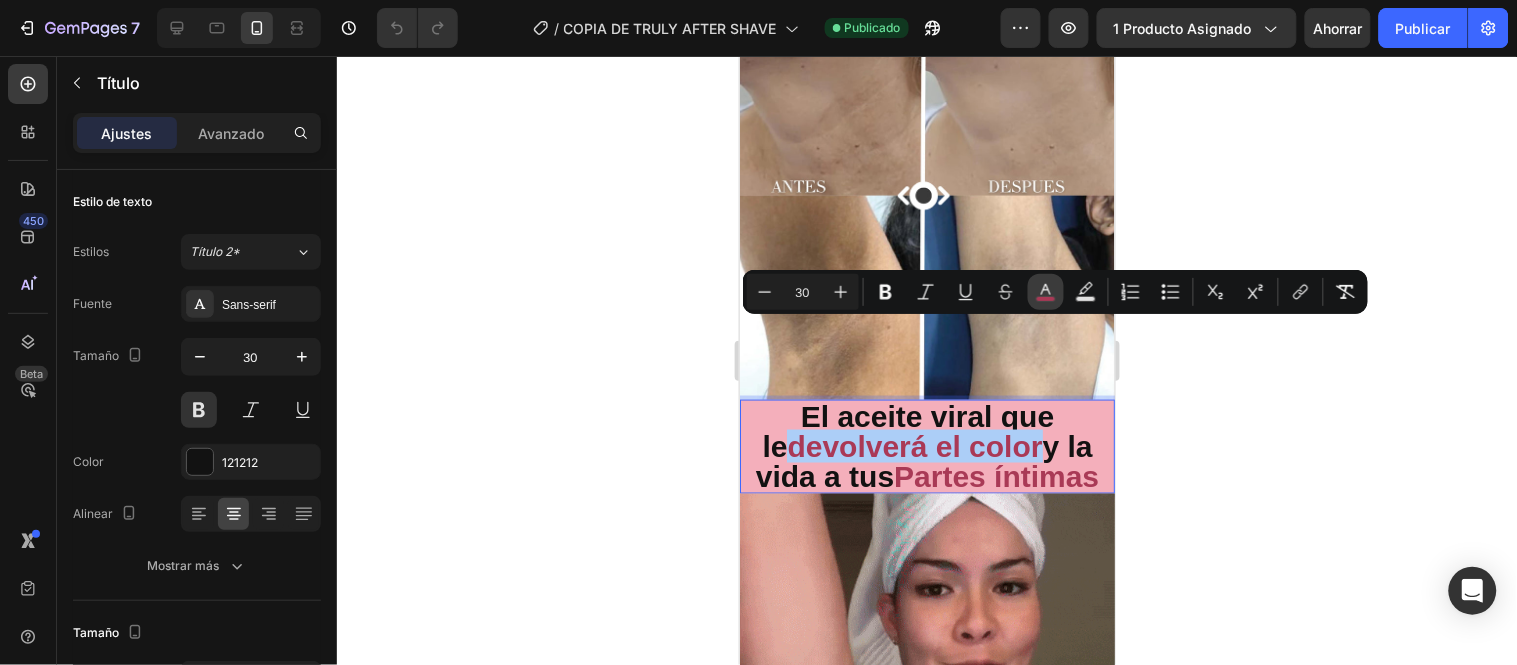 type on "AA3956" 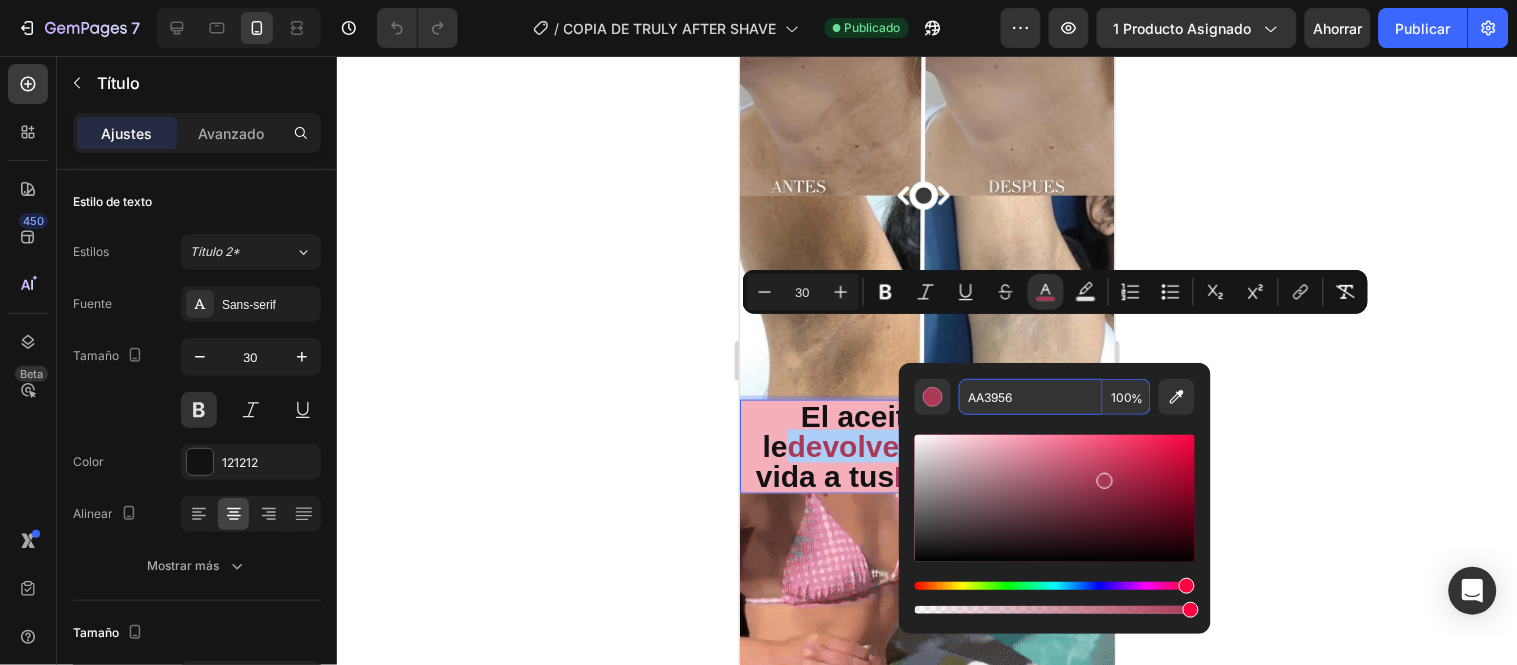 click on "AA3956" at bounding box center [1031, 397] 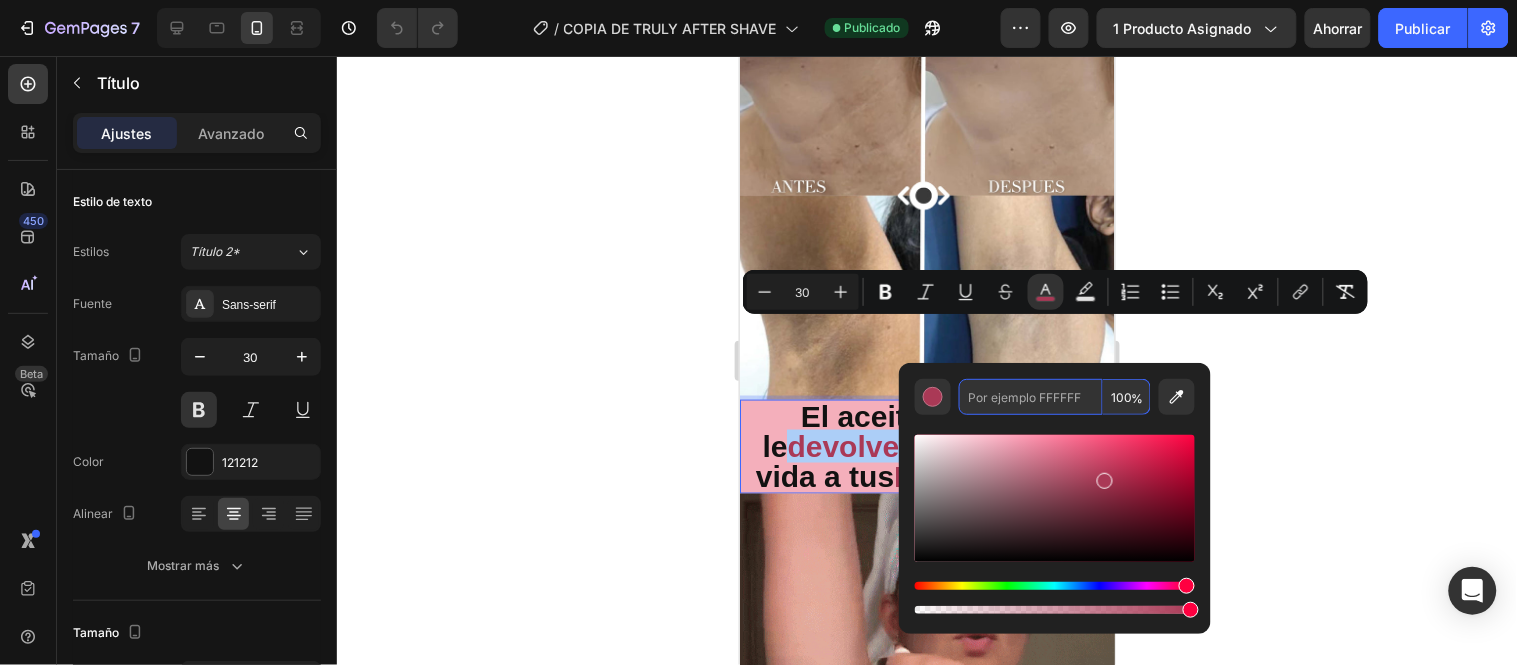type on "AA3956" 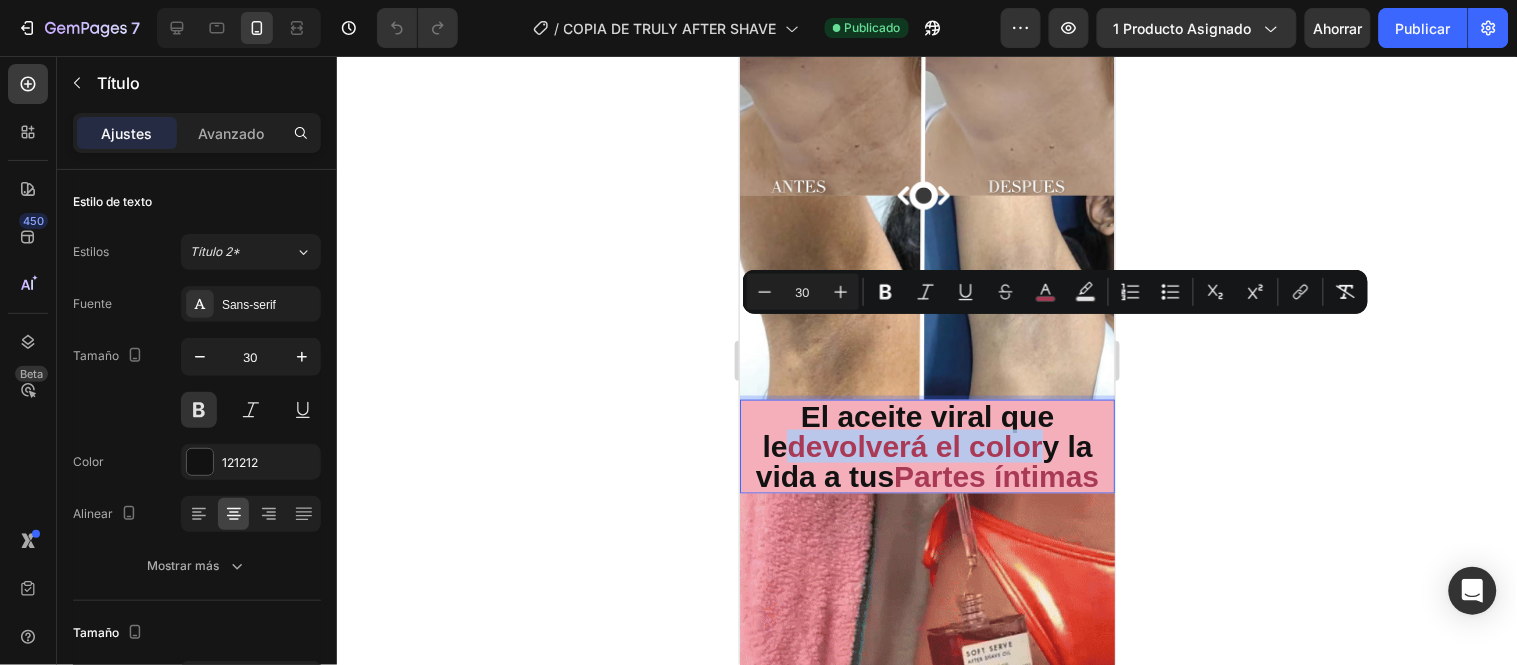 click on "devolverá el color" at bounding box center (913, 445) 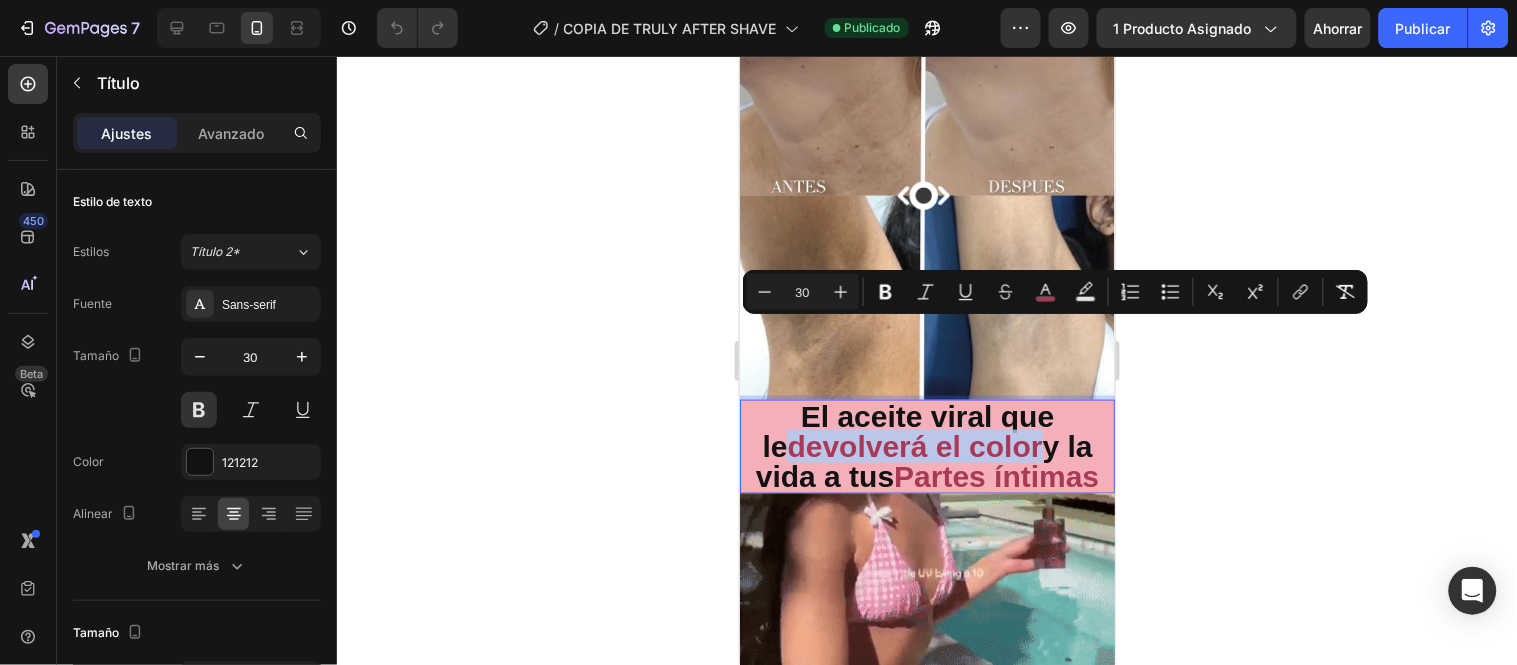 drag, startPoint x: 1014, startPoint y: 337, endPoint x: 763, endPoint y: 337, distance: 251 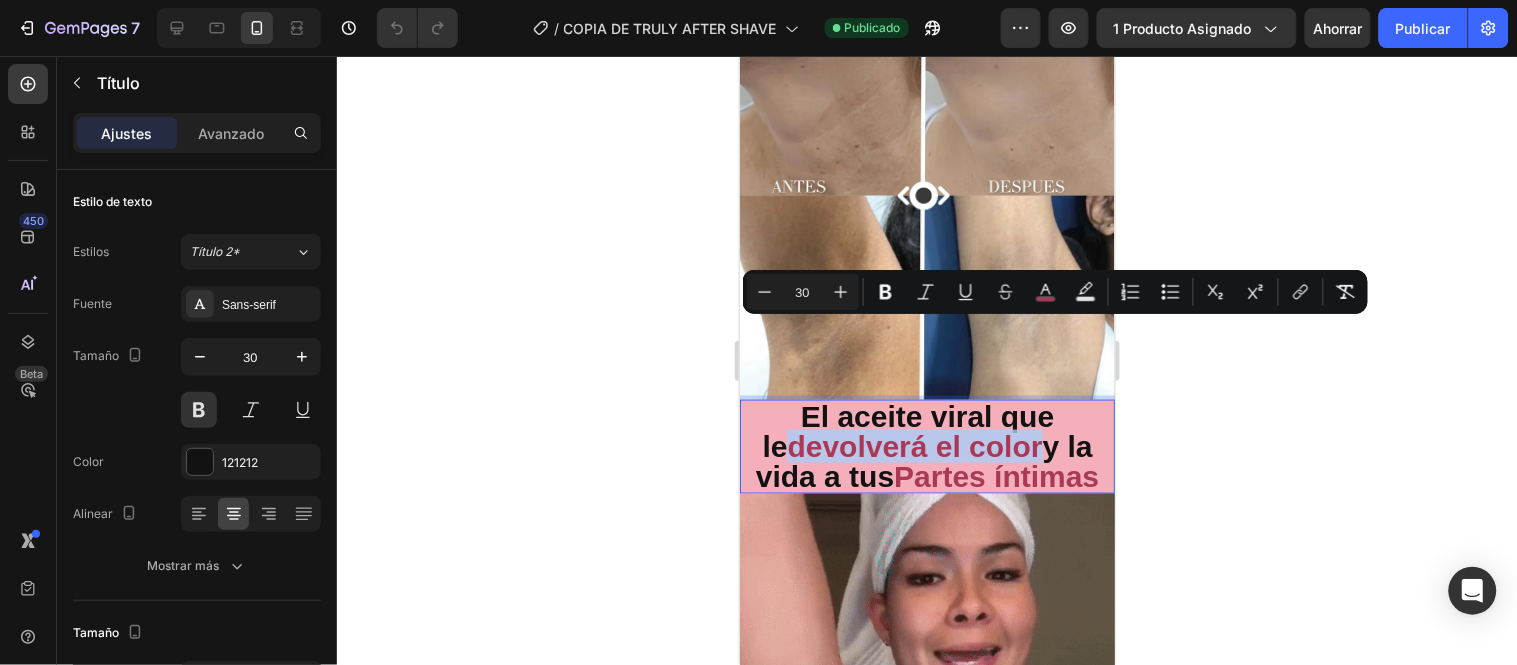 click on "devolverá el color" at bounding box center (913, 445) 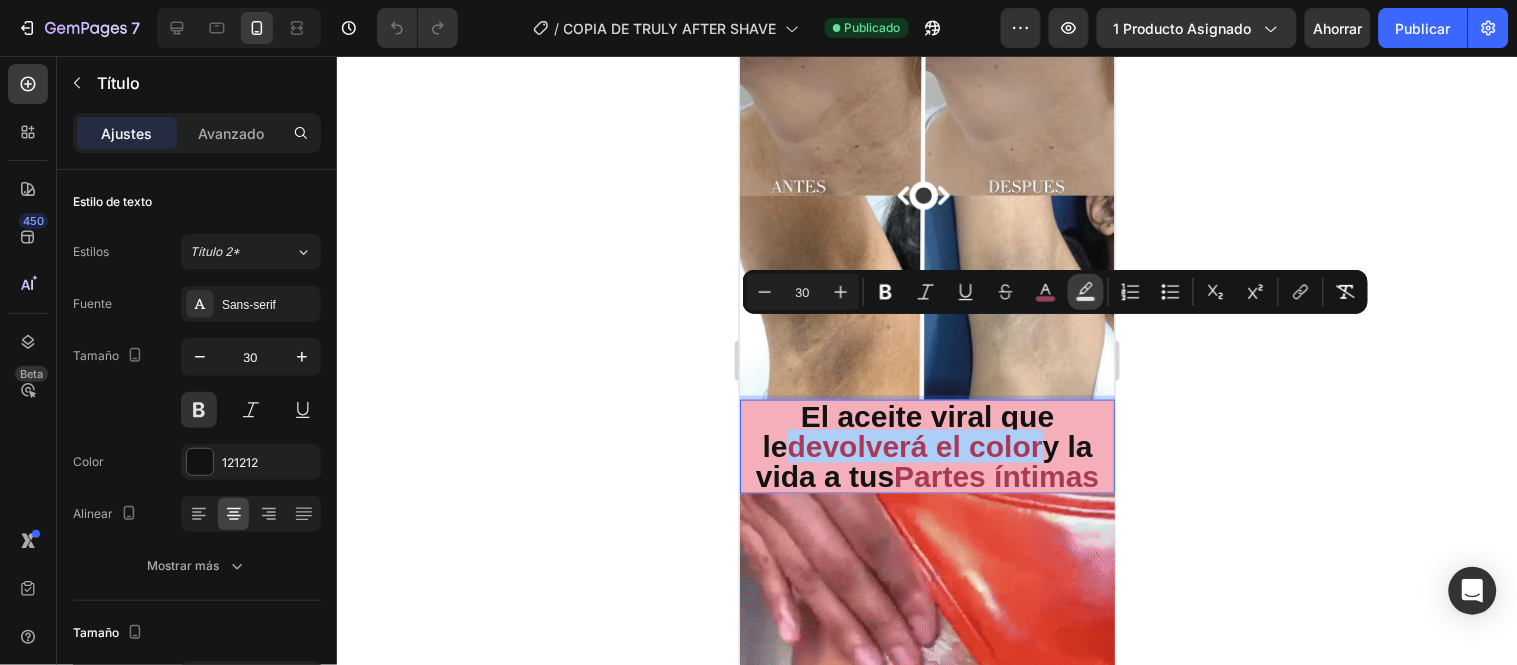 click 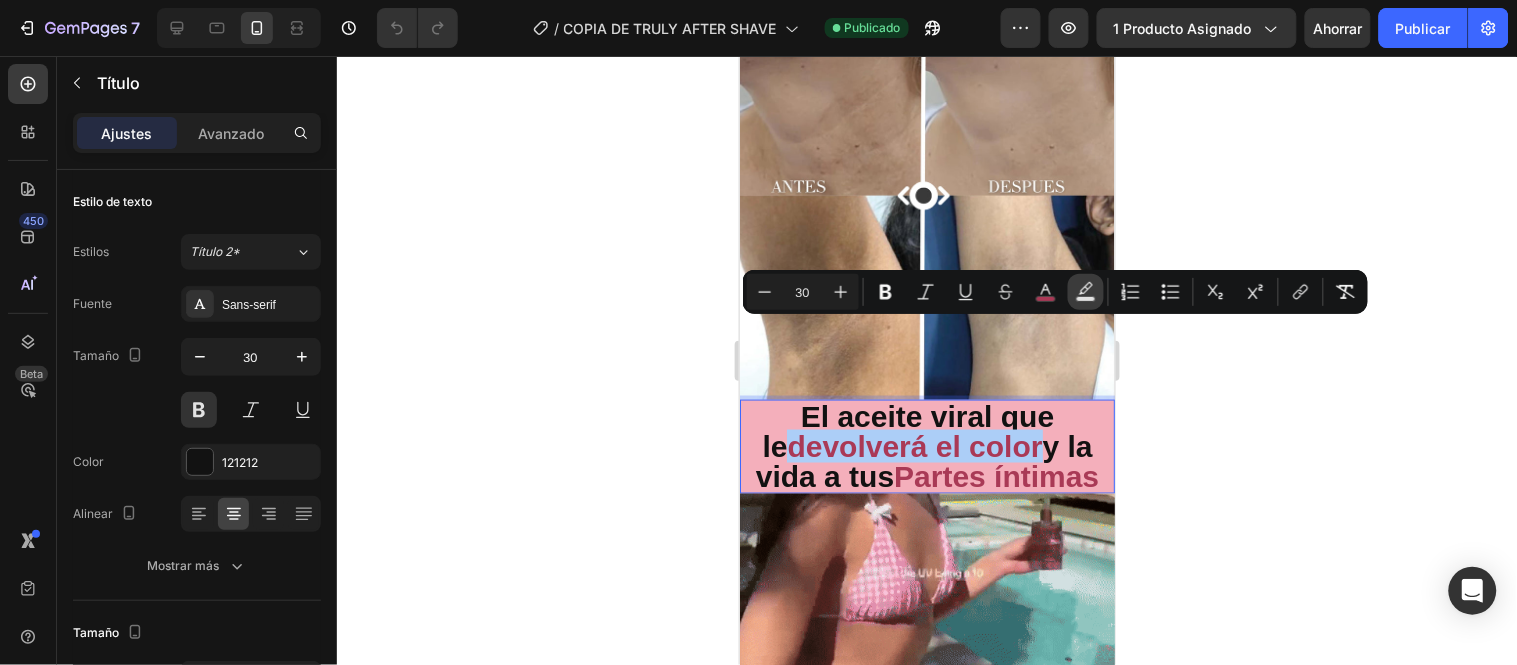 type on "000000" 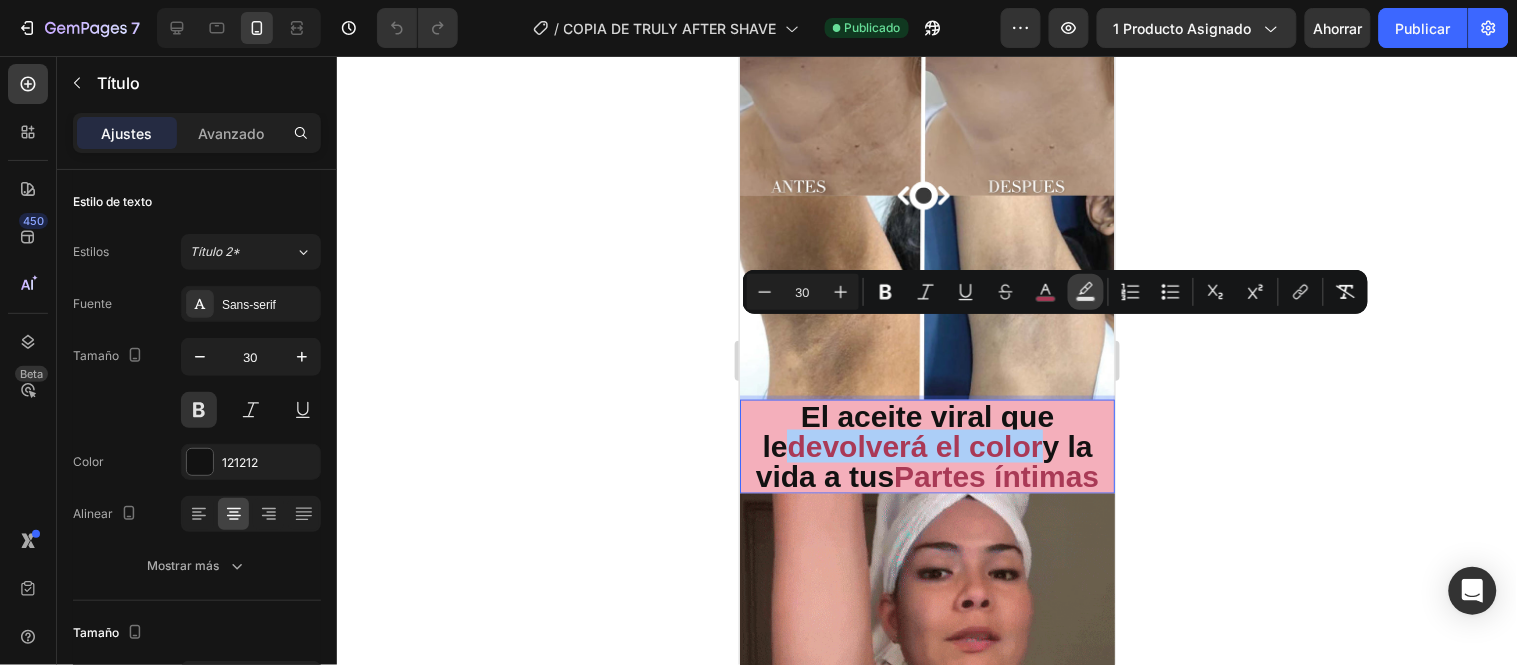 type on "77" 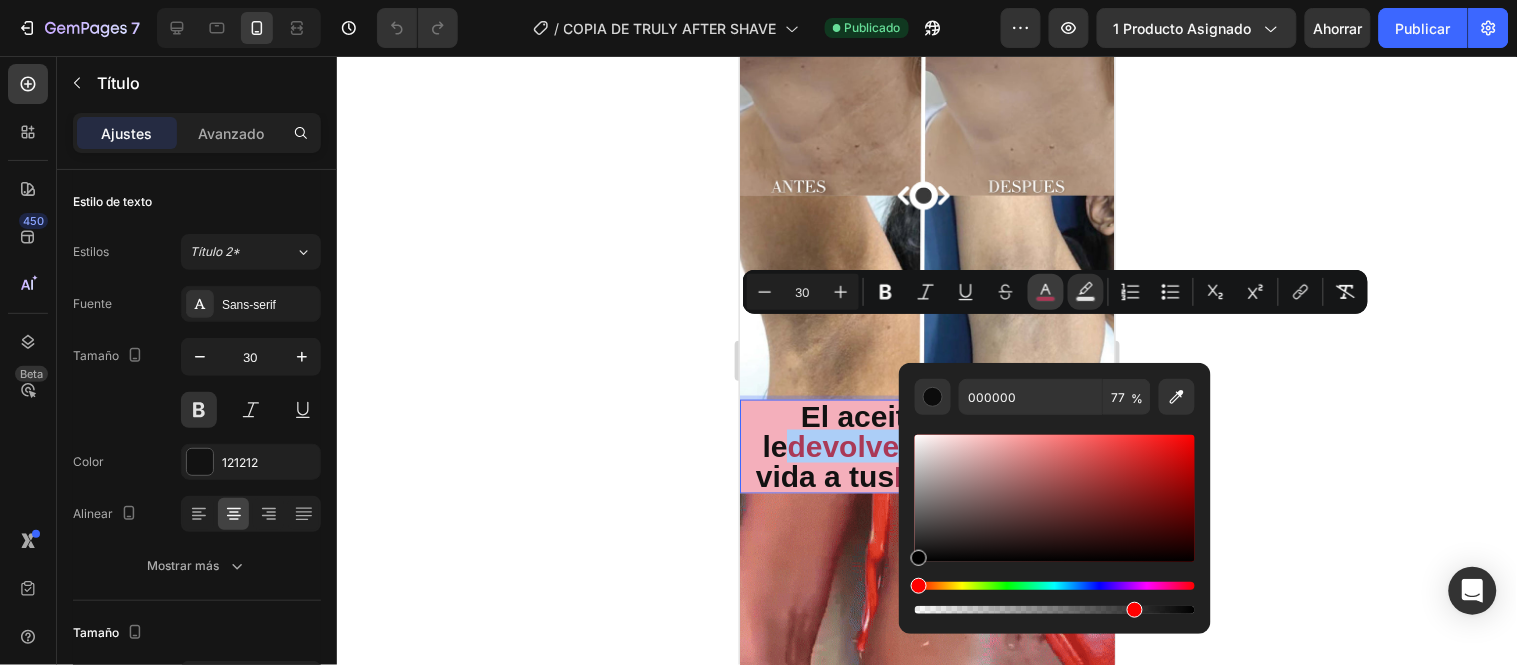 click 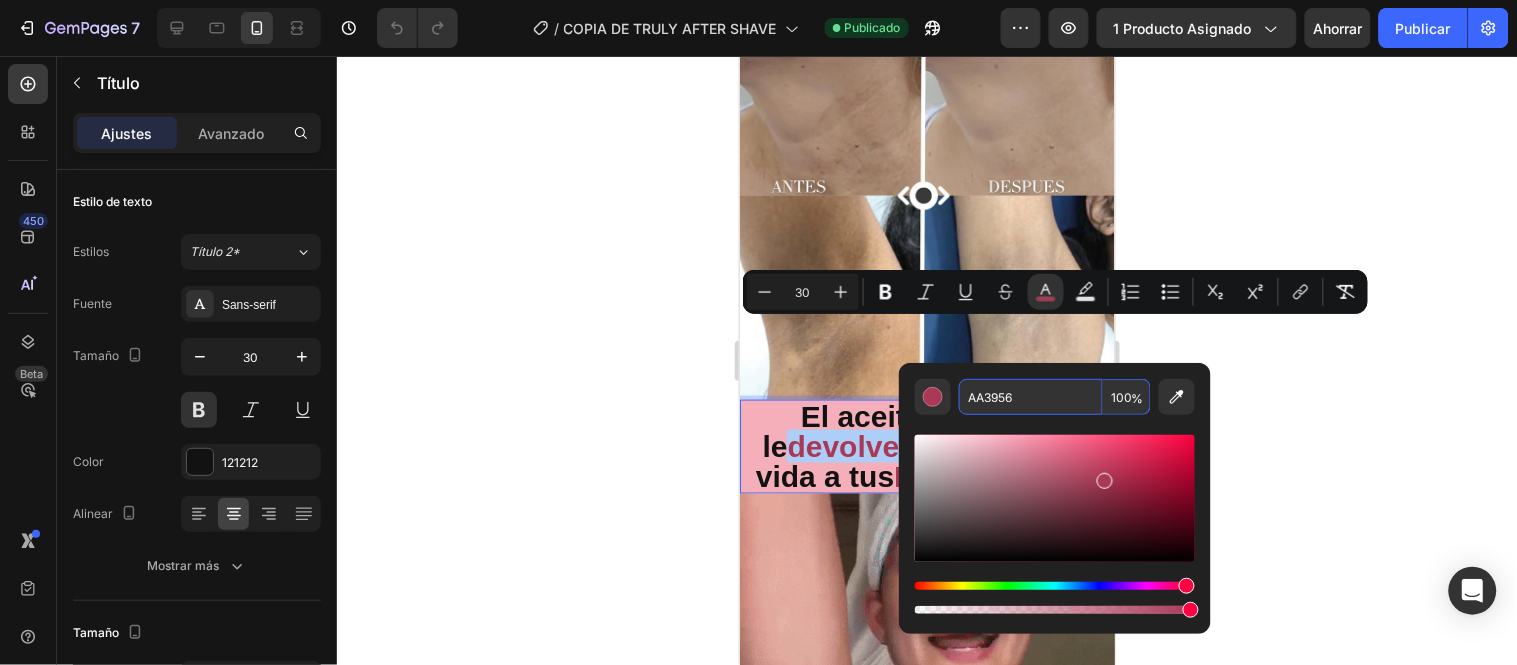 paste on "#ffffff" 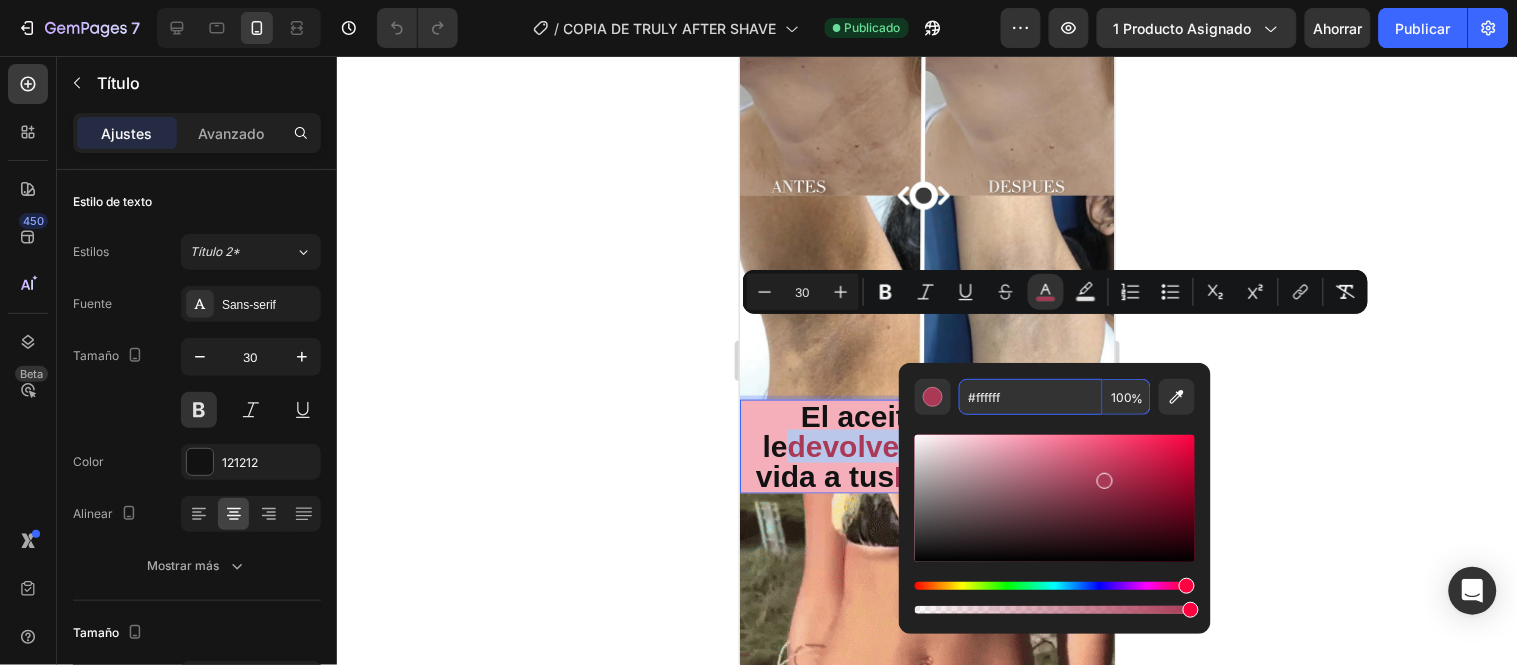 type on "FFFFFF" 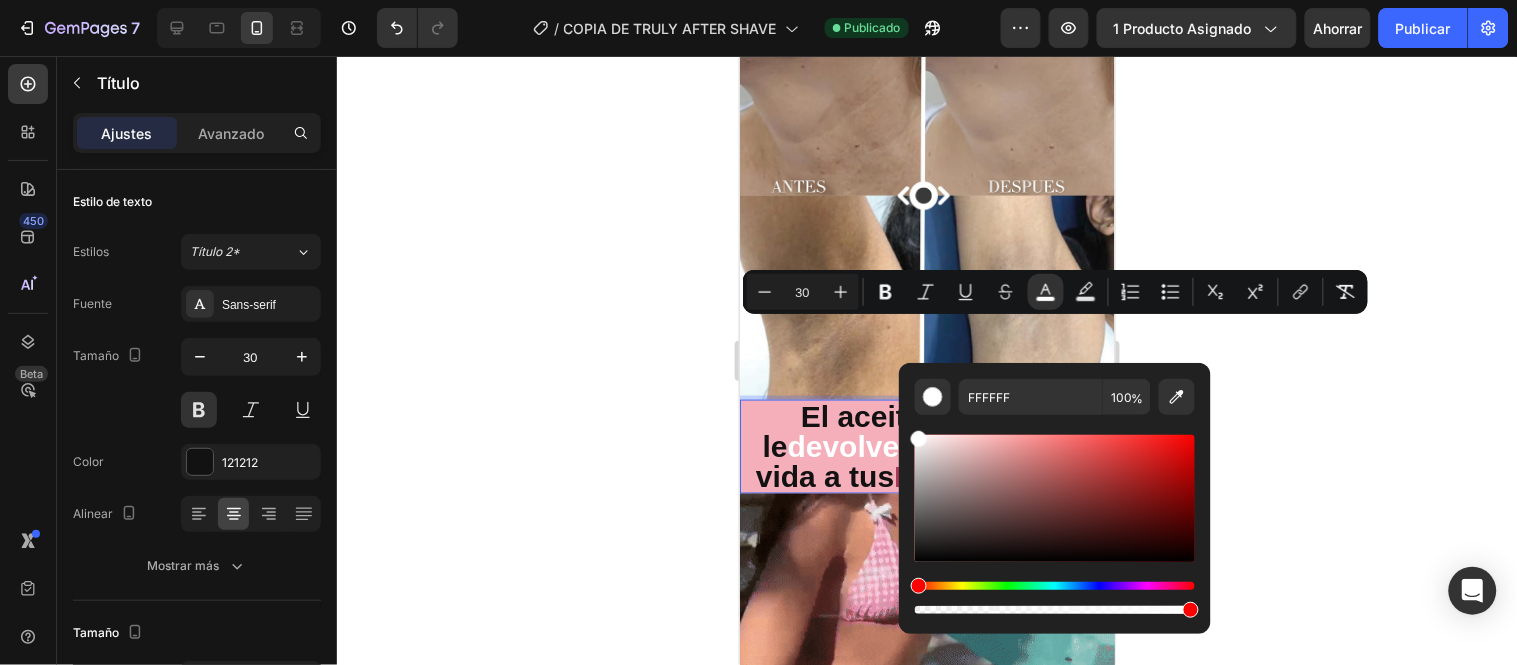 click 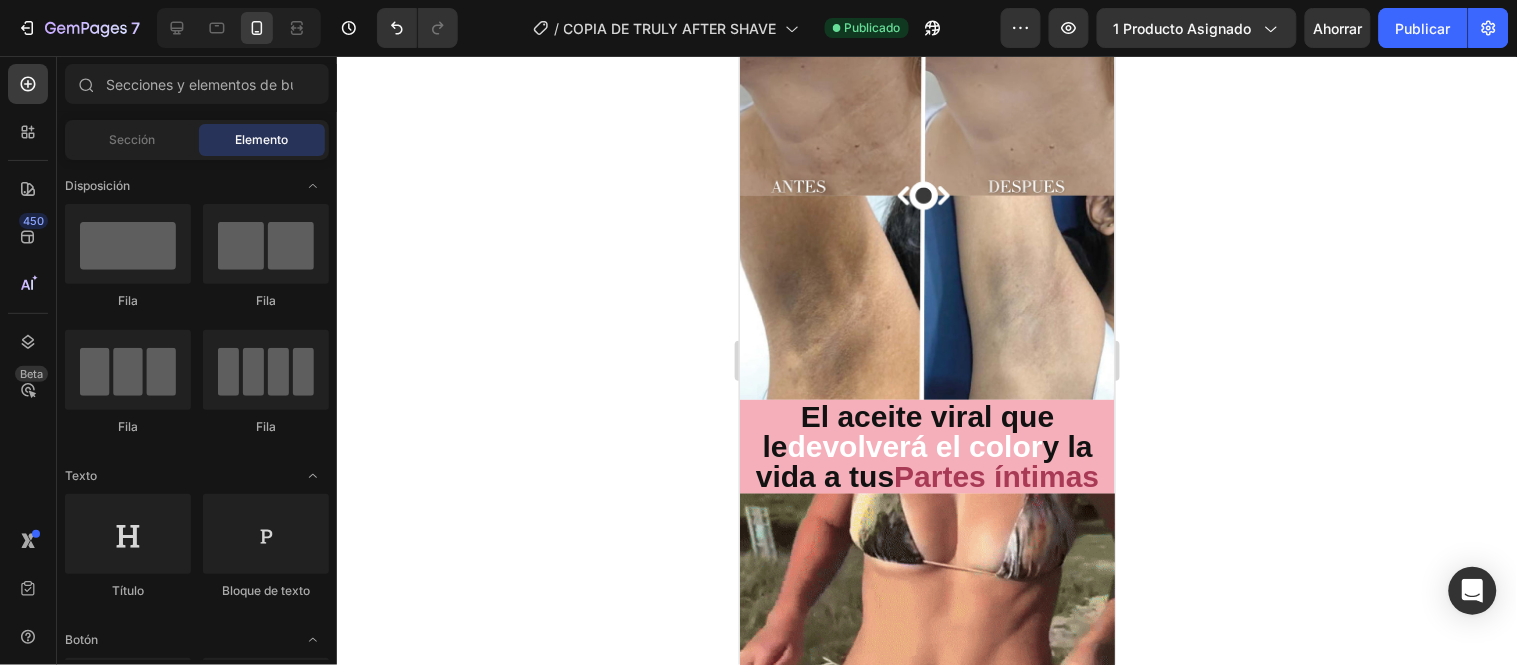 click 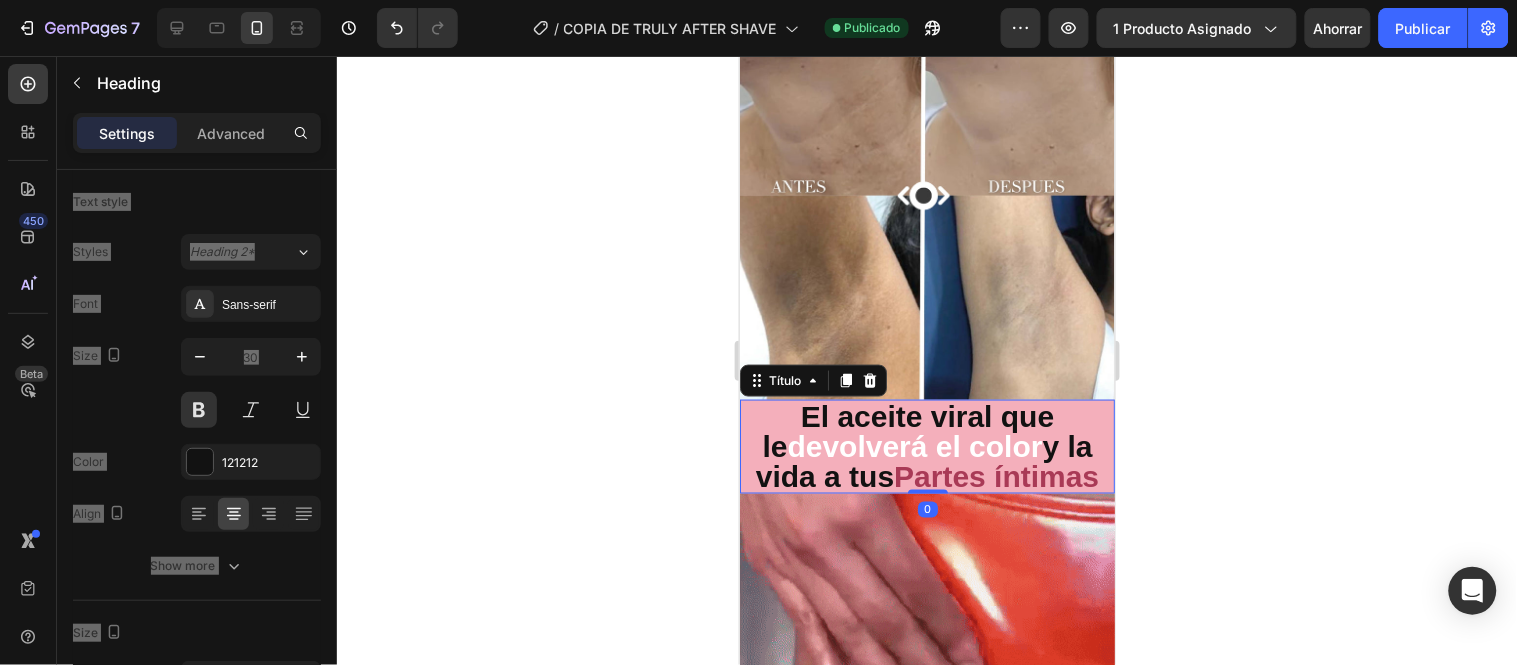 click on "Partes íntimas" at bounding box center (995, 475) 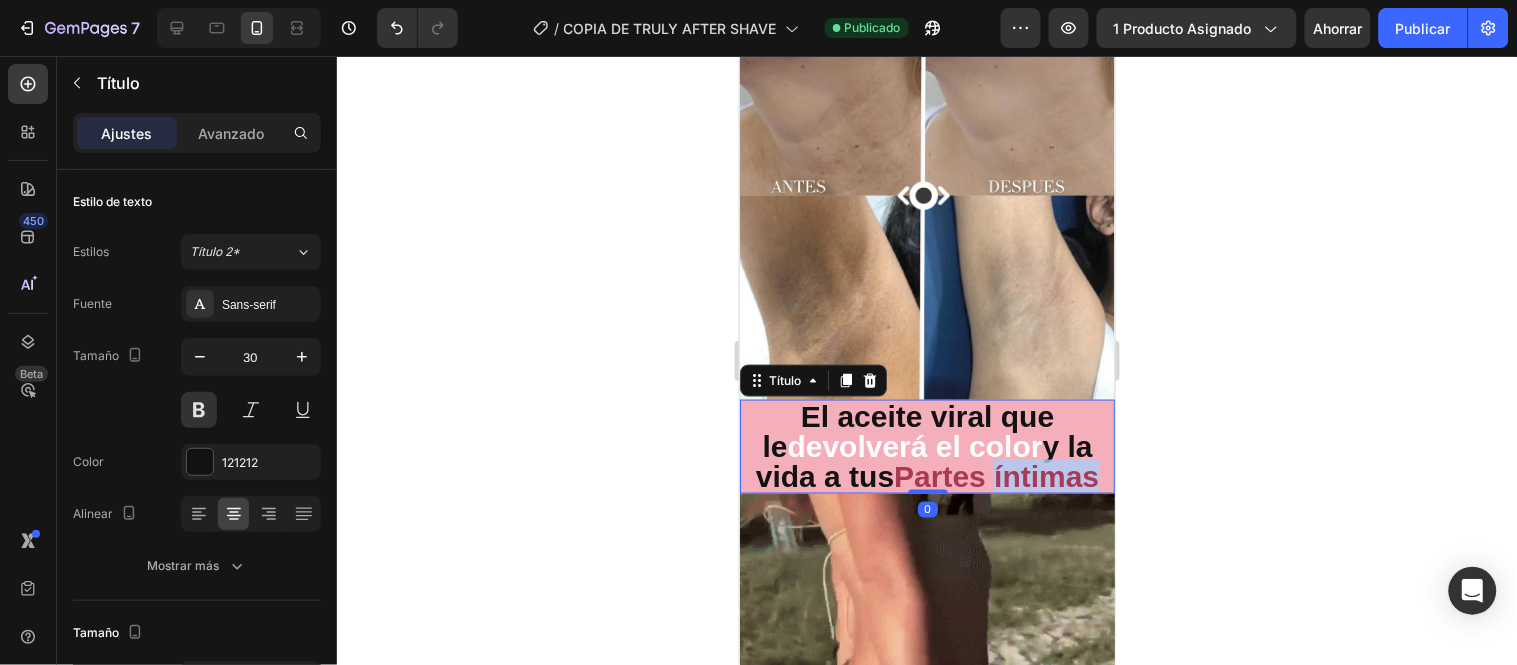 click on "Partes íntimas" at bounding box center (995, 475) 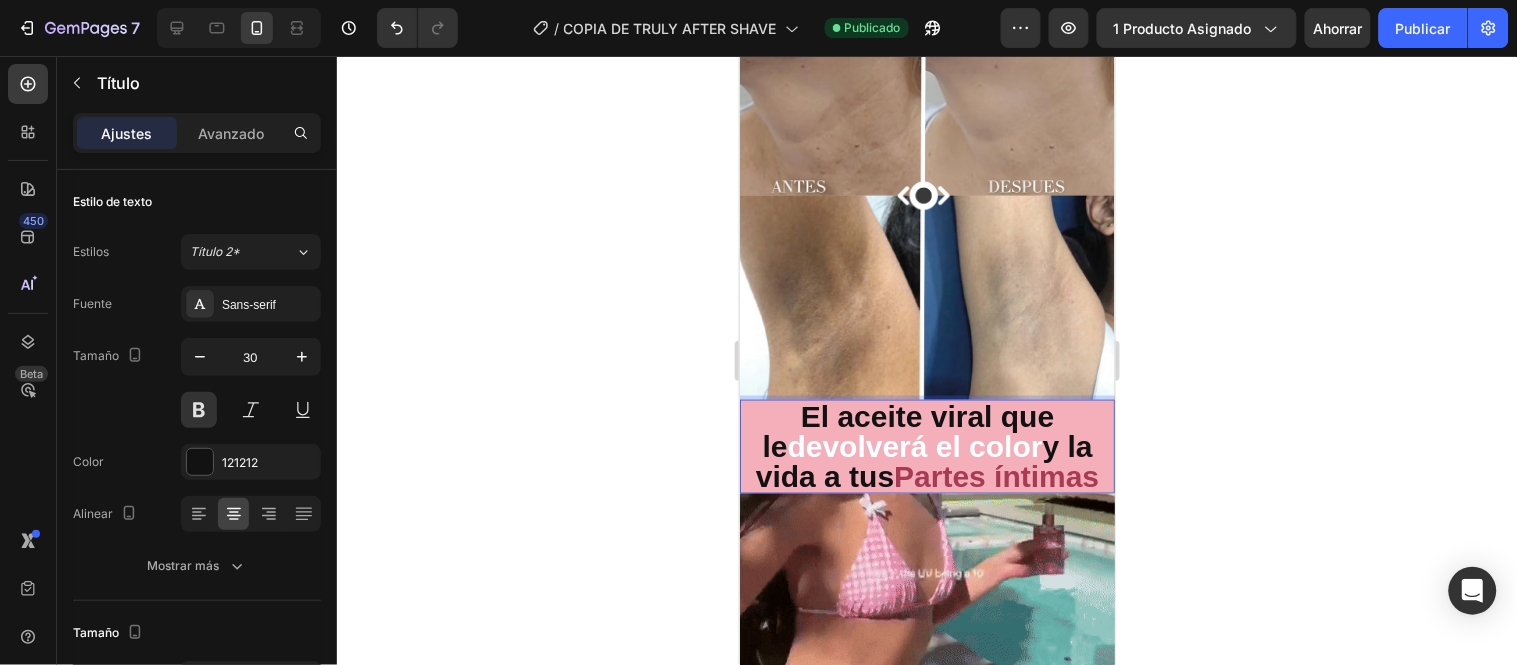 click on "Partes íntimas" at bounding box center (995, 475) 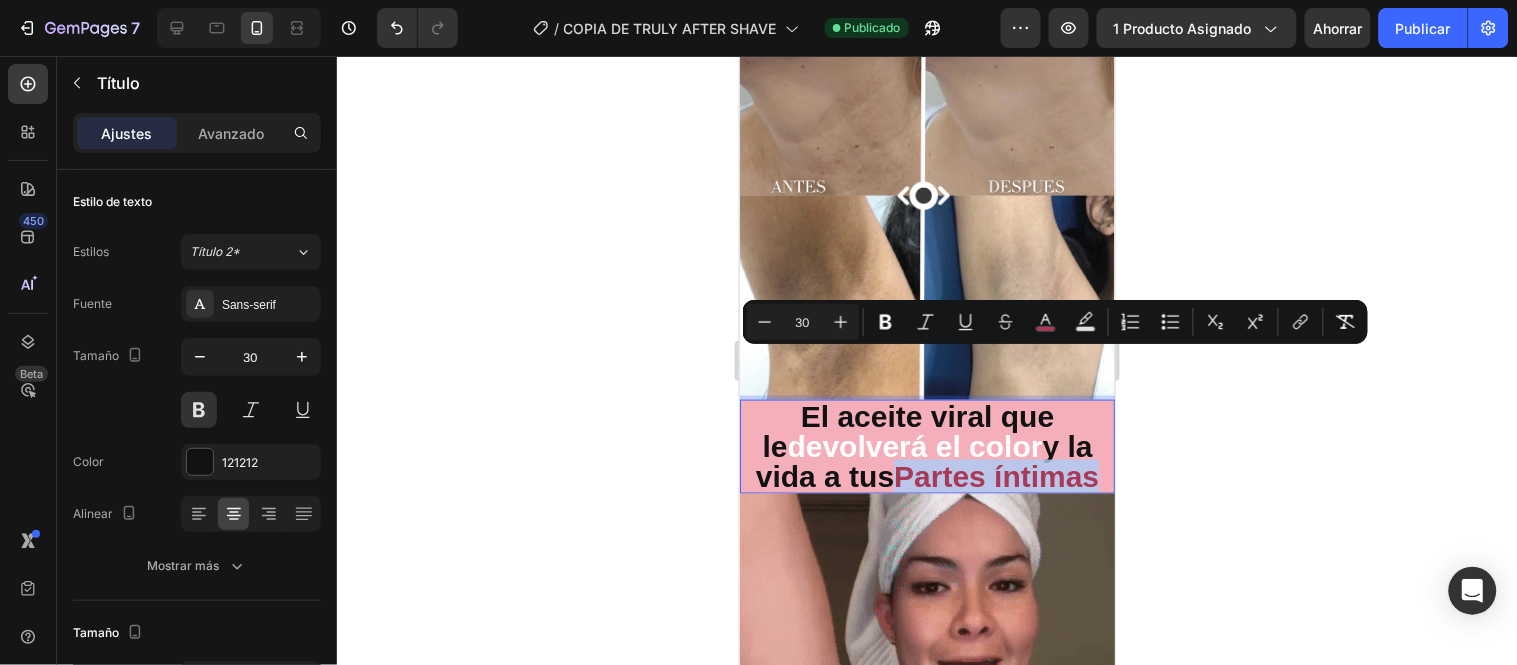 drag, startPoint x: 891, startPoint y: 367, endPoint x: 1090, endPoint y: 375, distance: 199.16074 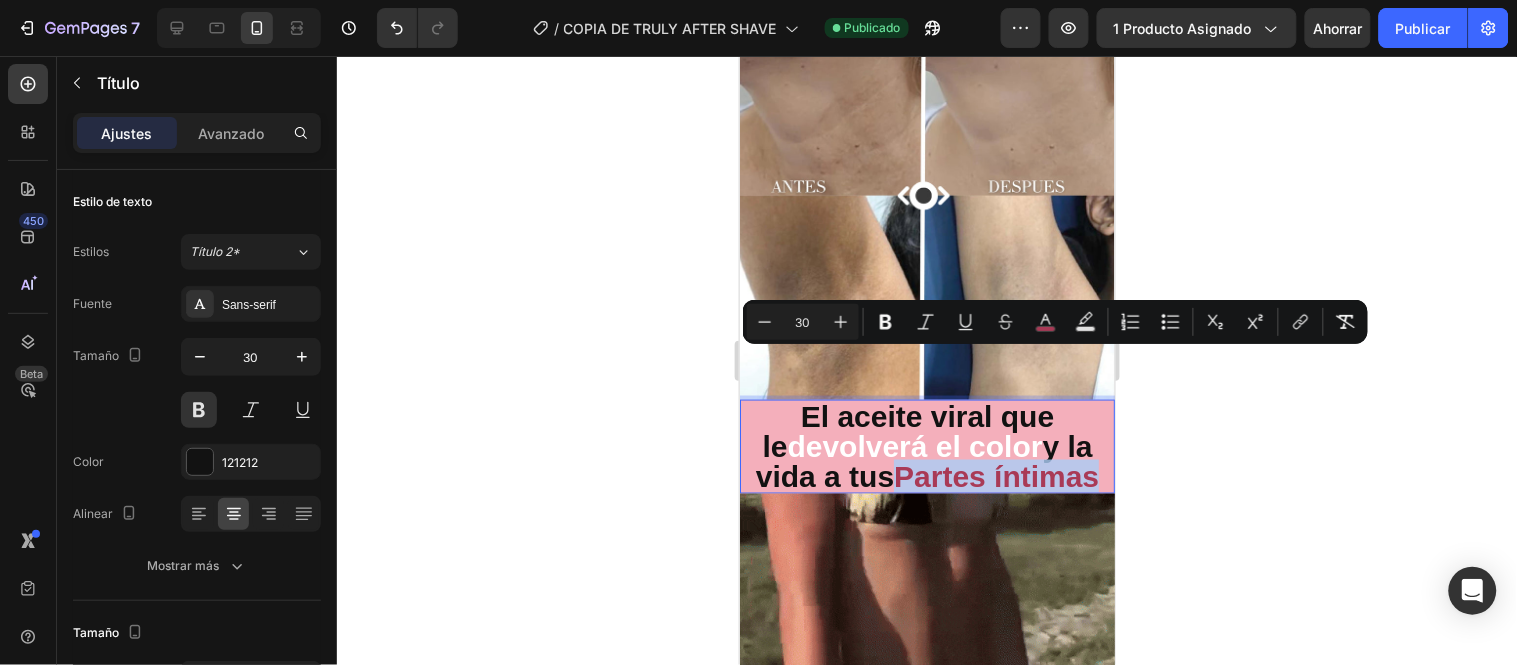 click on "Partes íntimas" at bounding box center (995, 475) 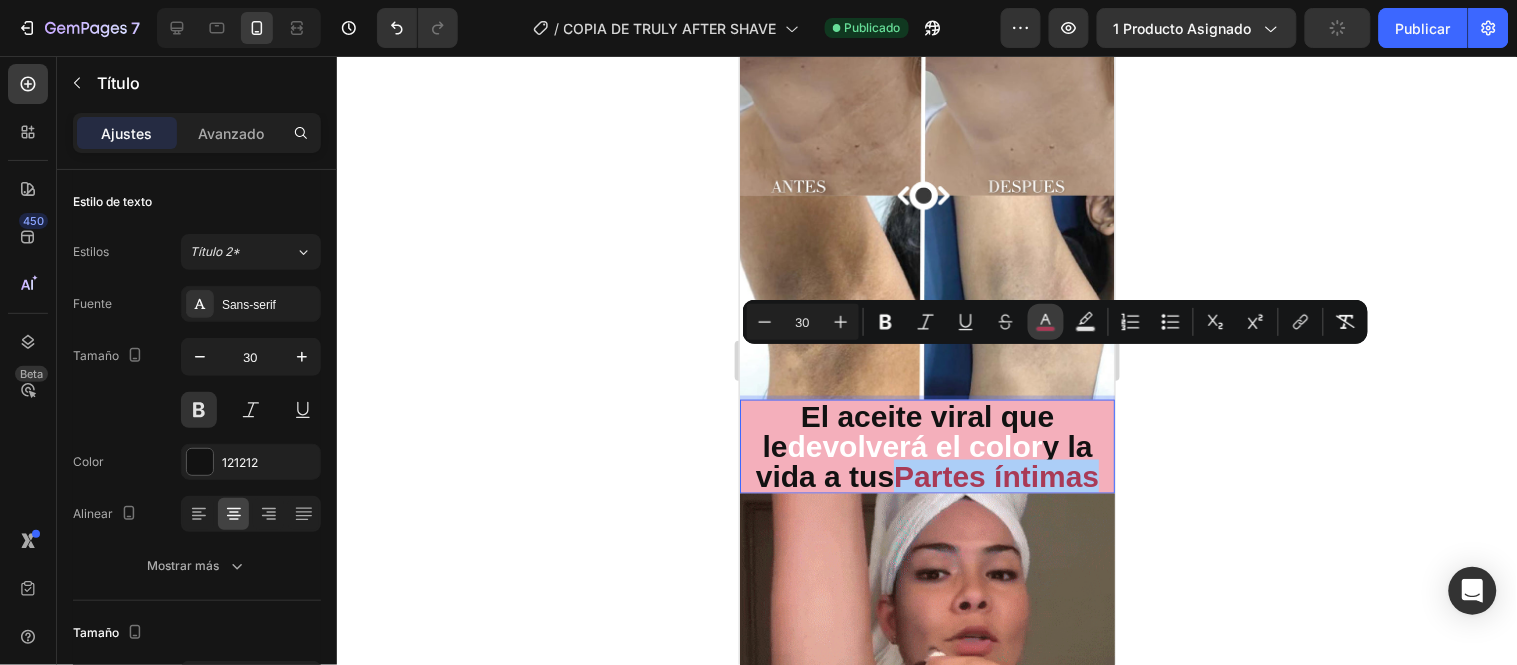 click 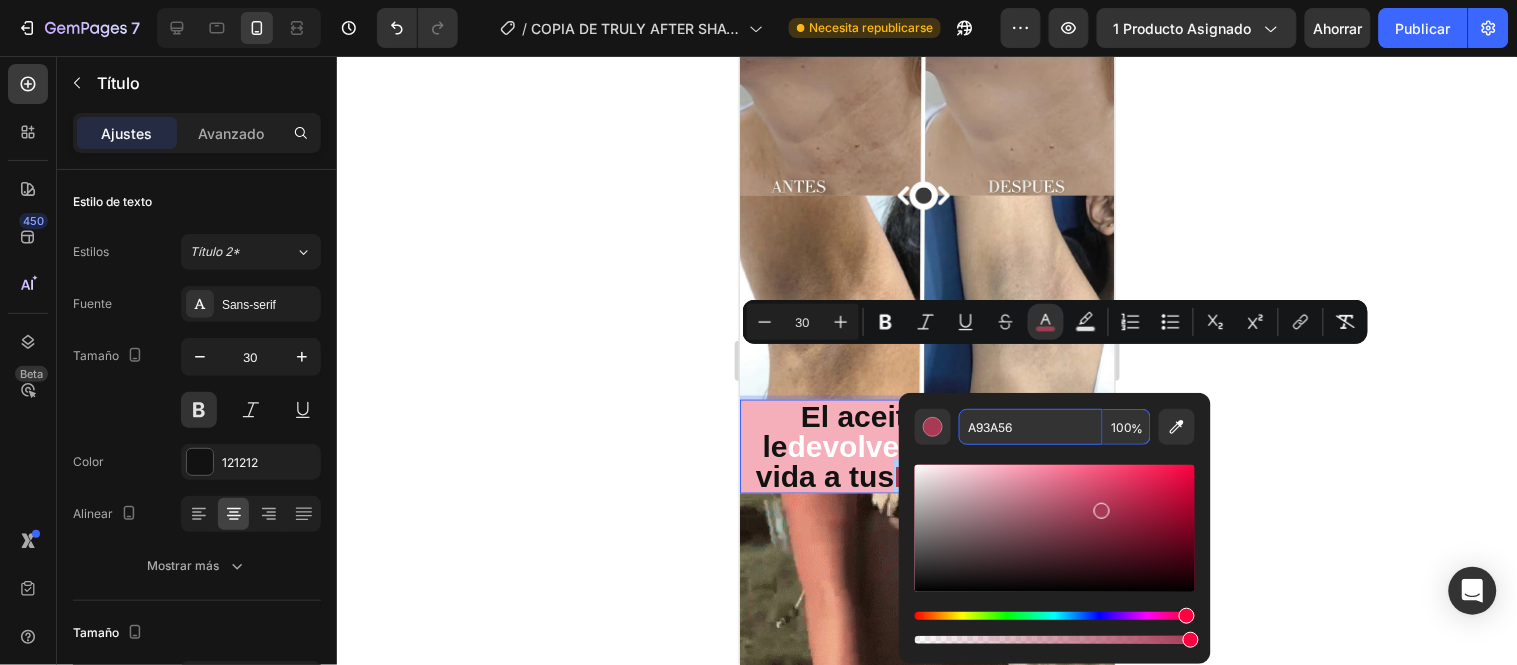 paste on "#ffffff" 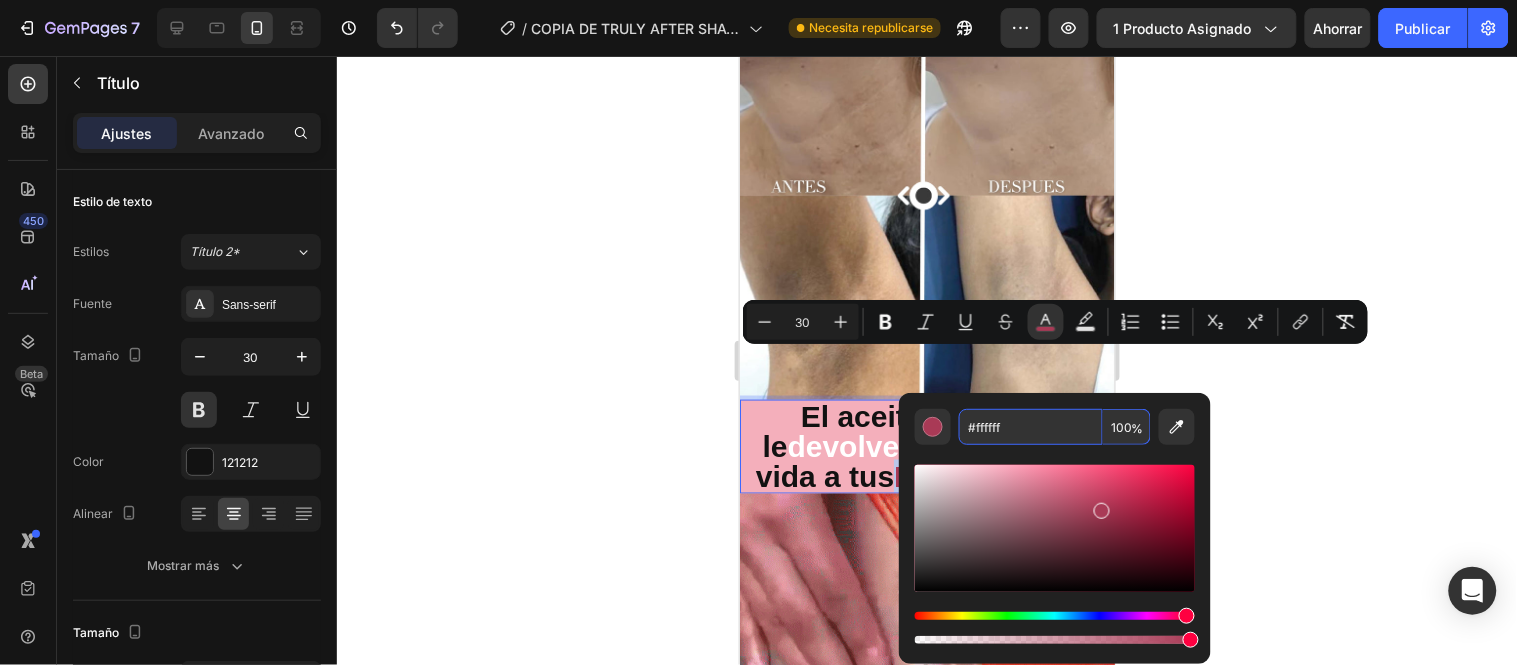 type on "FFFFFF" 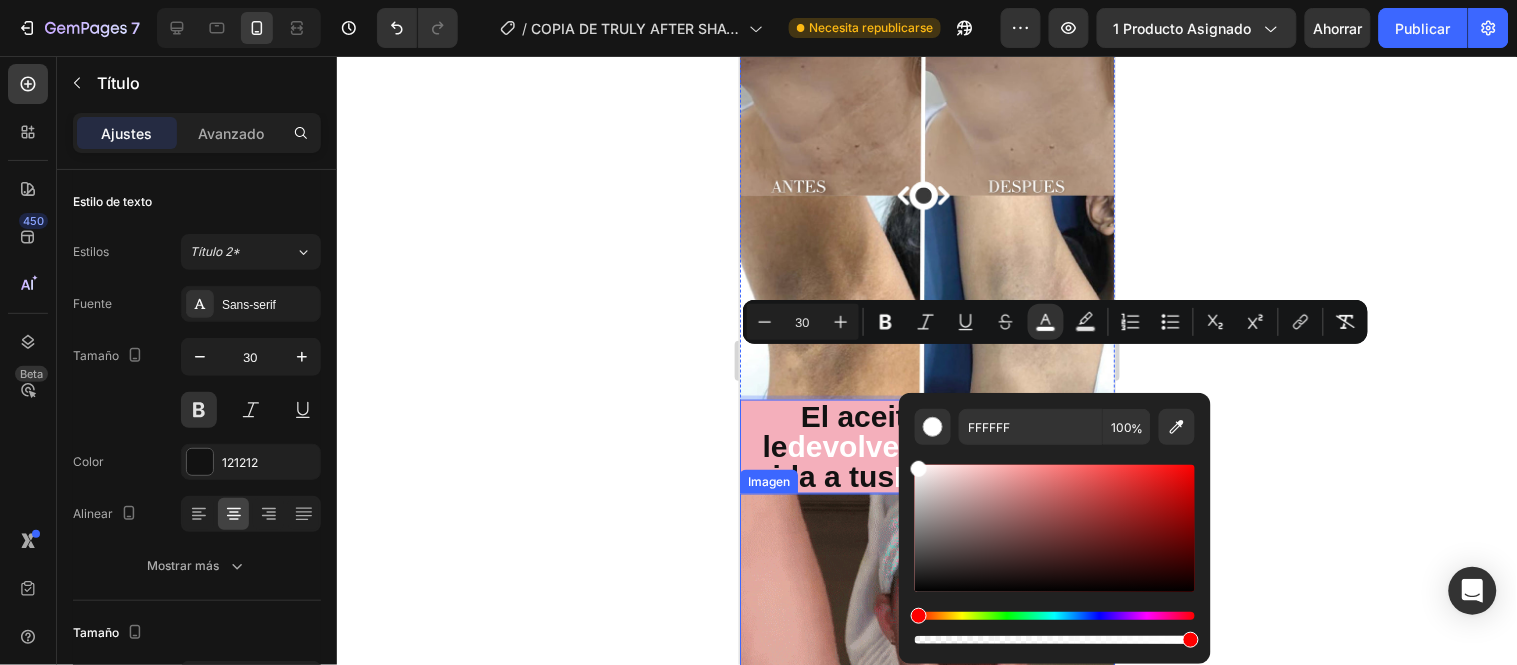 click 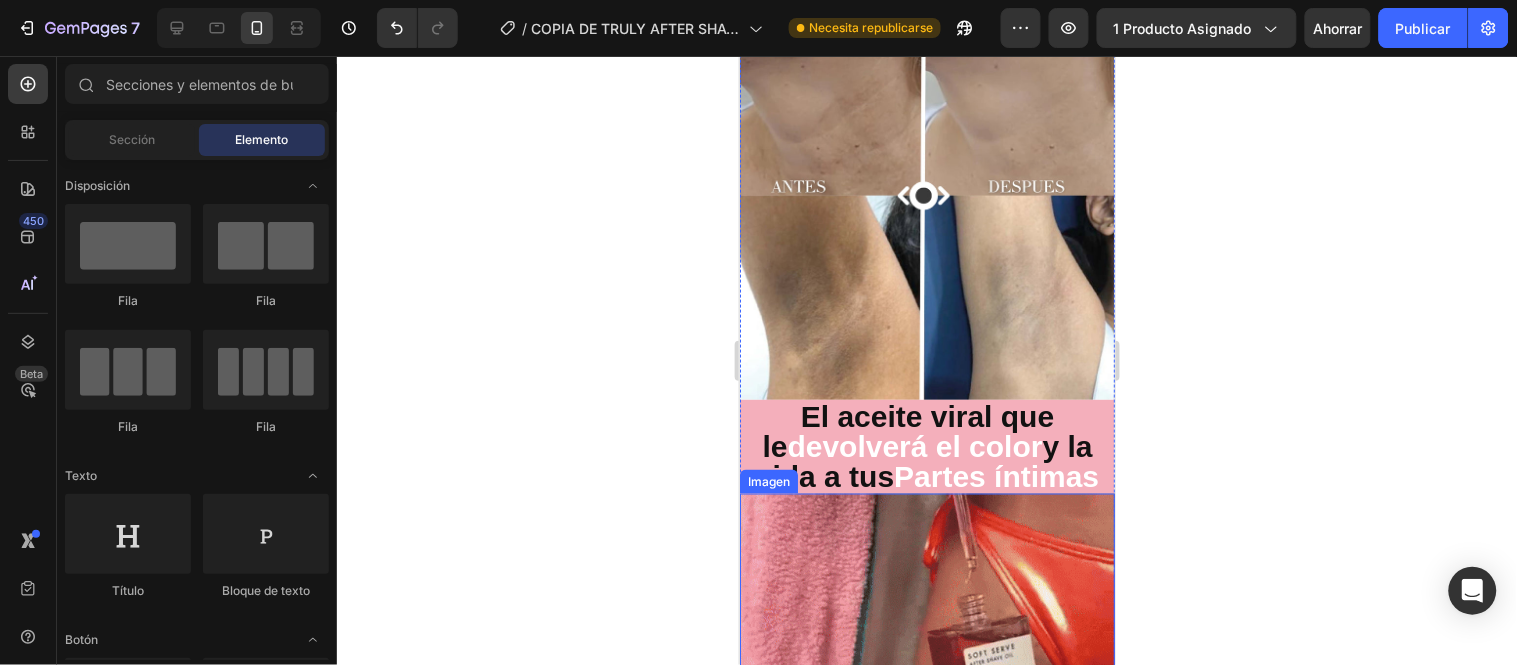 click 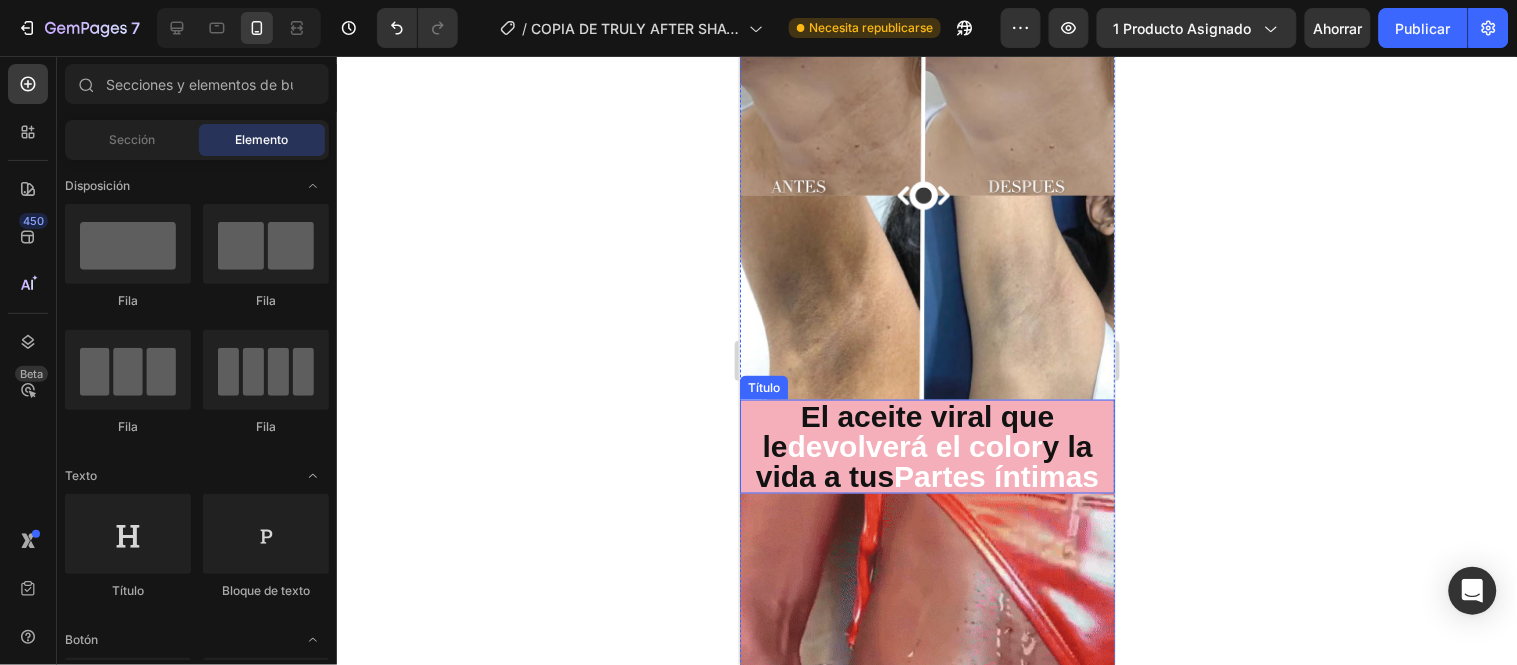 click 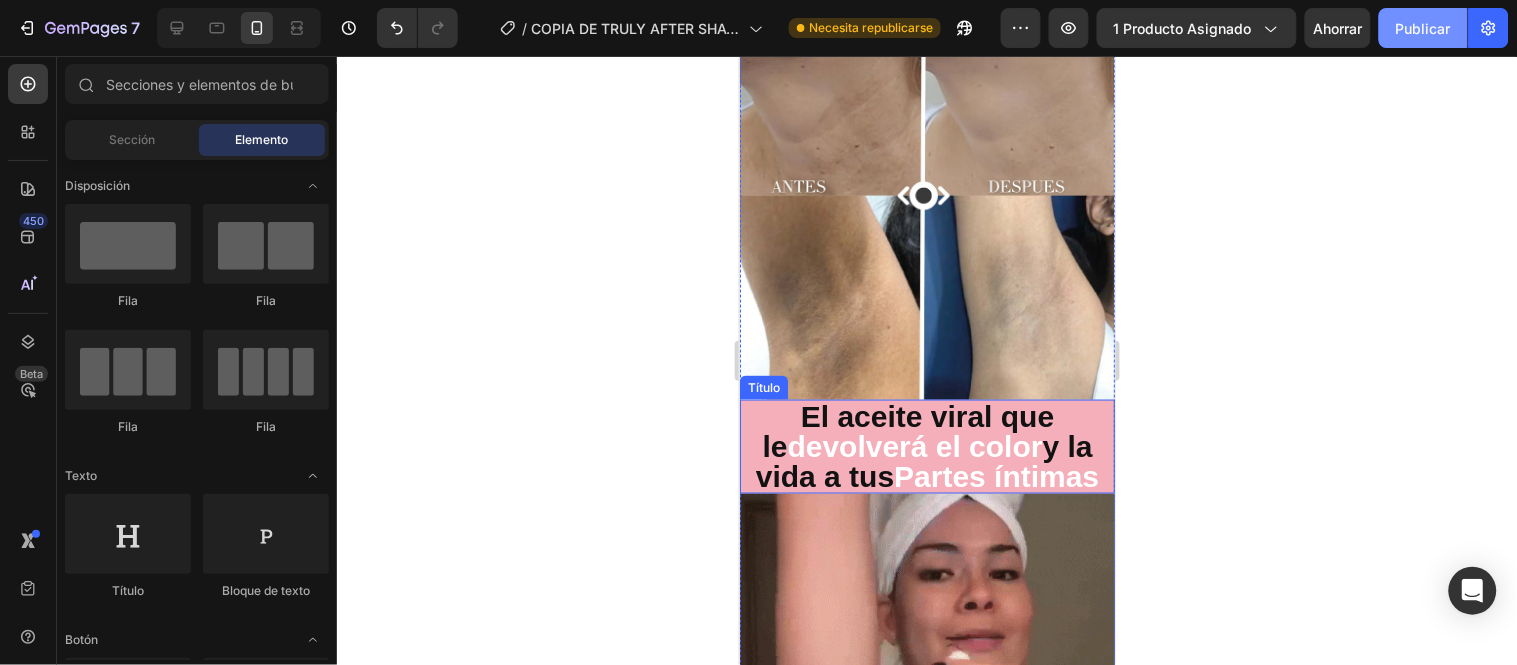 click on "Publicar" 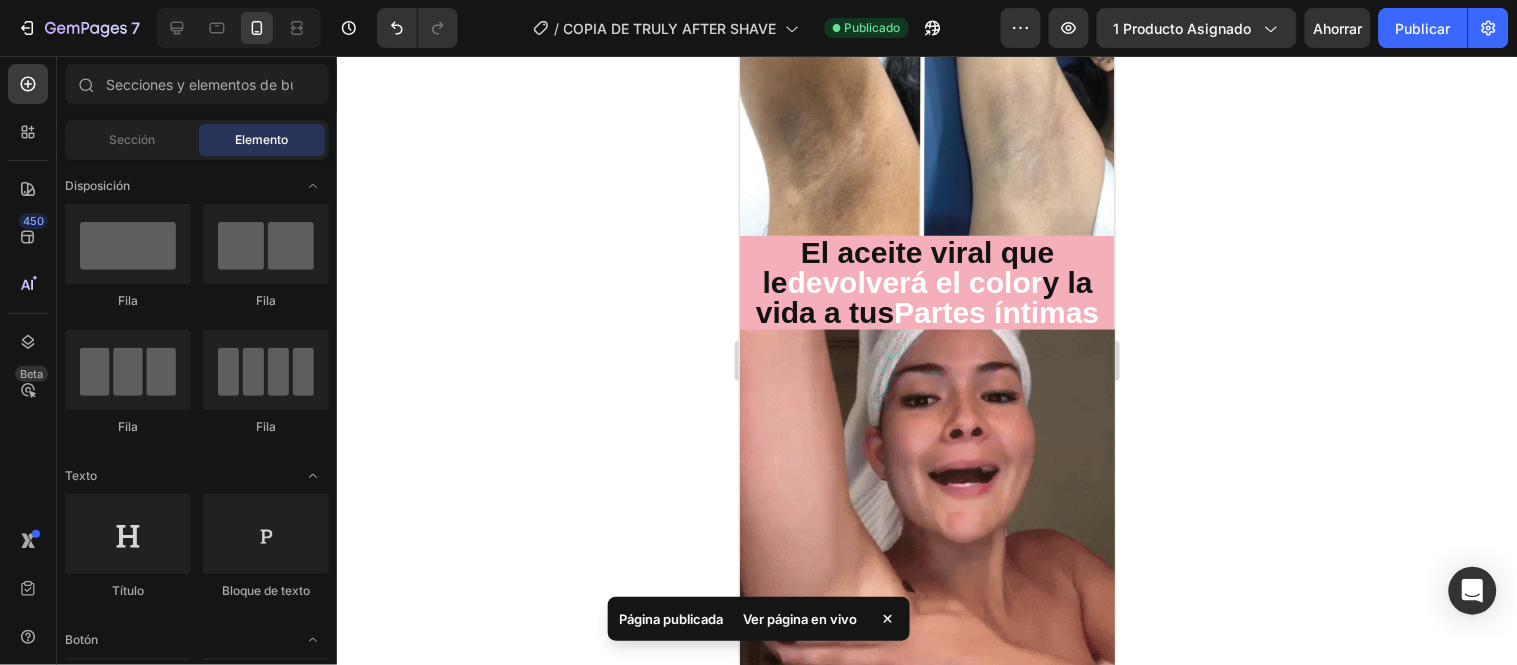 scroll, scrollTop: 2673, scrollLeft: 0, axis: vertical 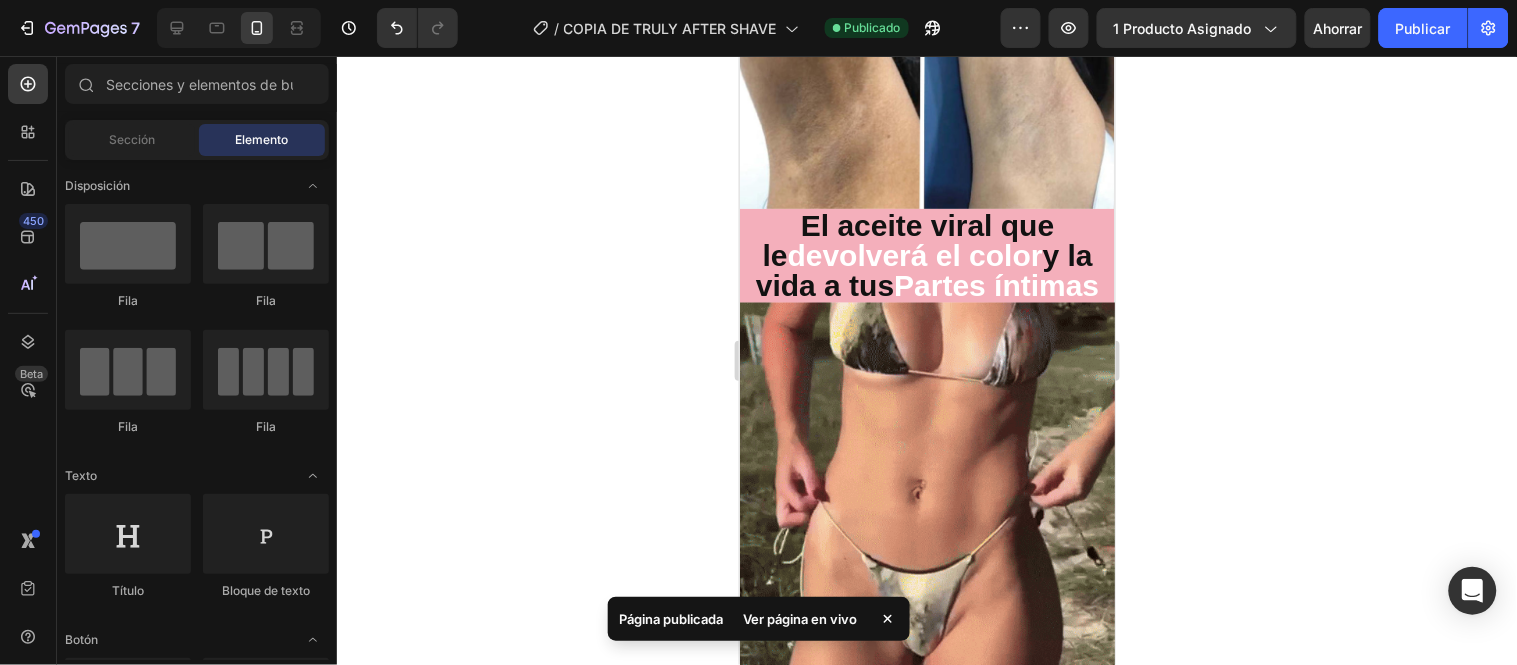 drag, startPoint x: 1106, startPoint y: 412, endPoint x: 2232, endPoint y: 171, distance: 1151.5021 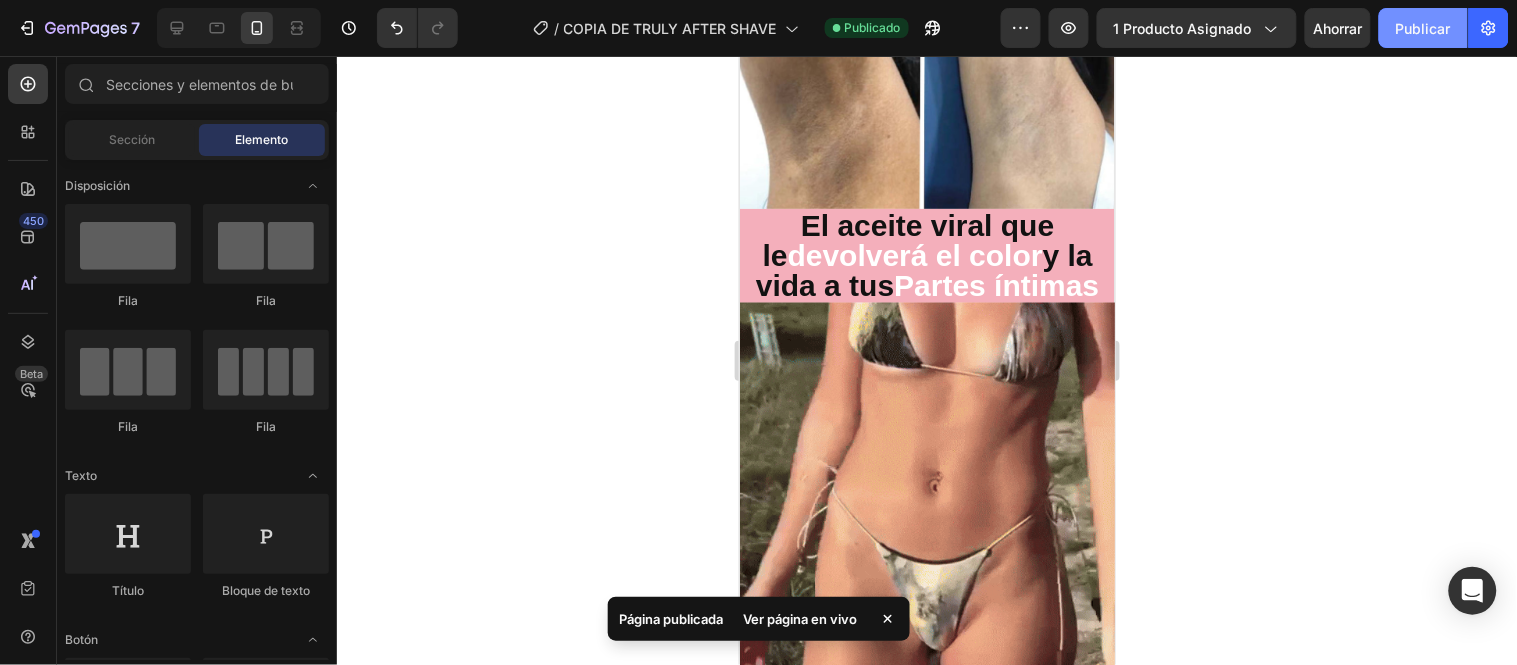 click on "Publicar" 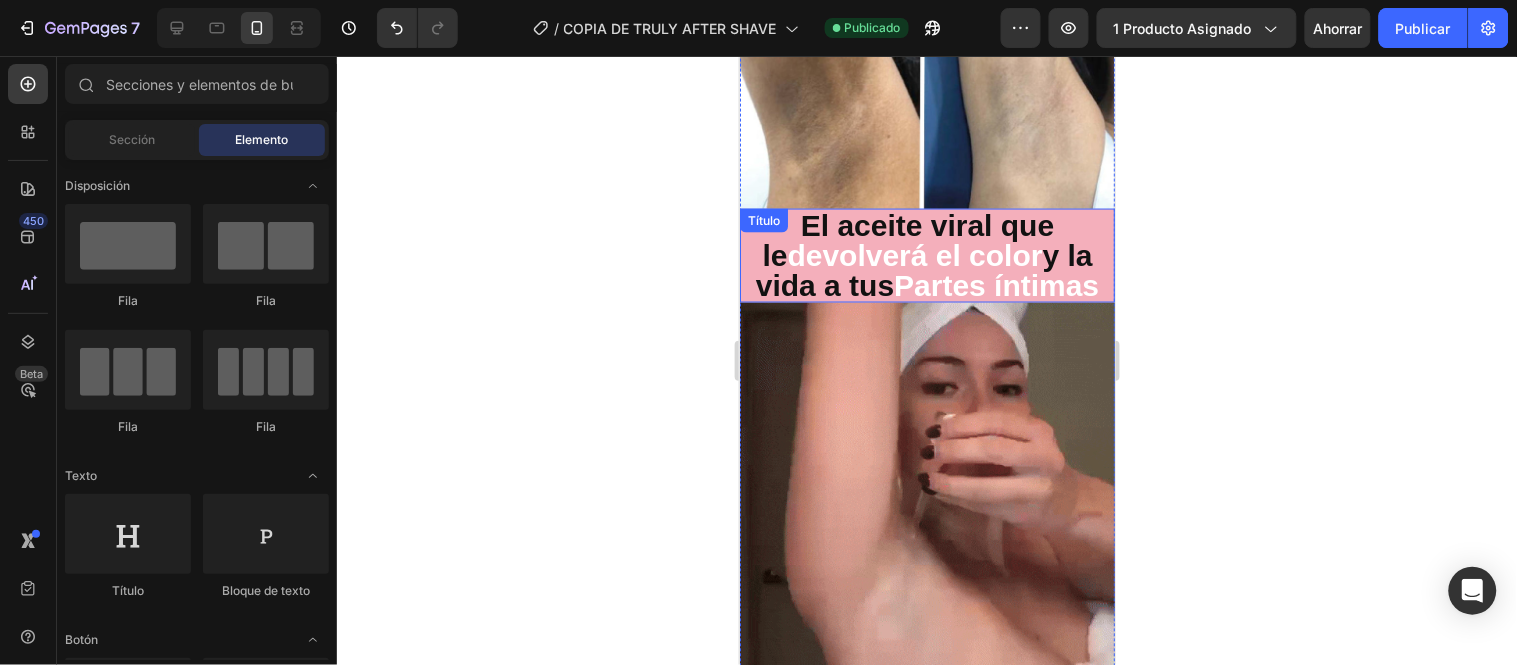 click on "El aceite viral que le  devolverá el color  y la vida a tus  Partes íntimas" at bounding box center (926, 255) 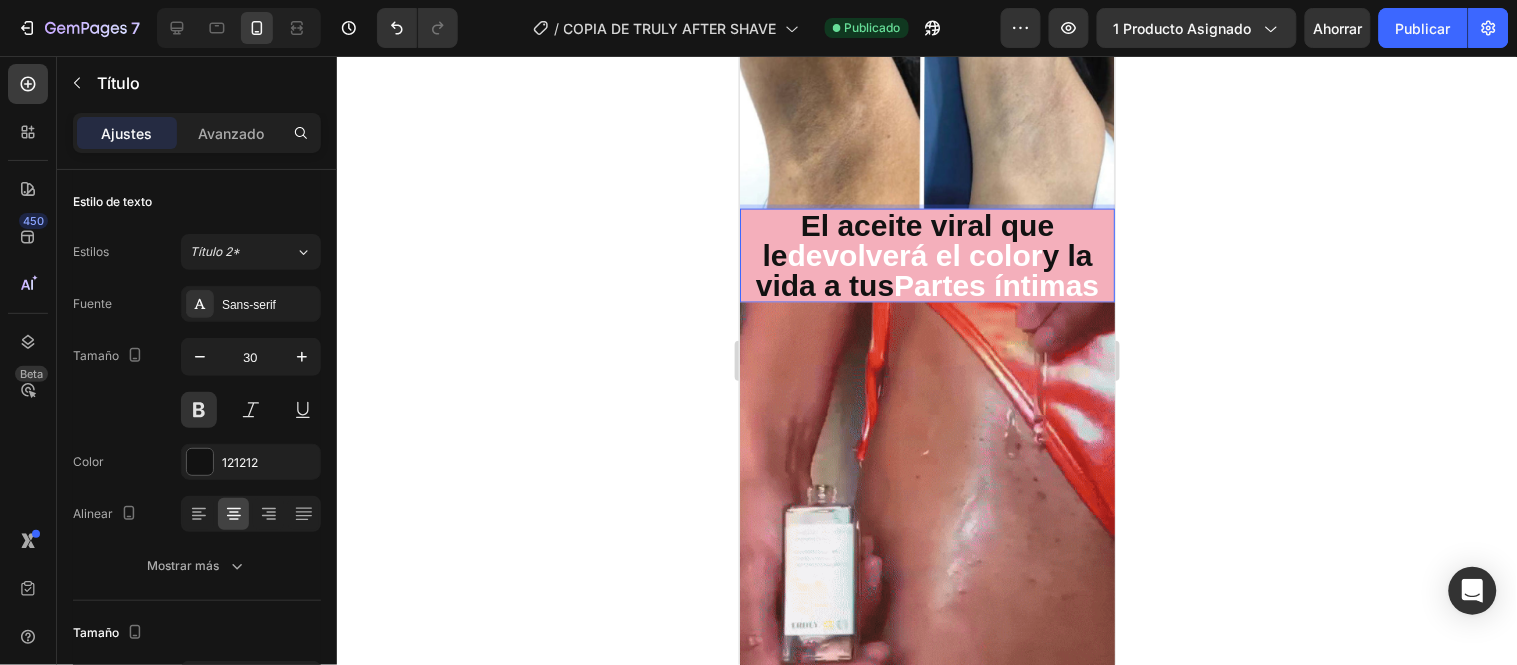 click on "El aceite viral que le  devolverá el color  y la vida a tus  Partes íntimas" at bounding box center (926, 255) 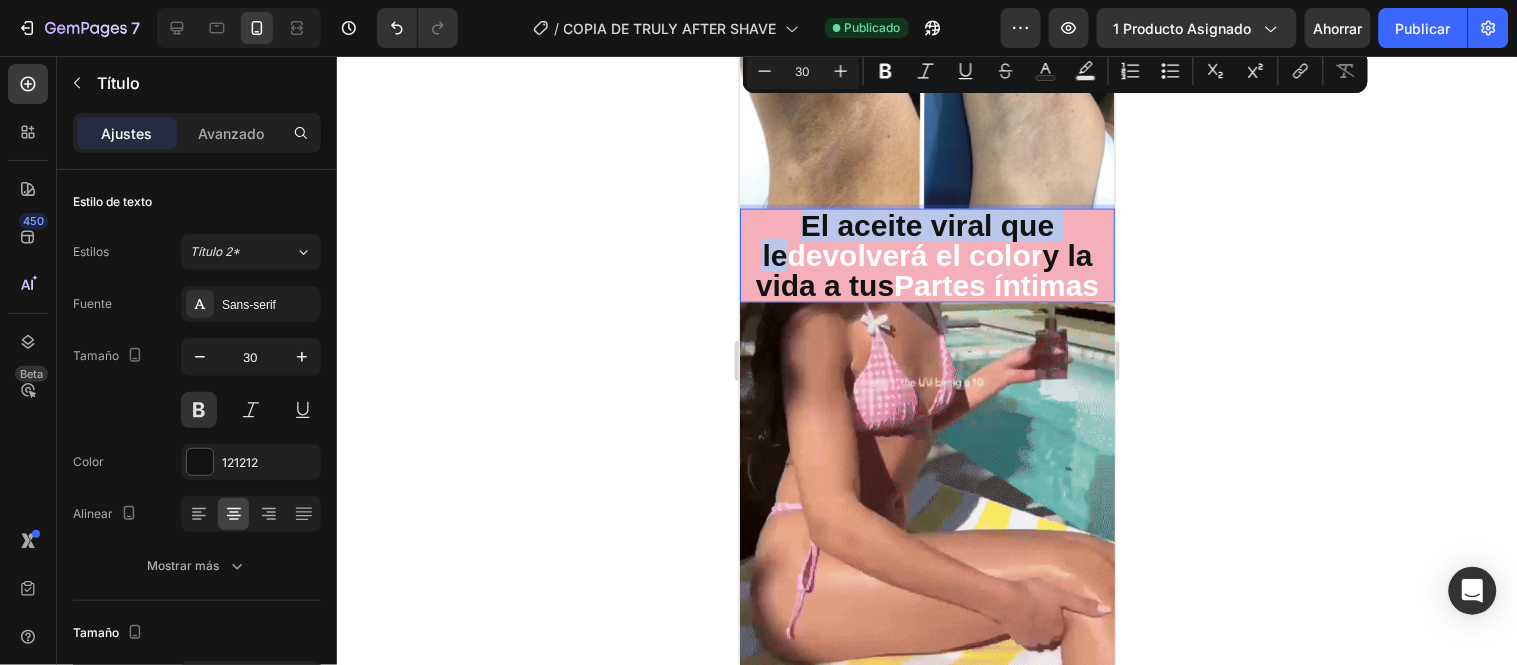 drag, startPoint x: 1071, startPoint y: 117, endPoint x: 780, endPoint y: 120, distance: 291.01547 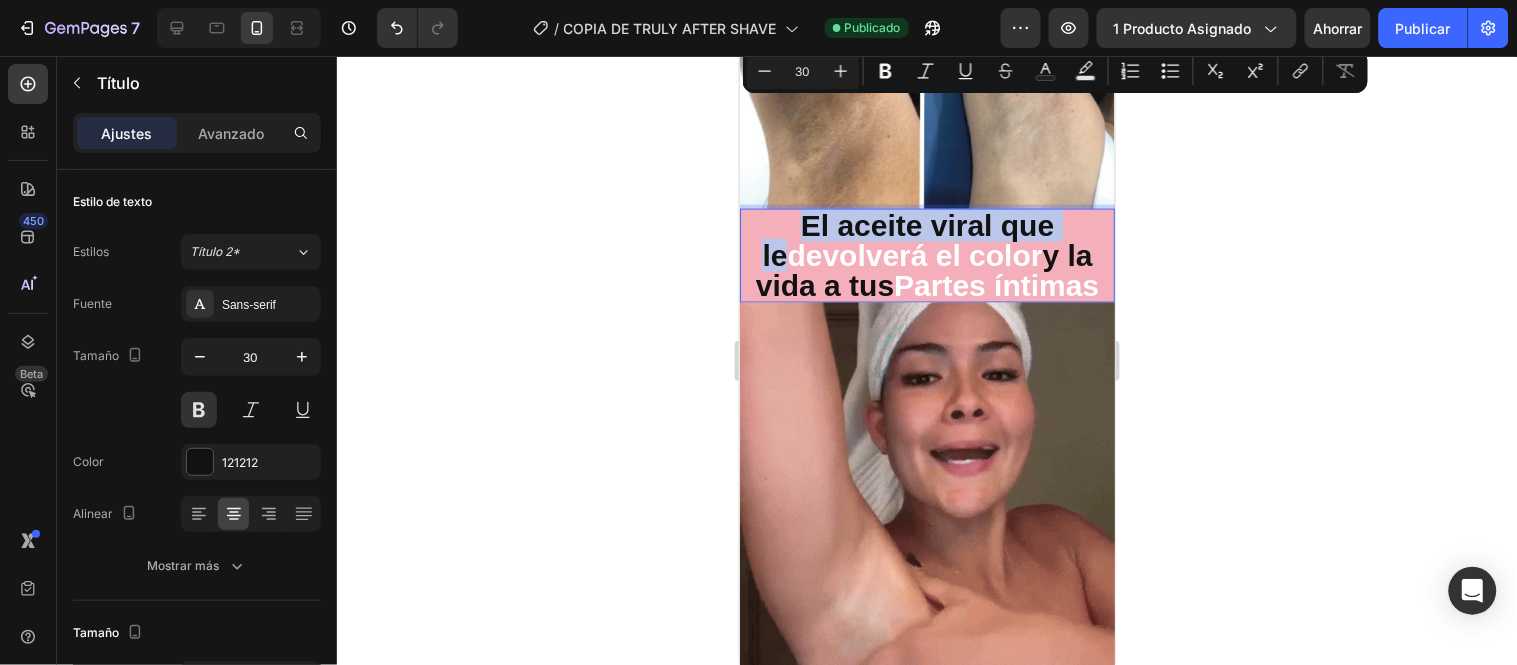 click on "El aceite viral que le  devolverá el color  y la vida a tus  Partes íntimas" at bounding box center (926, 255) 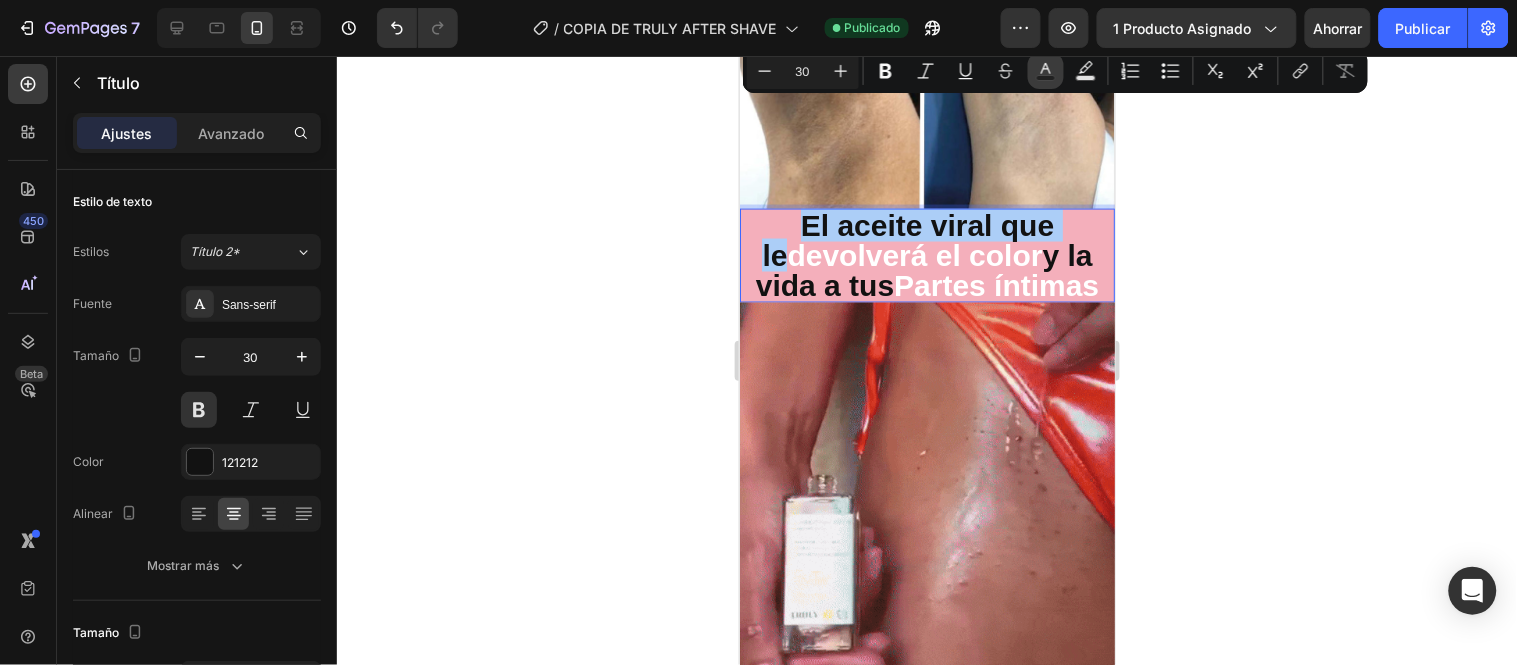 click 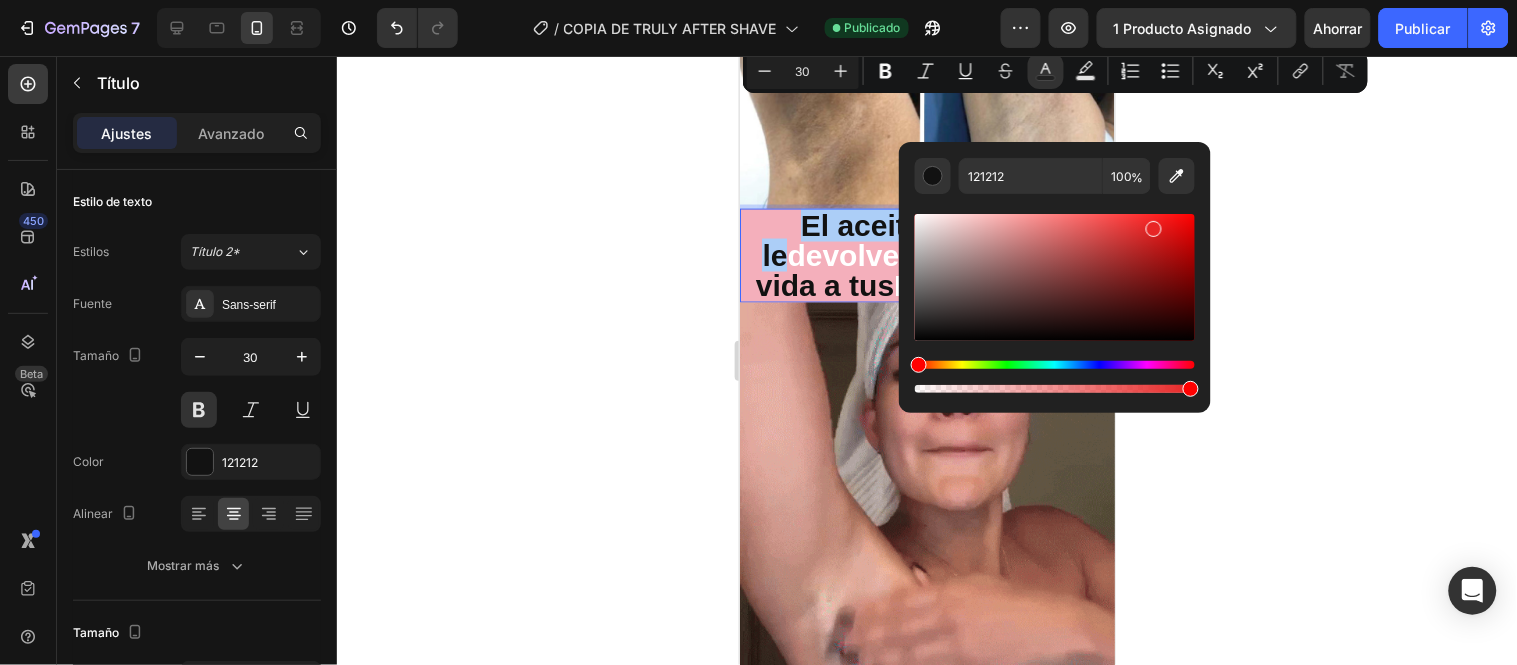 click at bounding box center (1055, 277) 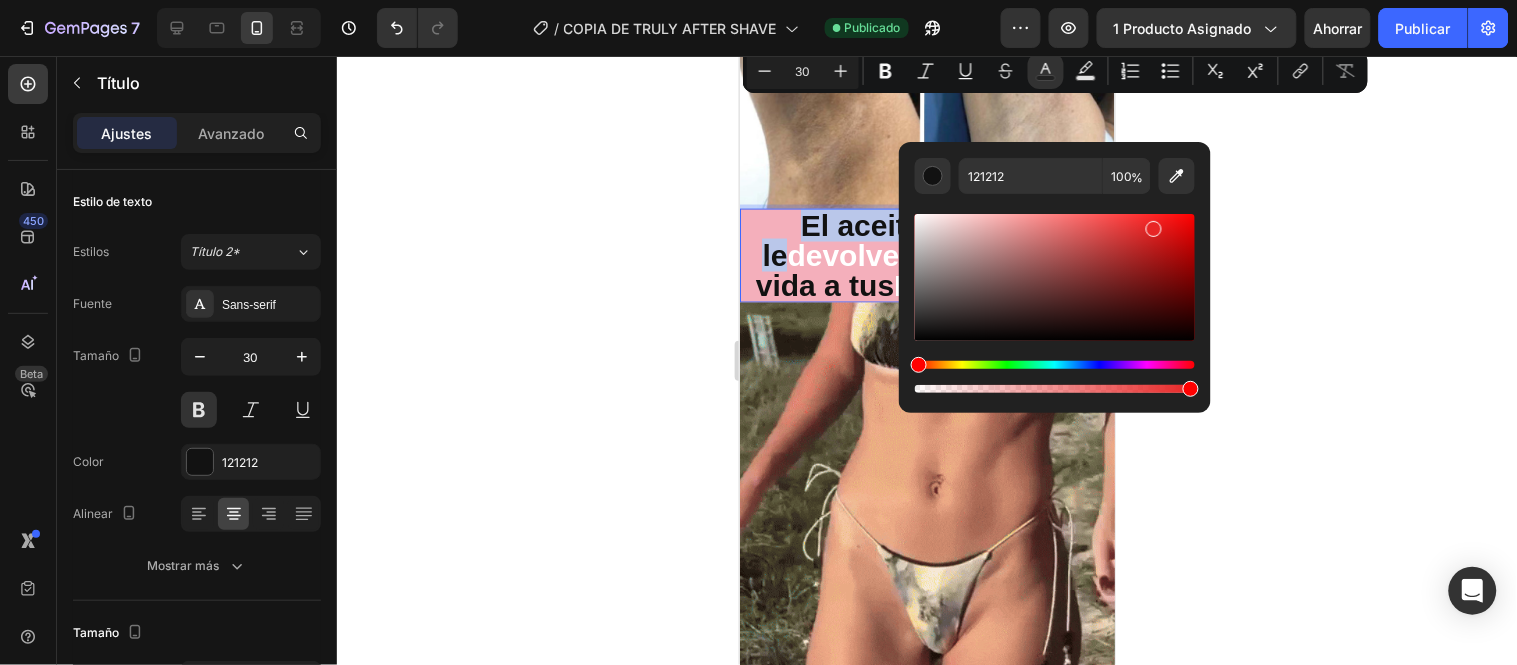 type on "E82525" 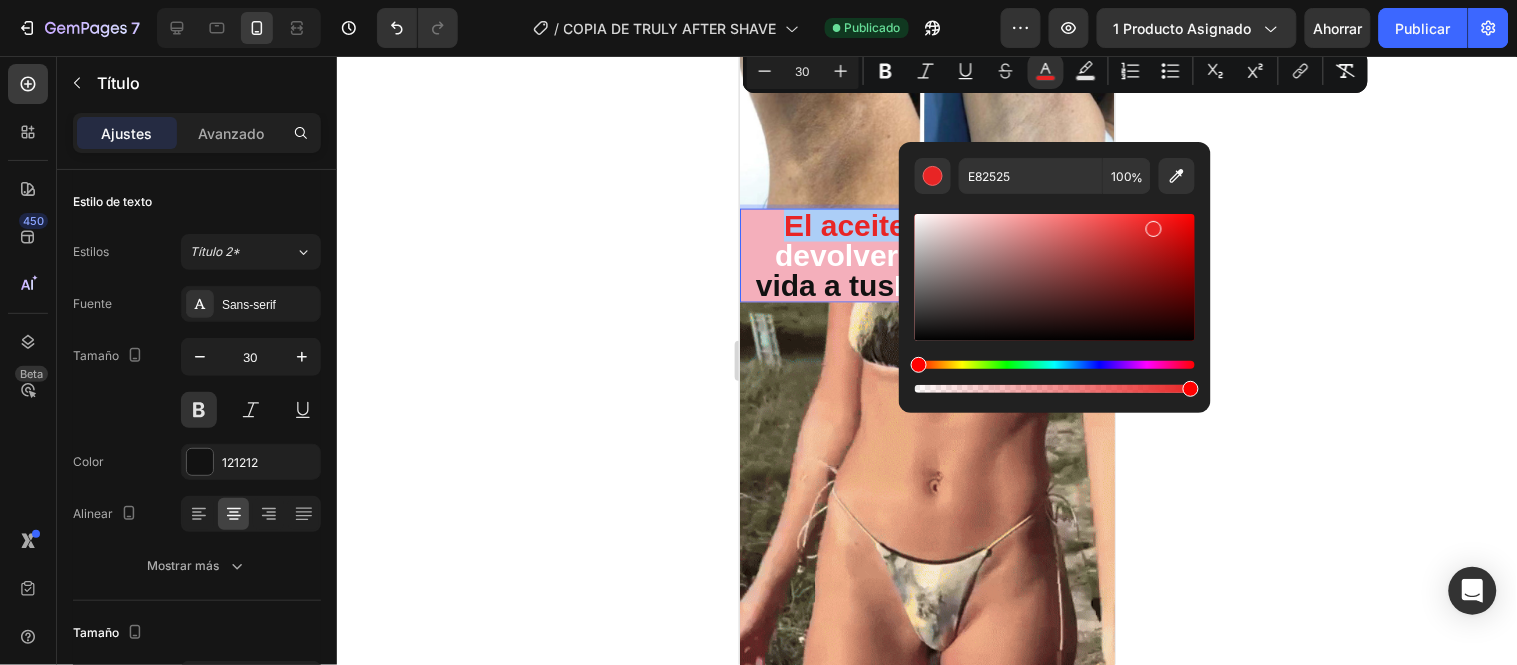 click 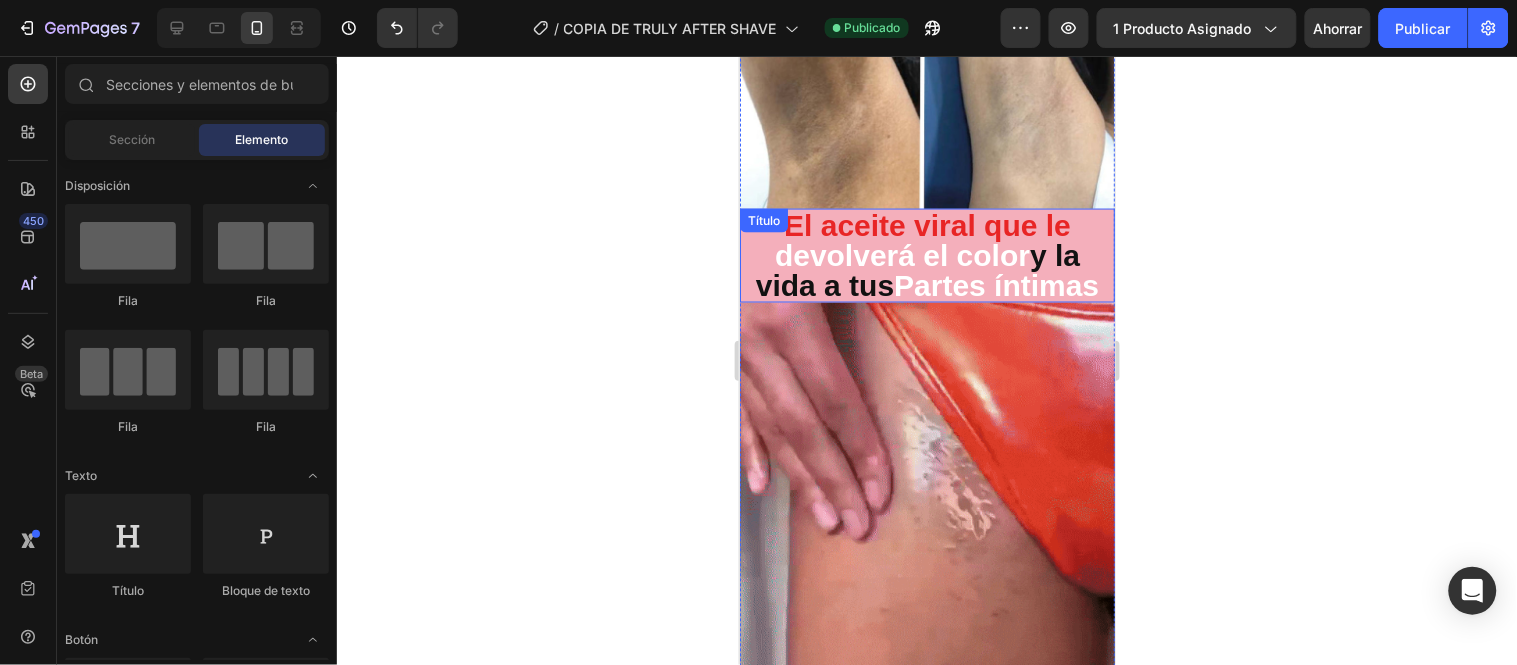 click on "⁠⁠⁠⁠⁠⁠⁠ El aceite viral que le   devolverá el color  y la vida a tus  Partes íntimas" at bounding box center [926, 255] 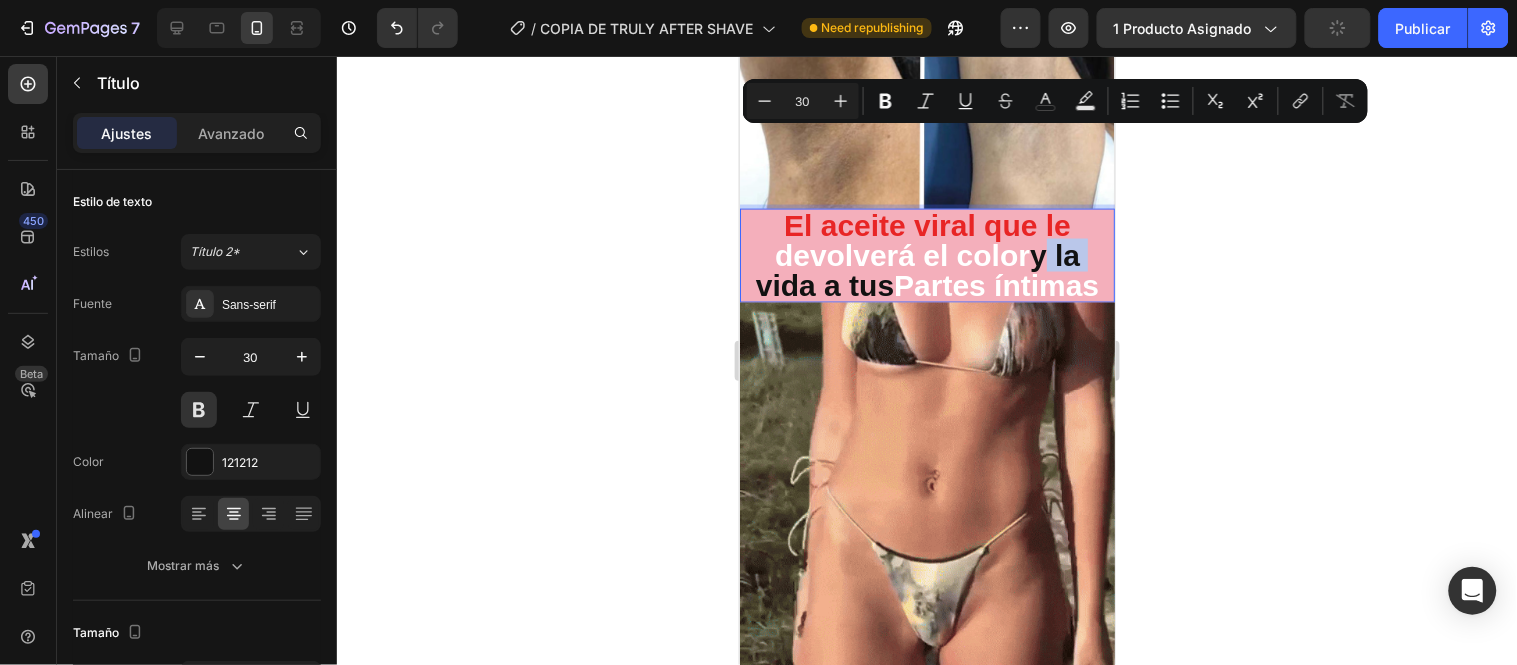 drag, startPoint x: 1029, startPoint y: 147, endPoint x: 1071, endPoint y: 154, distance: 42.579338 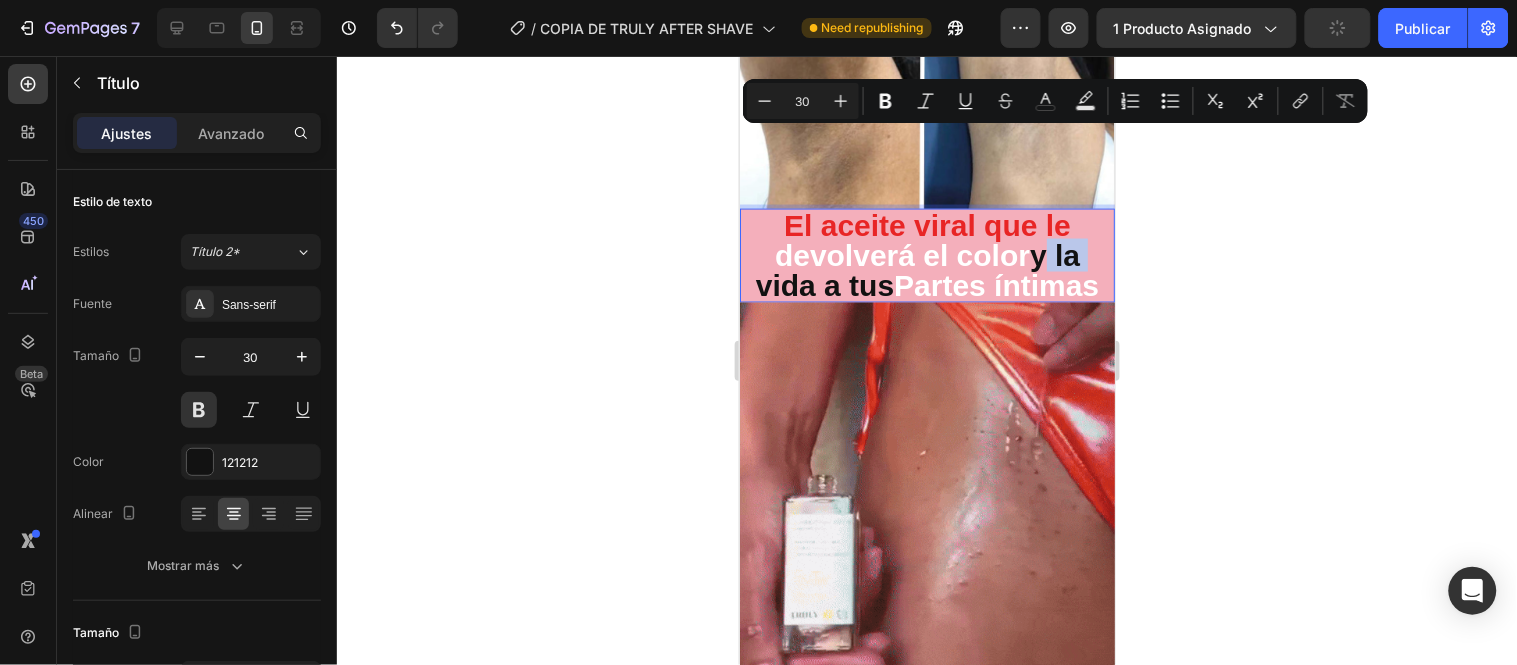click on "El aceite viral que le   devolverá el color  y la vida a tus  Partes íntimas" at bounding box center (926, 255) 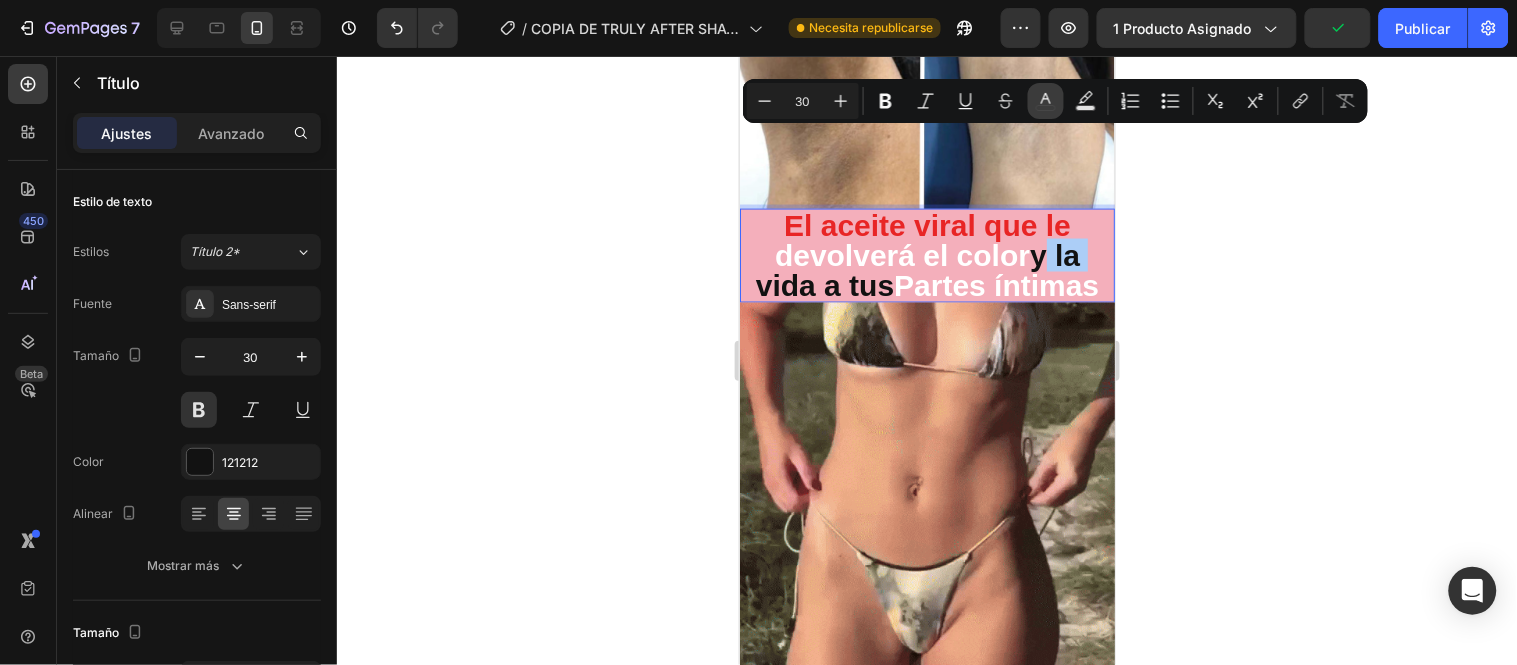 click 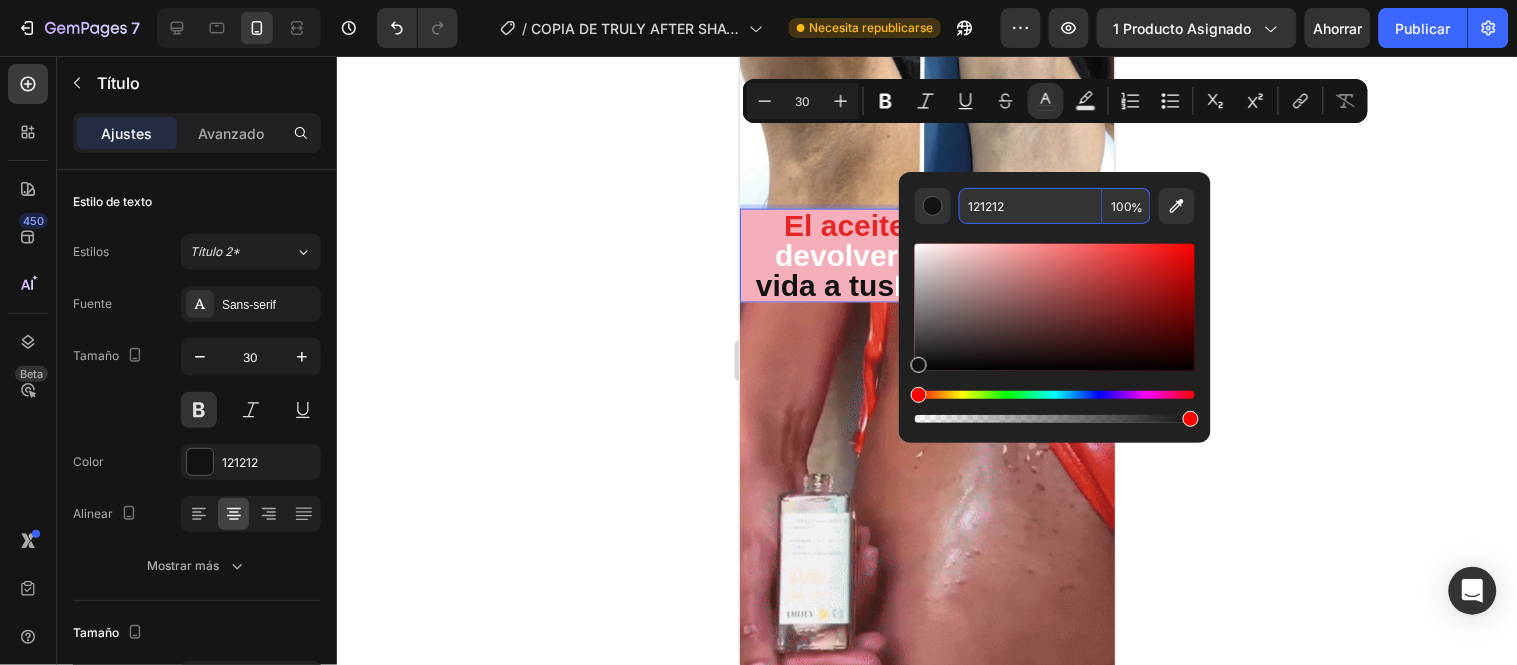 paste on "E82525" 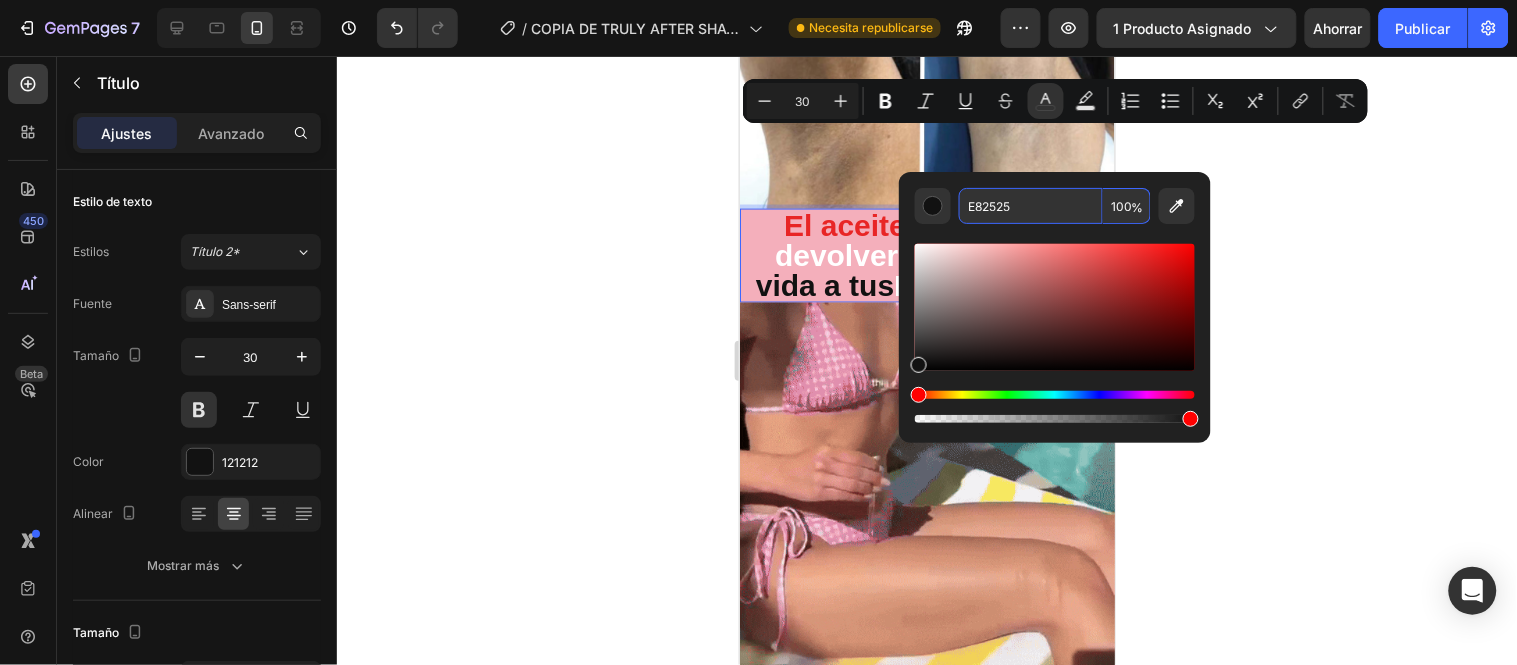 type on "E82525" 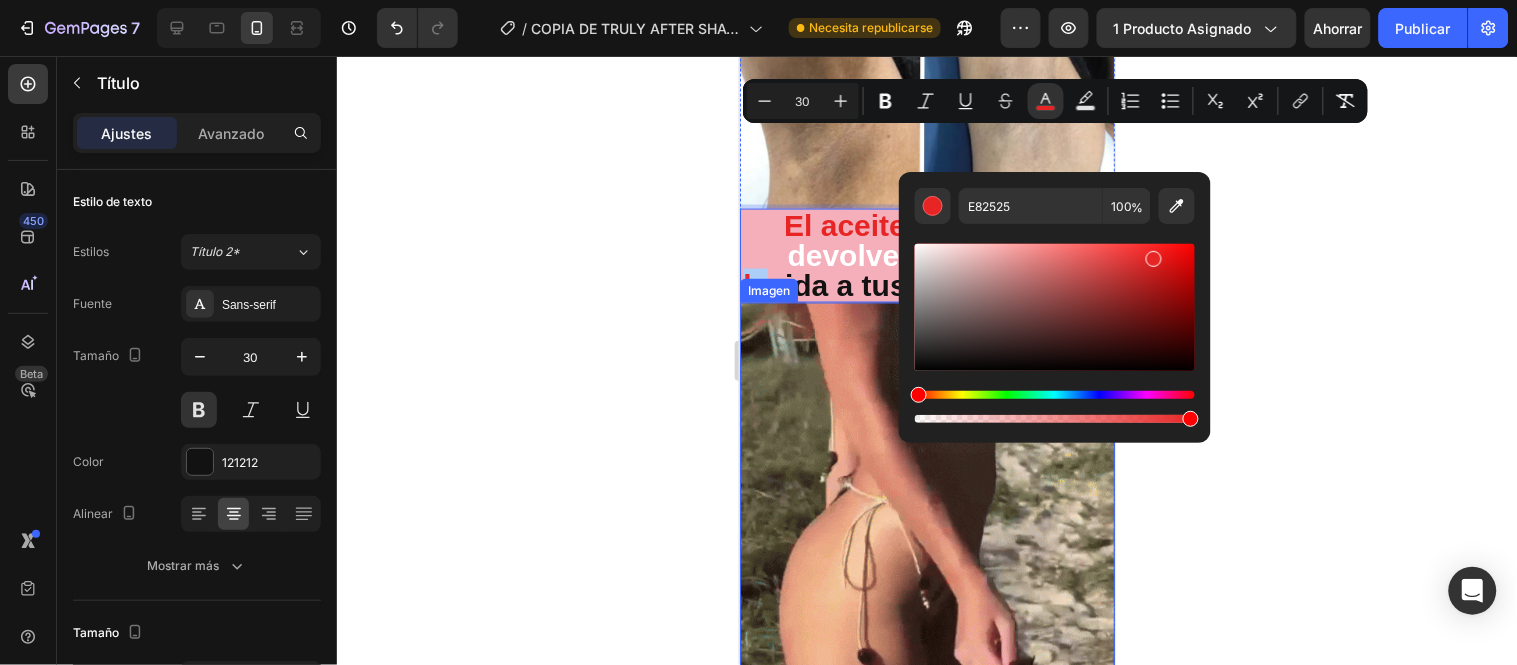 click 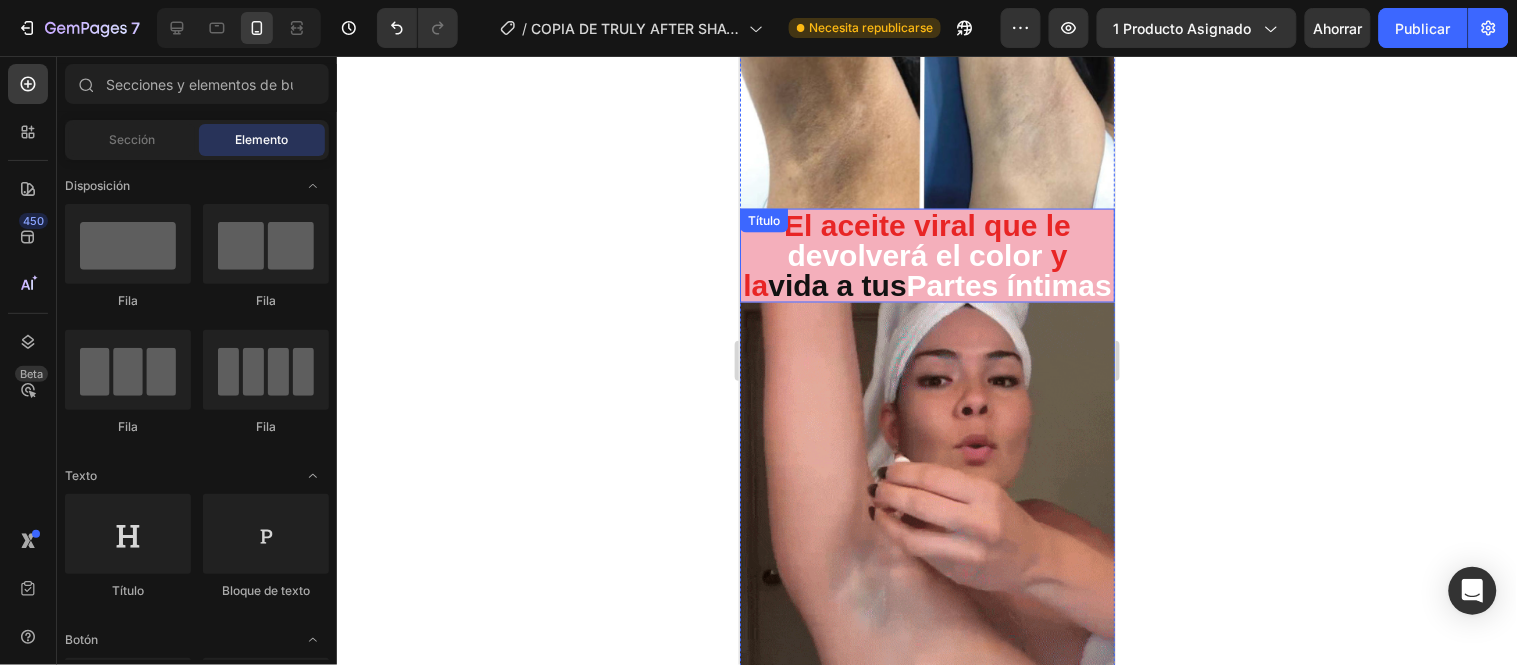 click on "⁠⁠⁠⁠⁠⁠⁠ El aceite viral que le   devolverá el color   y la  vida a tus  Partes íntimas" at bounding box center [926, 255] 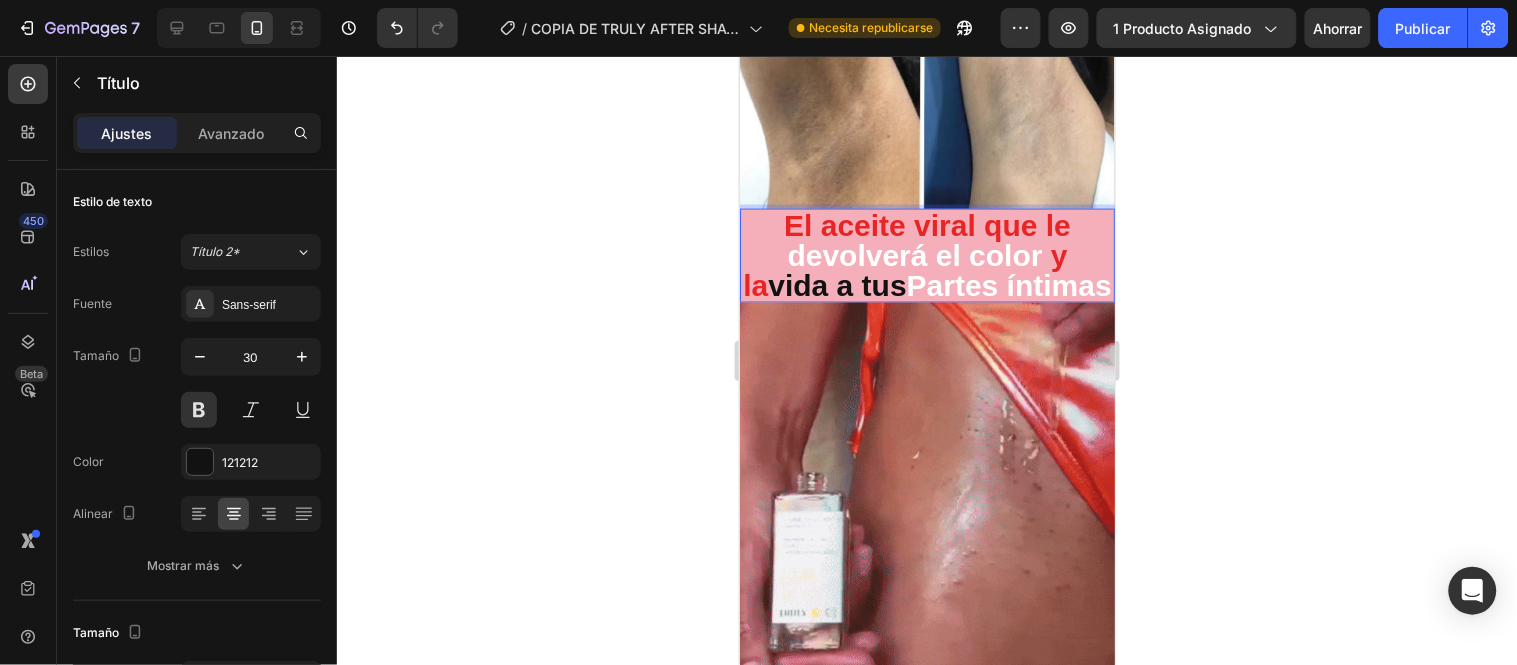 click on "El aceite viral que le   devolverá el color   y la  vida a tus  Partes íntimas" at bounding box center [926, 255] 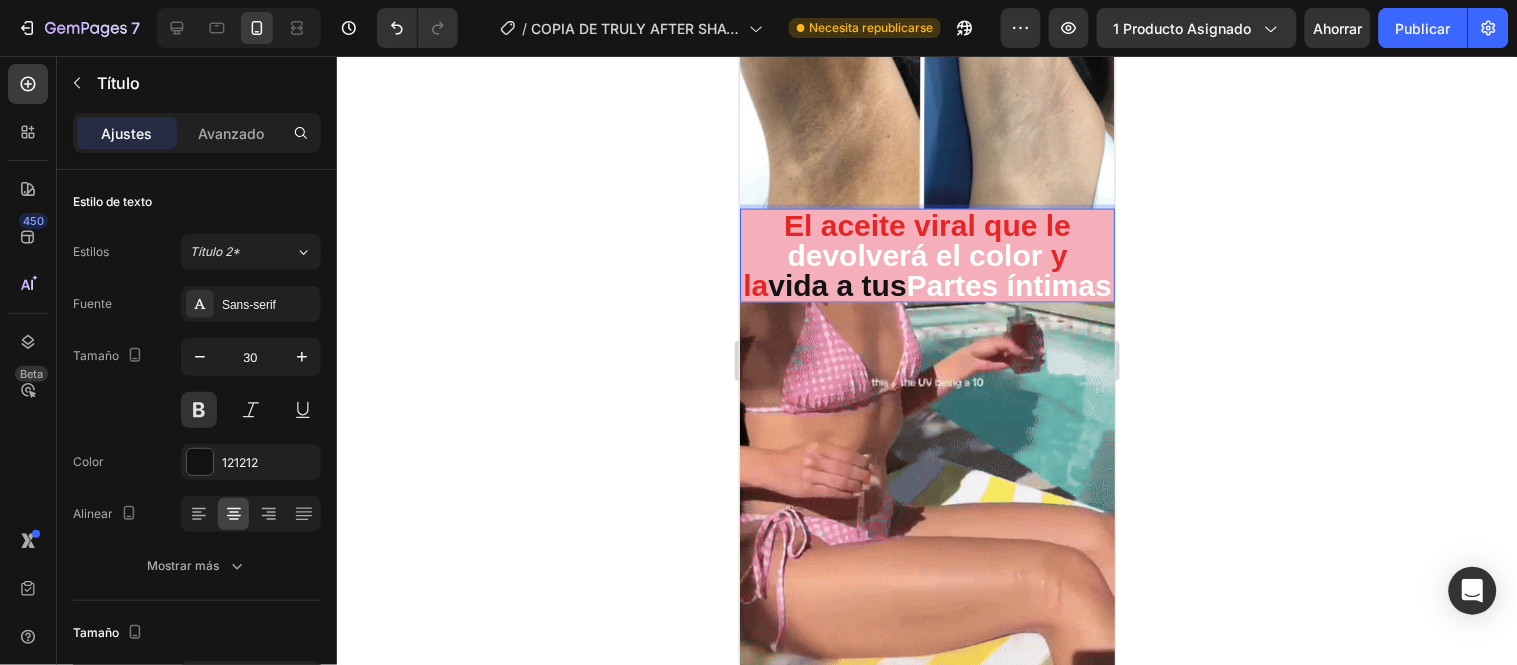 click on "El aceite viral que le   devolverá el color   y la  vida a tus  Partes íntimas" at bounding box center (926, 255) 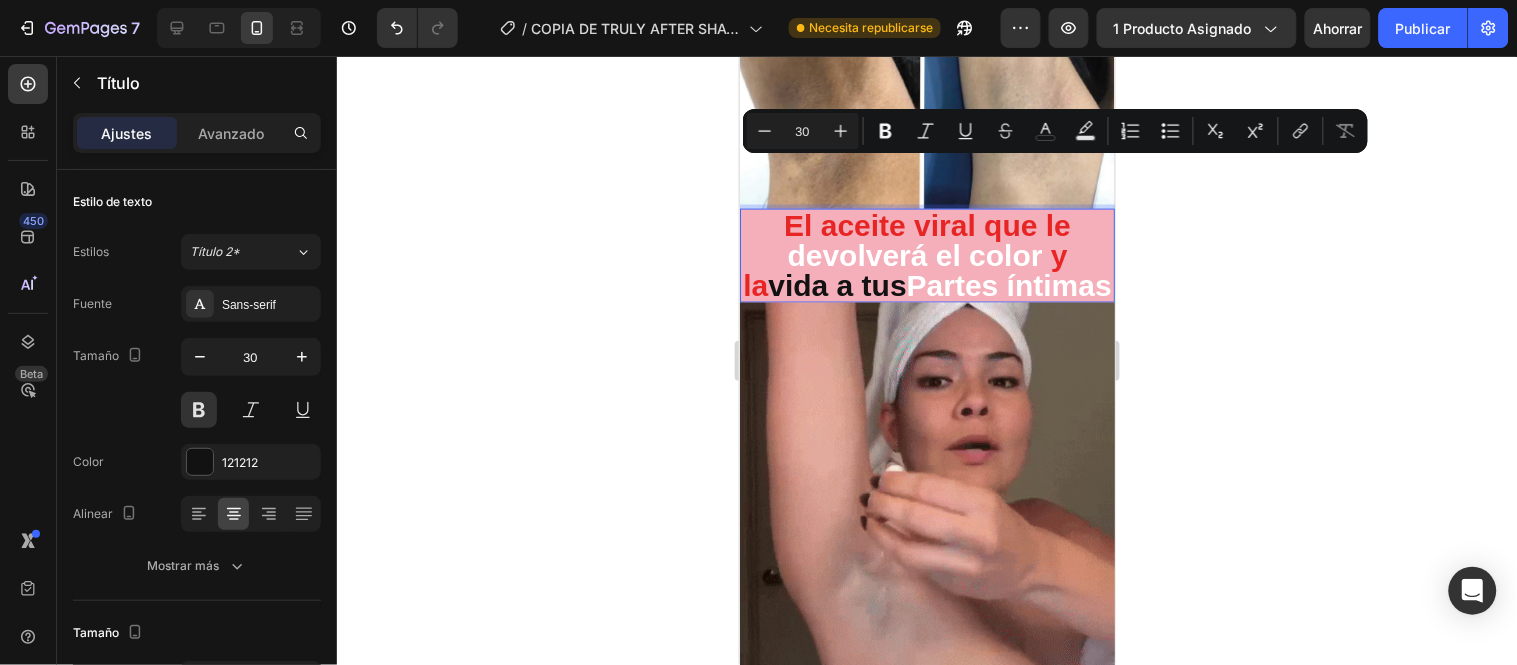 click on "El aceite viral que le   devolverá el color   y la  vida a tus  Partes íntimas" at bounding box center [926, 255] 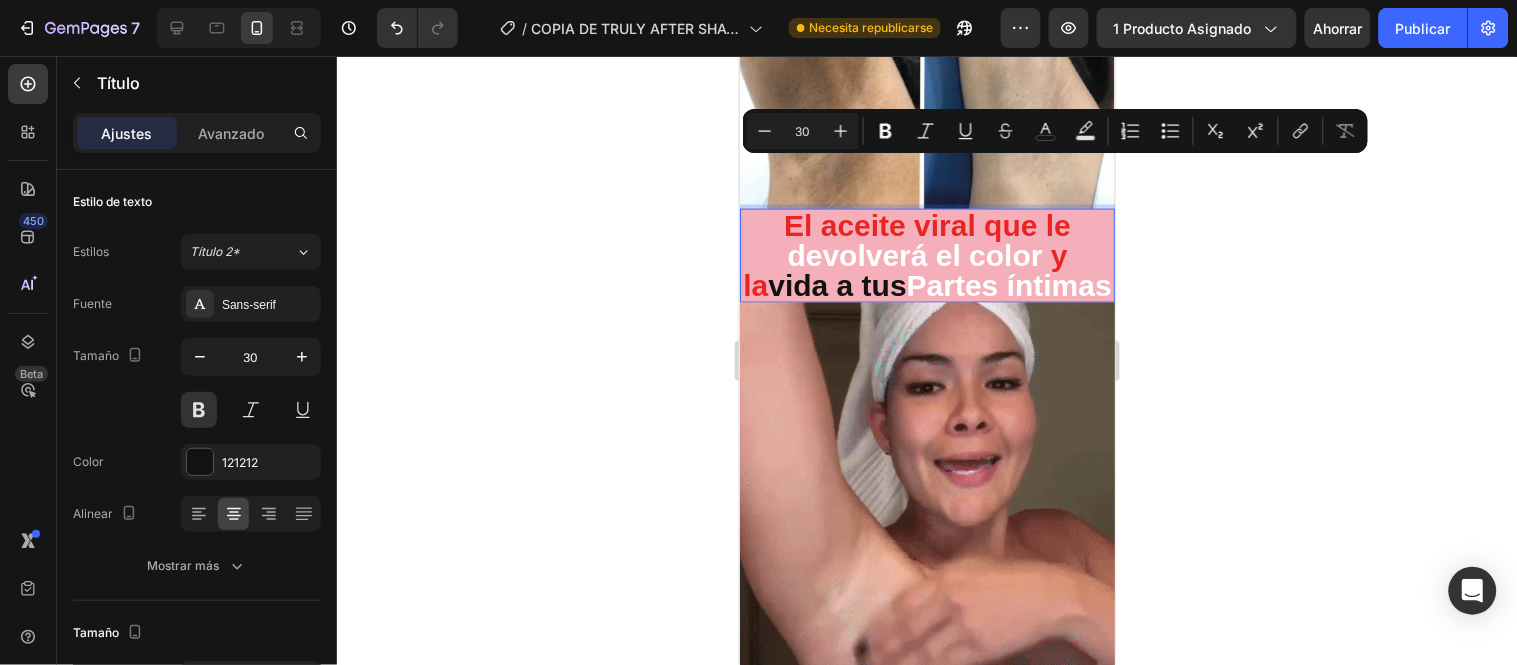 drag, startPoint x: 879, startPoint y: 176, endPoint x: 748, endPoint y: 183, distance: 131.18689 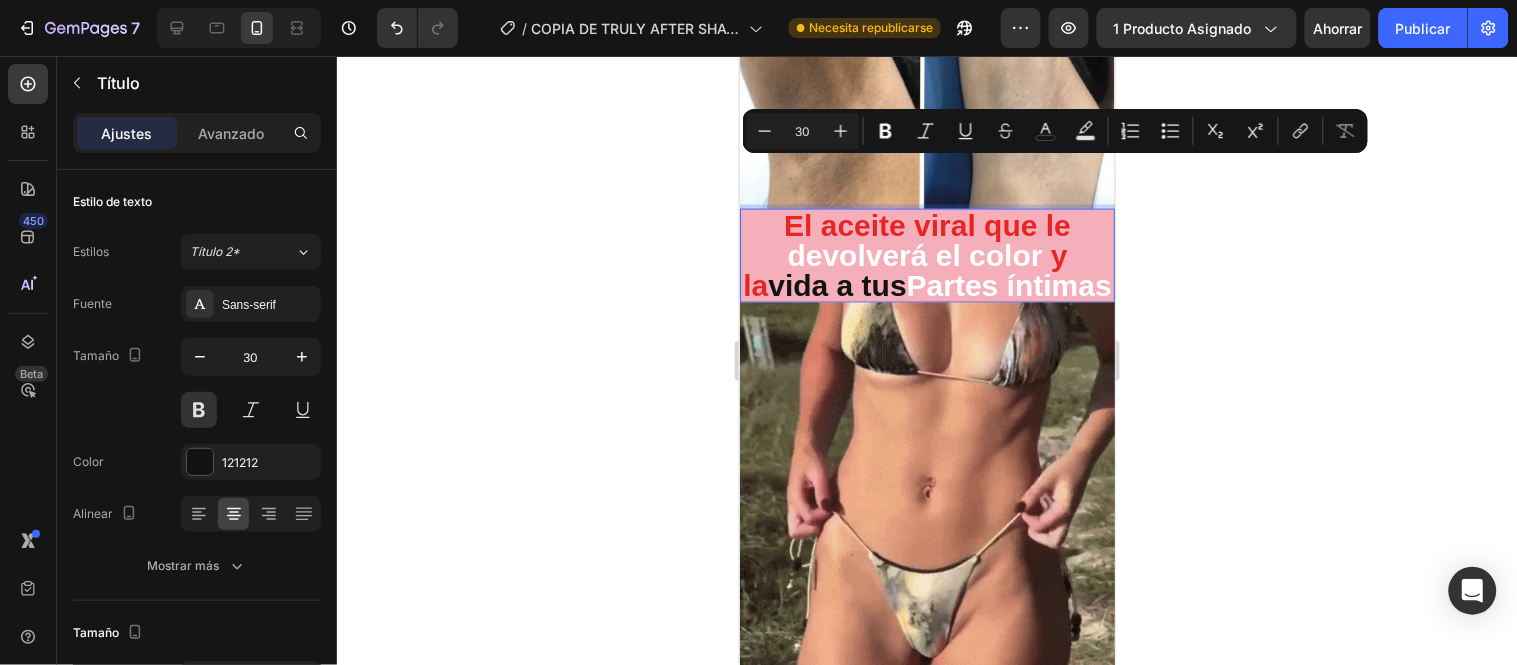 click on "El aceite viral que le   devolverá el color   y la  vida a tus  Partes íntimas" at bounding box center (926, 255) 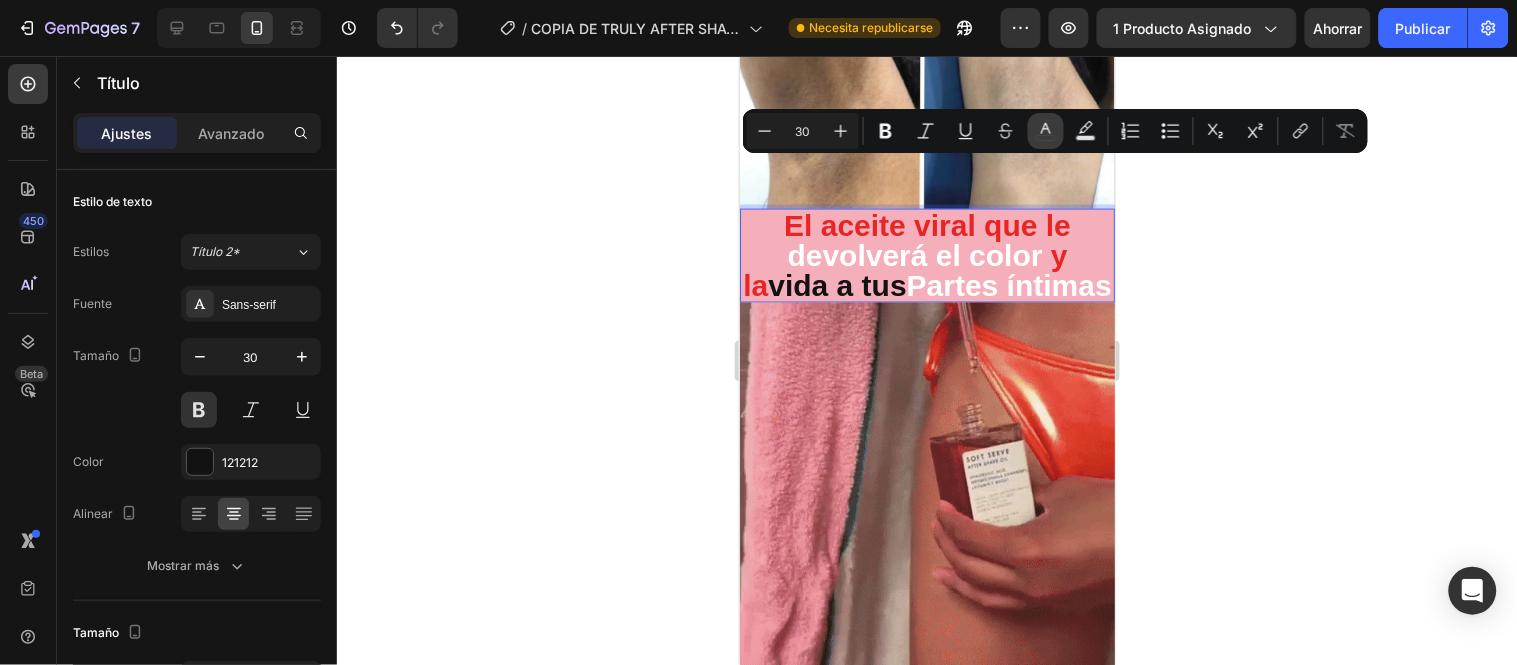 click 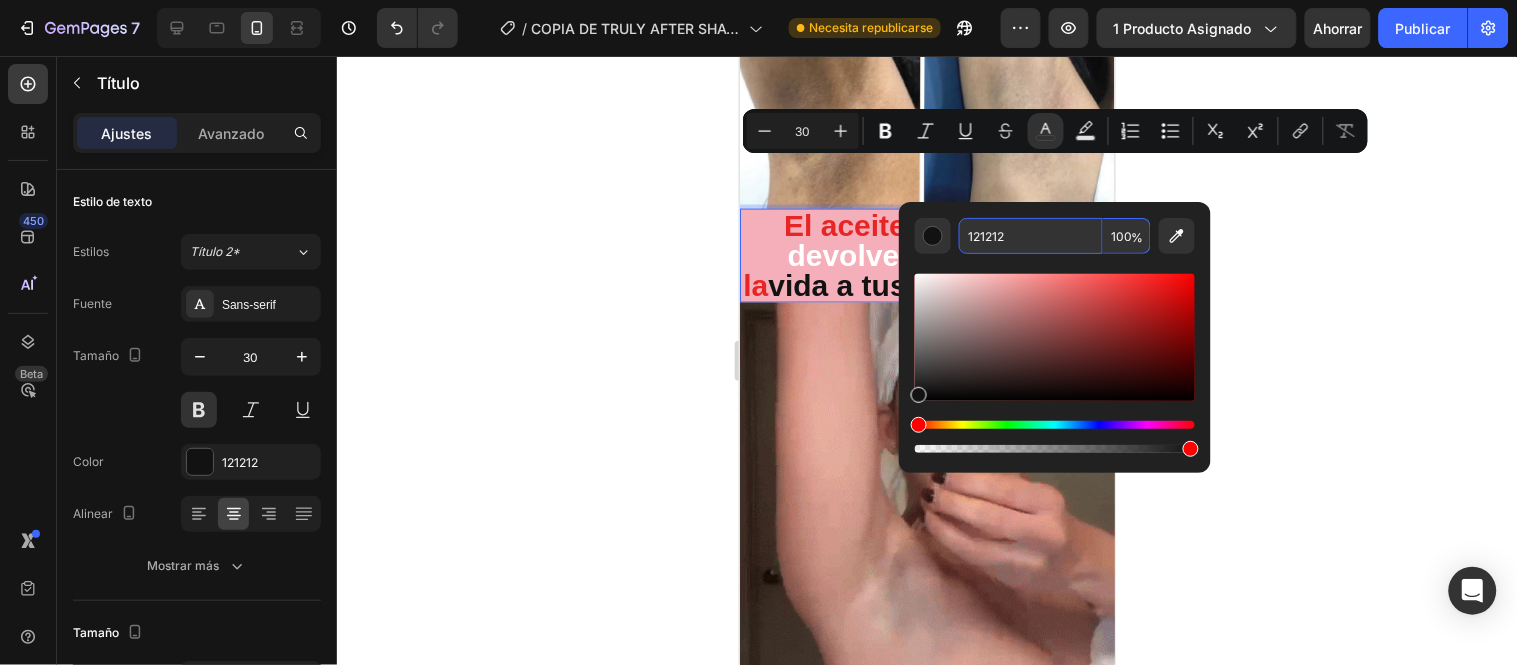 paste on "E82525" 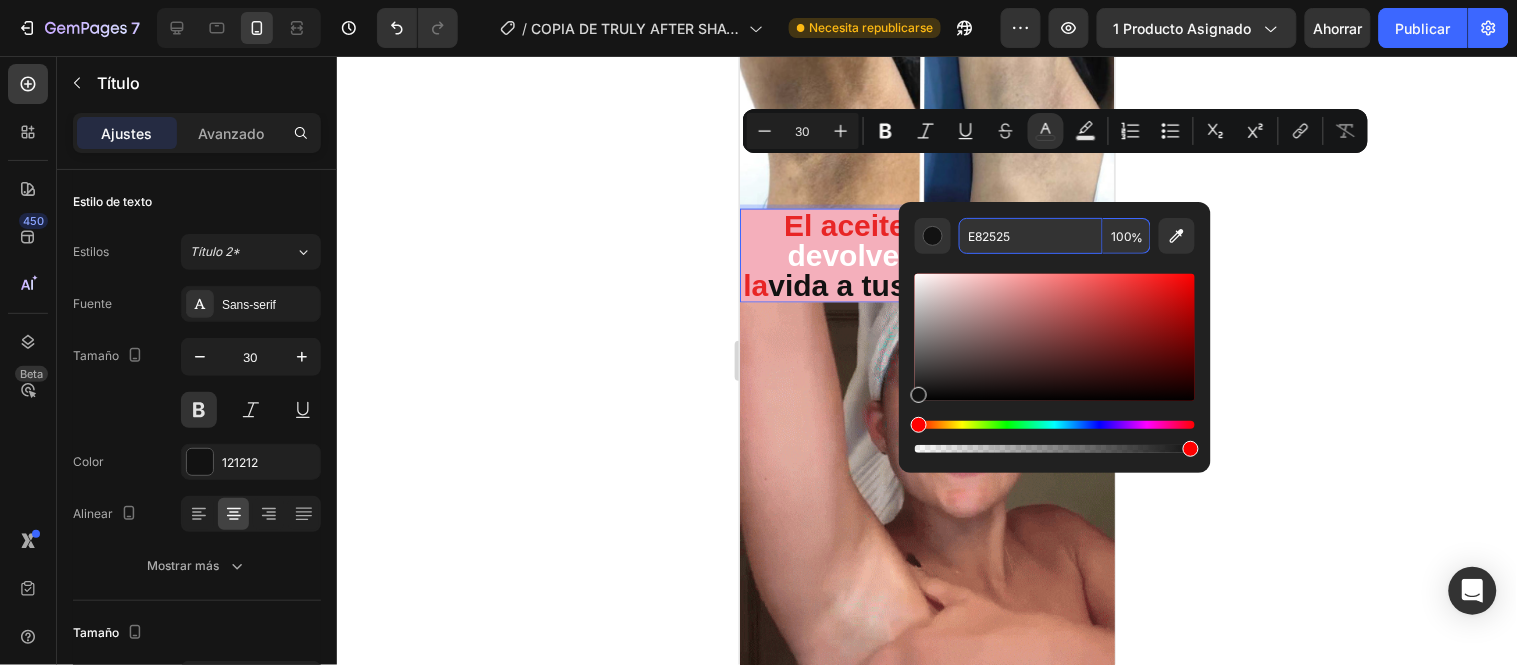 type on "E82525" 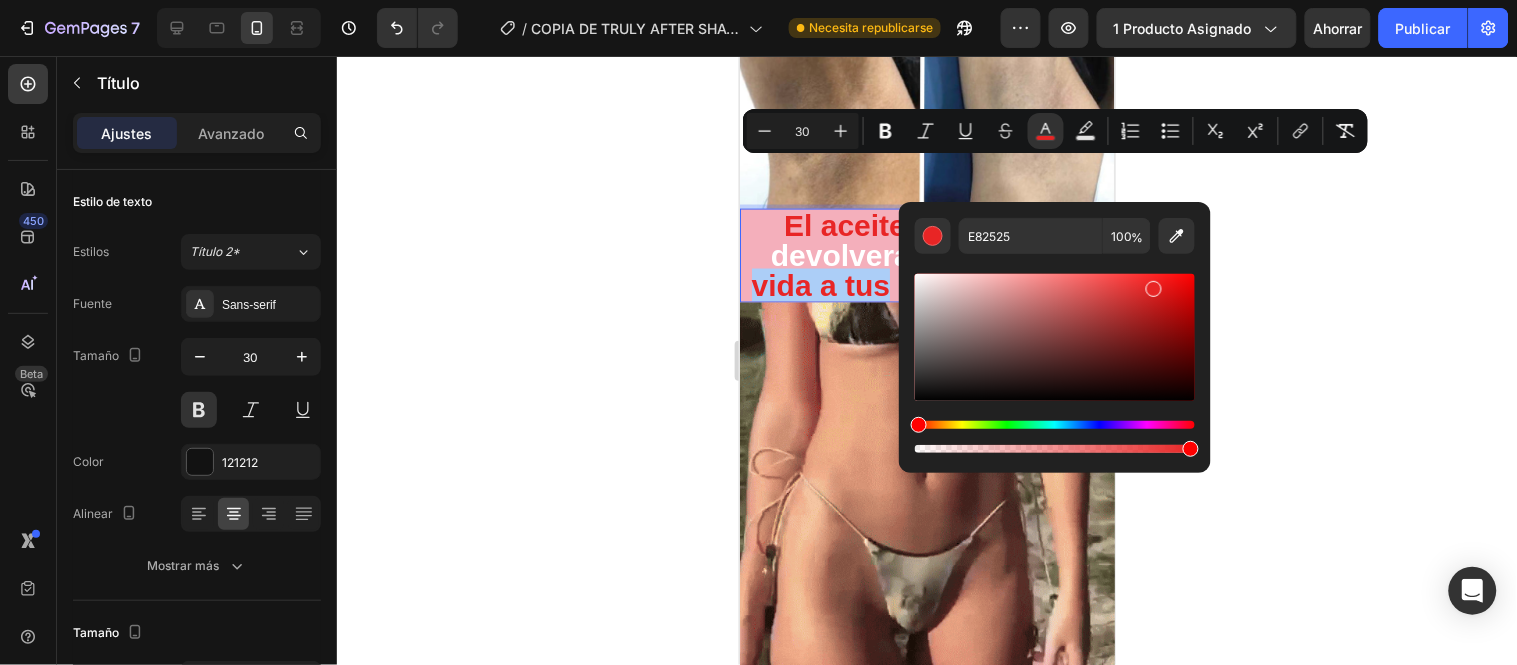click 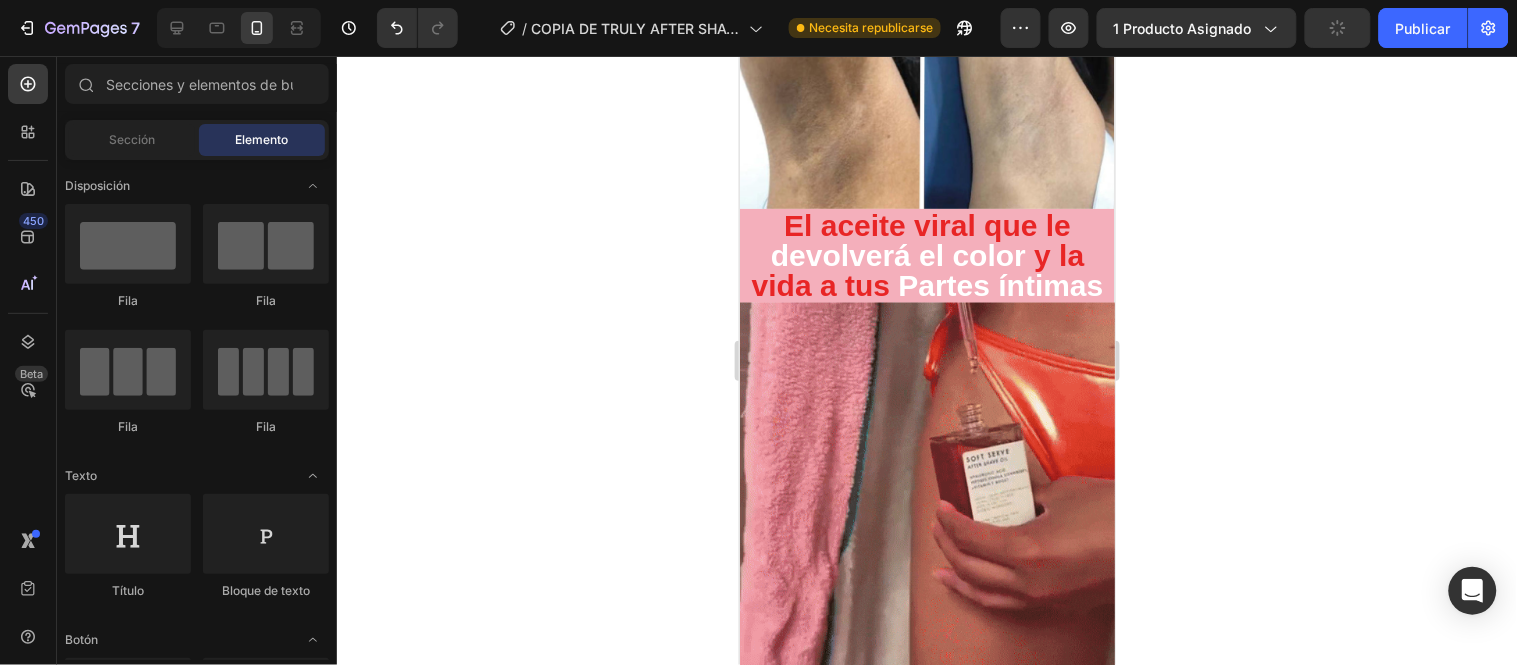 click 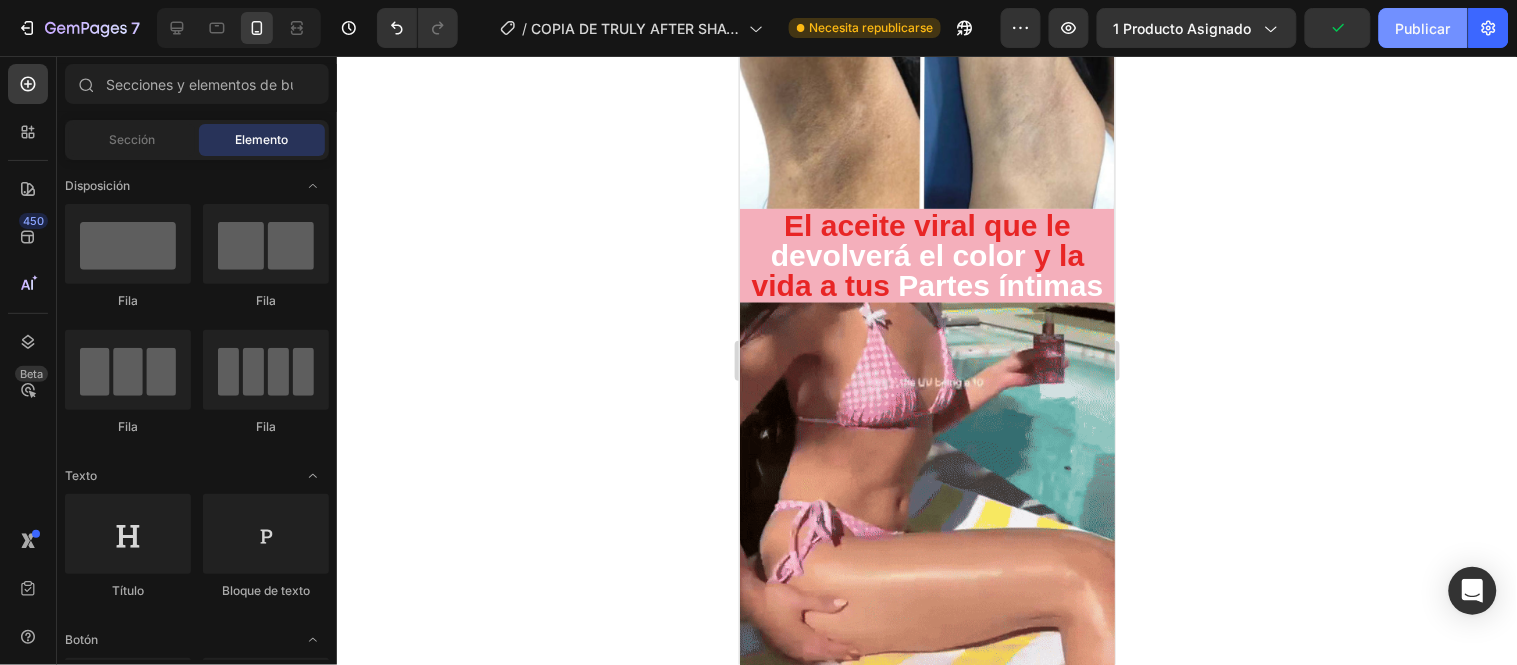 click on "Publicar" at bounding box center [1423, 28] 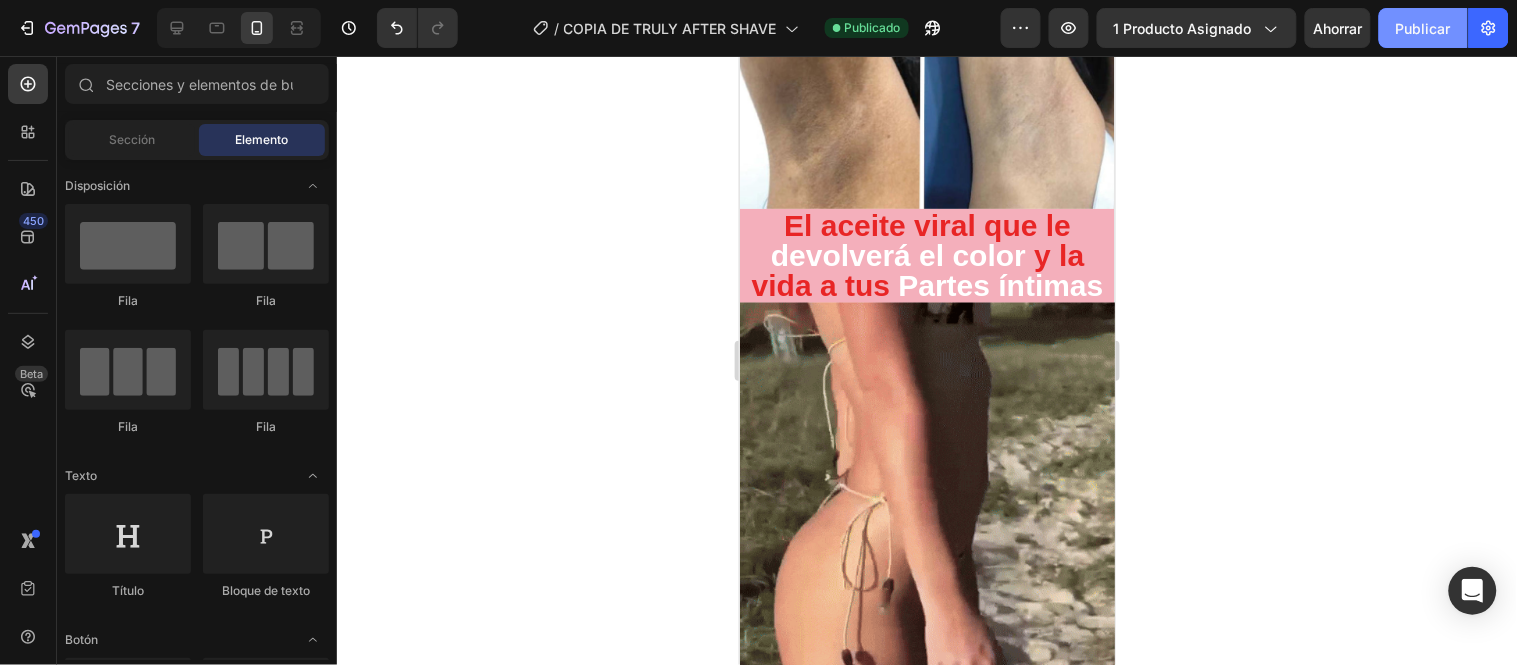 click on "Publicar" at bounding box center [1423, 28] 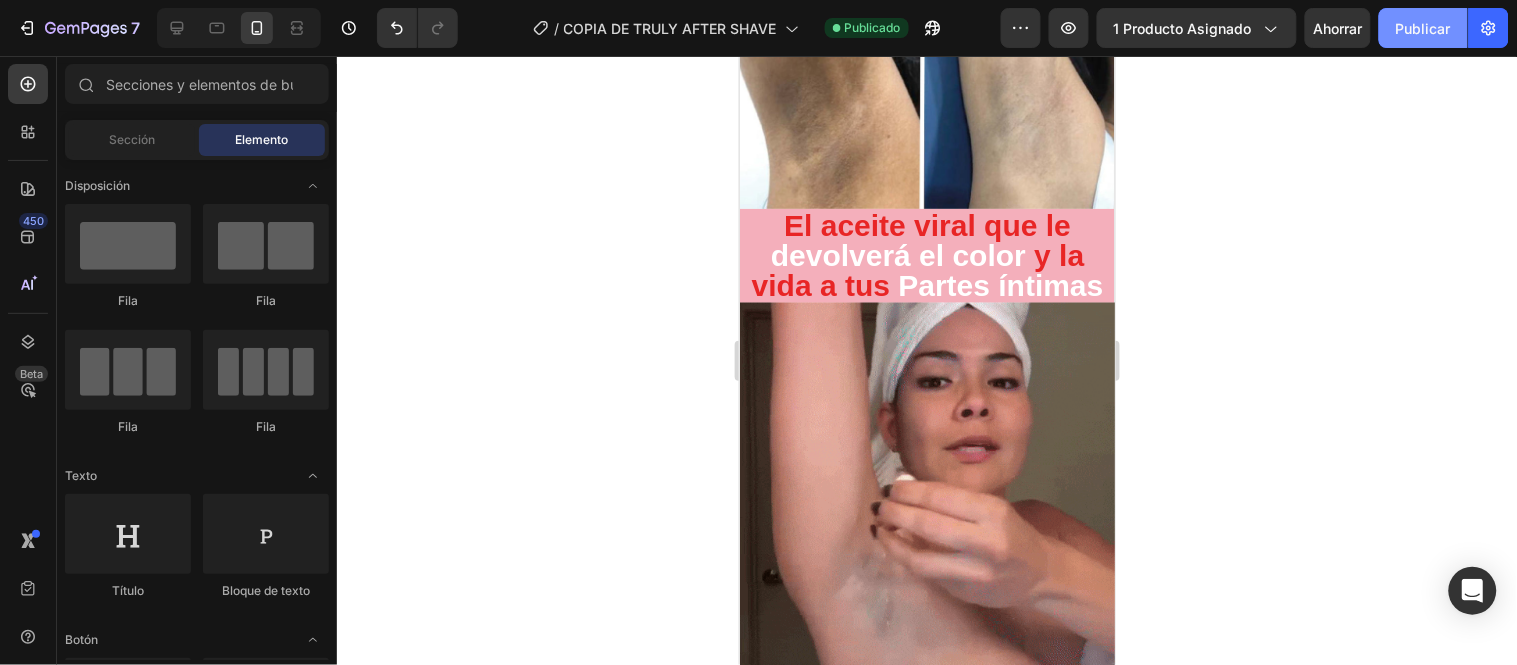 click on "Publicar" 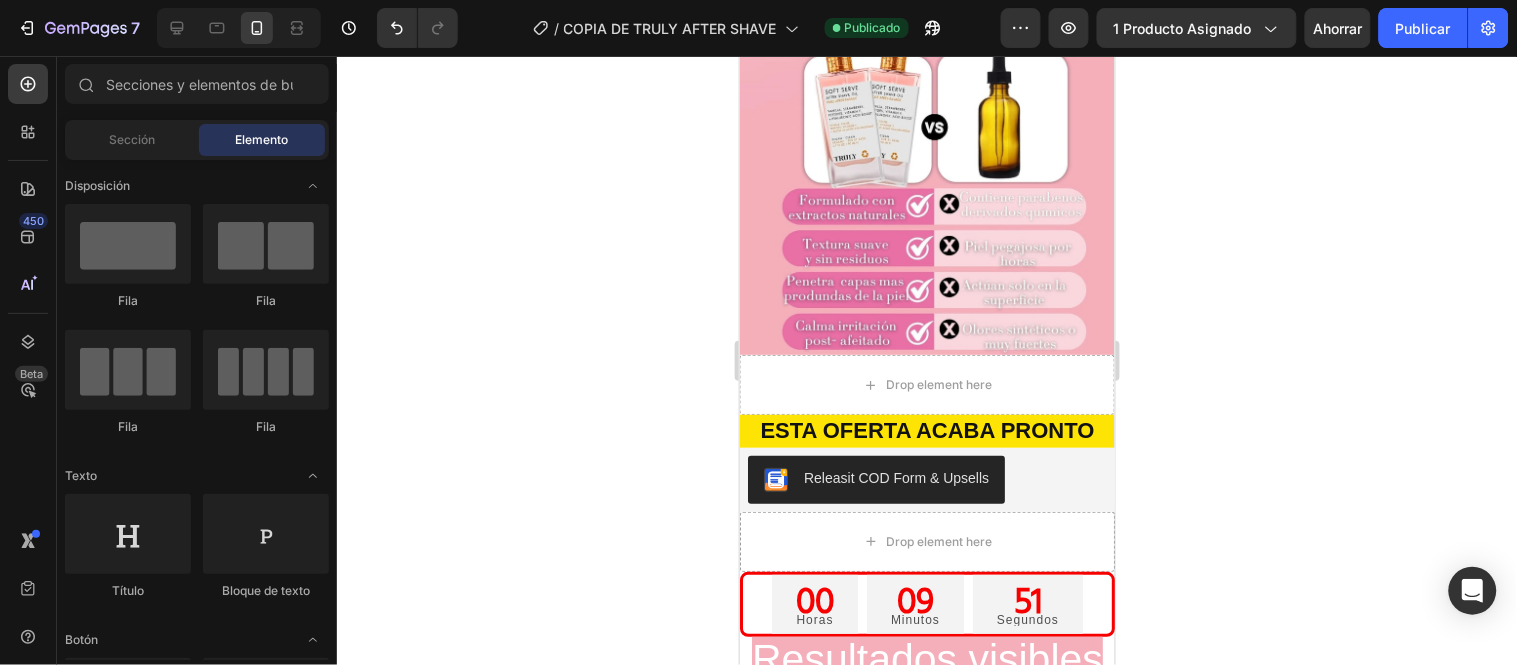 scroll, scrollTop: 1490, scrollLeft: 0, axis: vertical 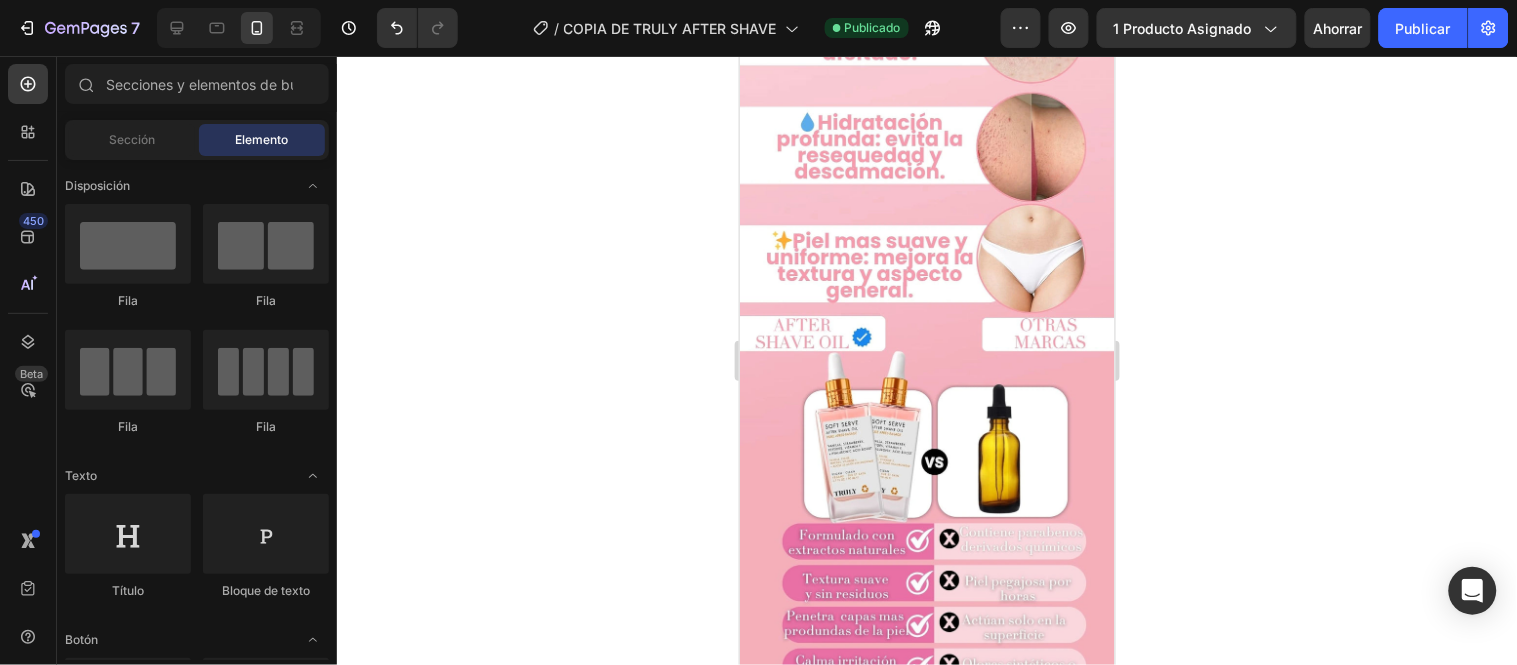 drag, startPoint x: 1103, startPoint y: 437, endPoint x: 1856, endPoint y: 337, distance: 759.6111 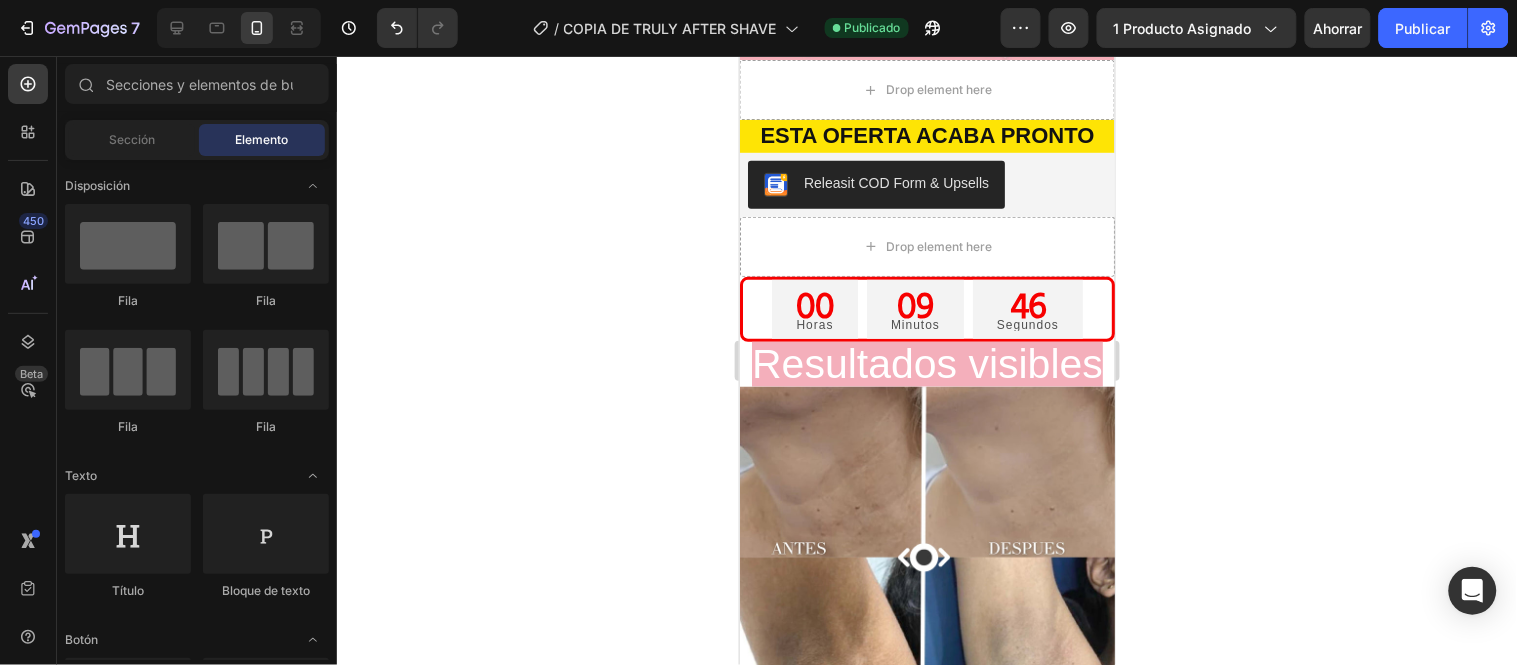 scroll, scrollTop: 2140, scrollLeft: 0, axis: vertical 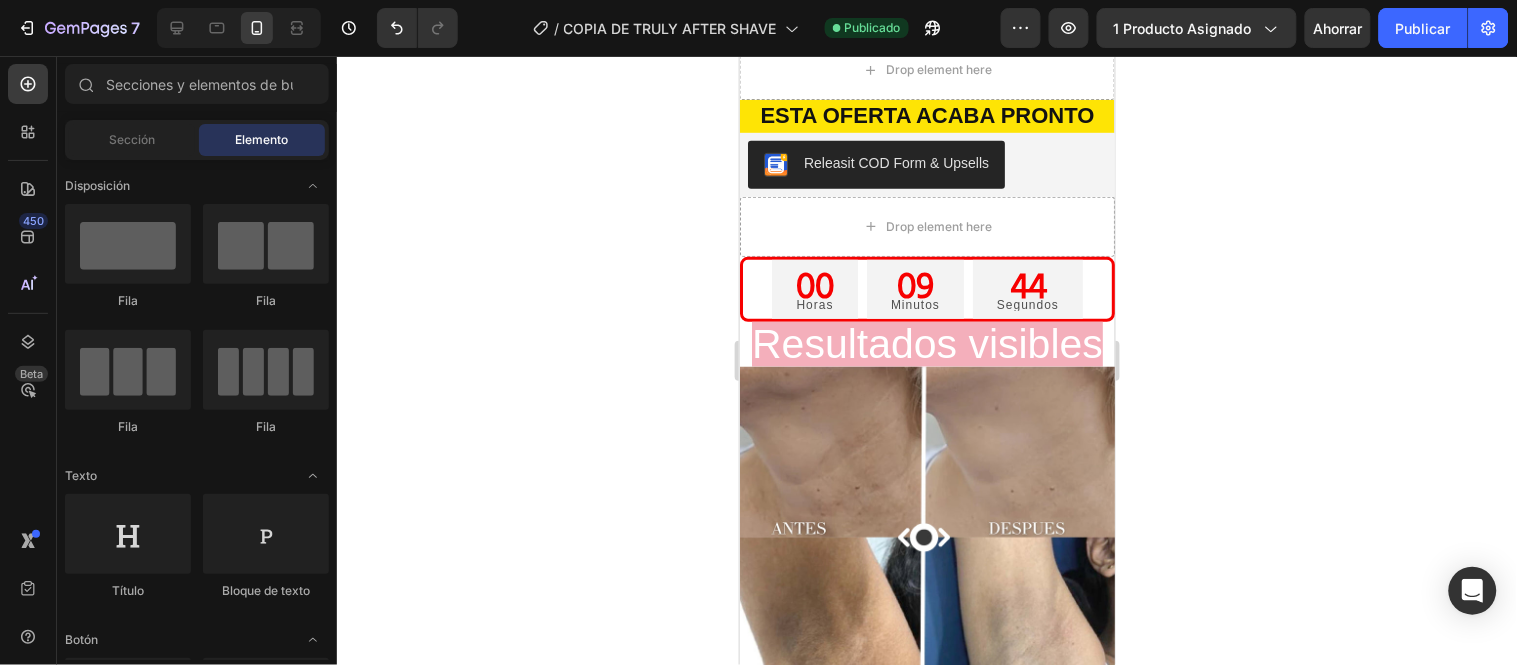 drag, startPoint x: 1102, startPoint y: 259, endPoint x: 1855, endPoint y: 382, distance: 762.9797 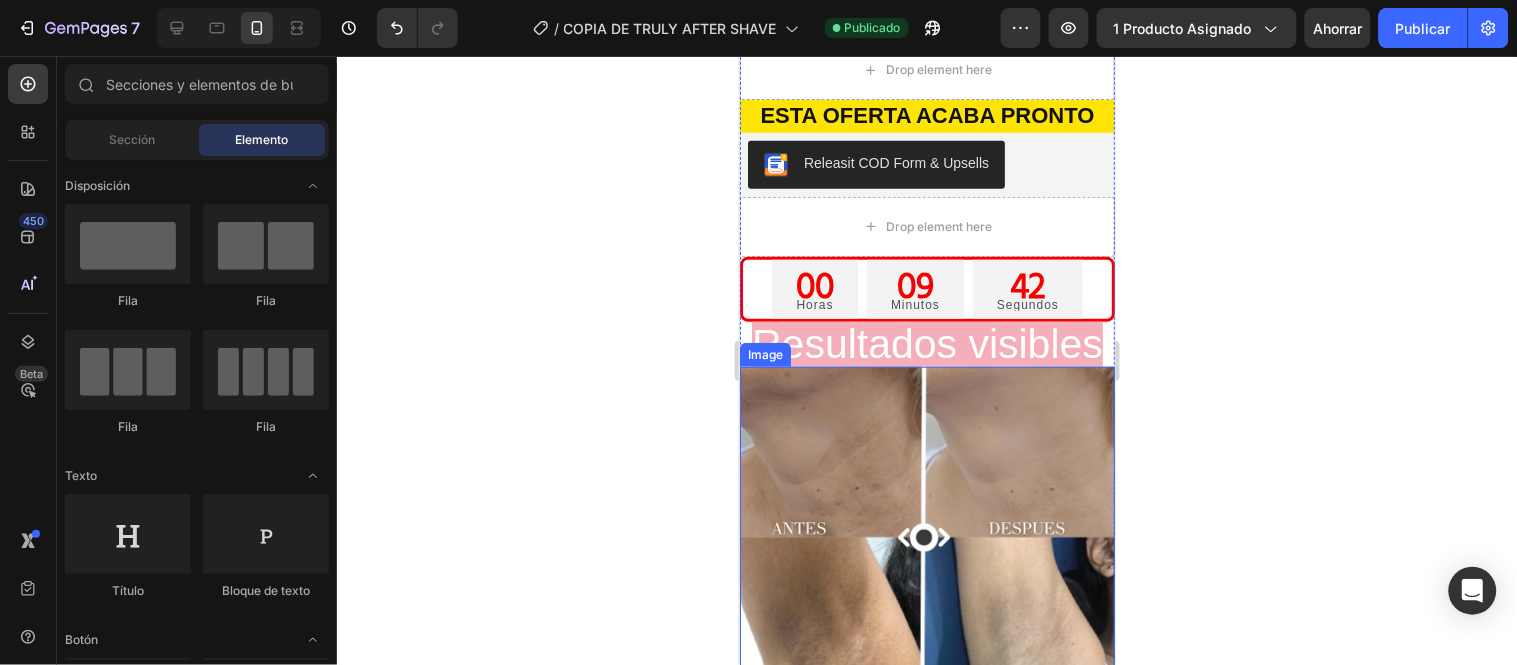 click at bounding box center (926, 553) 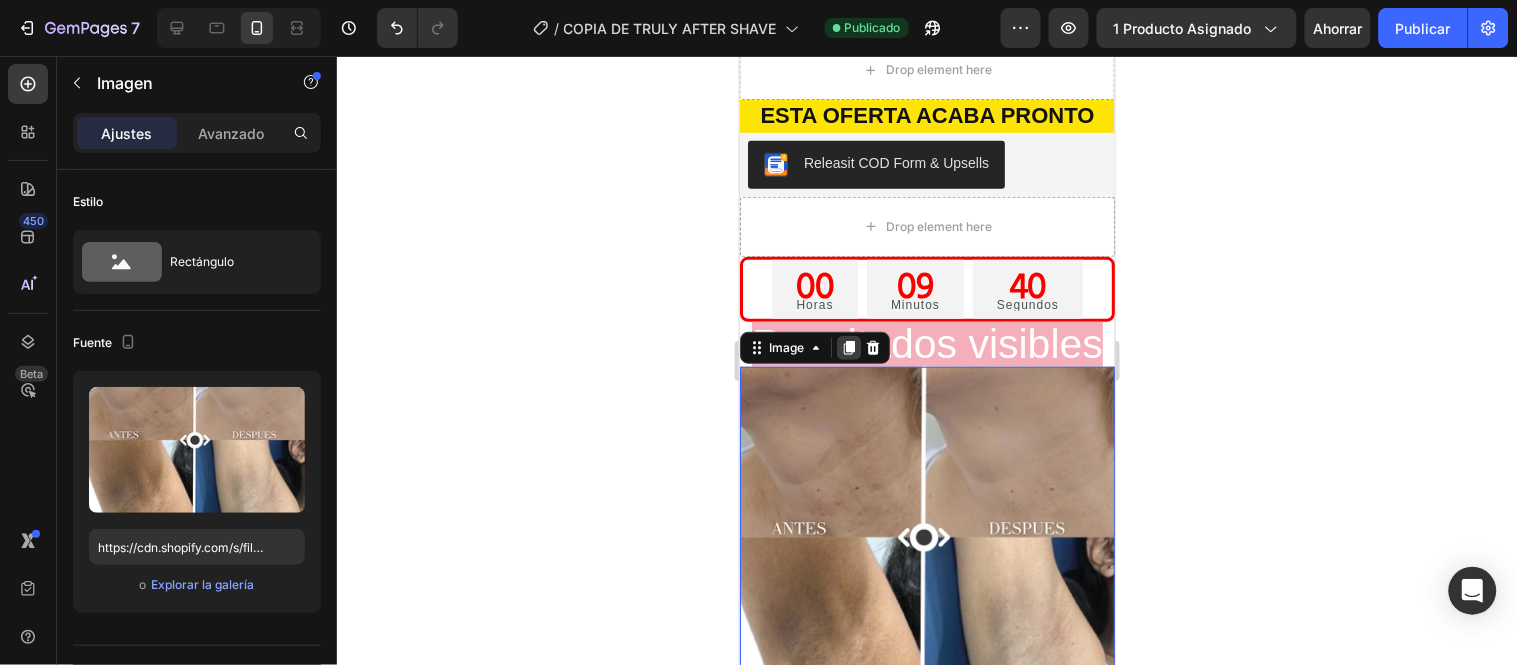 click 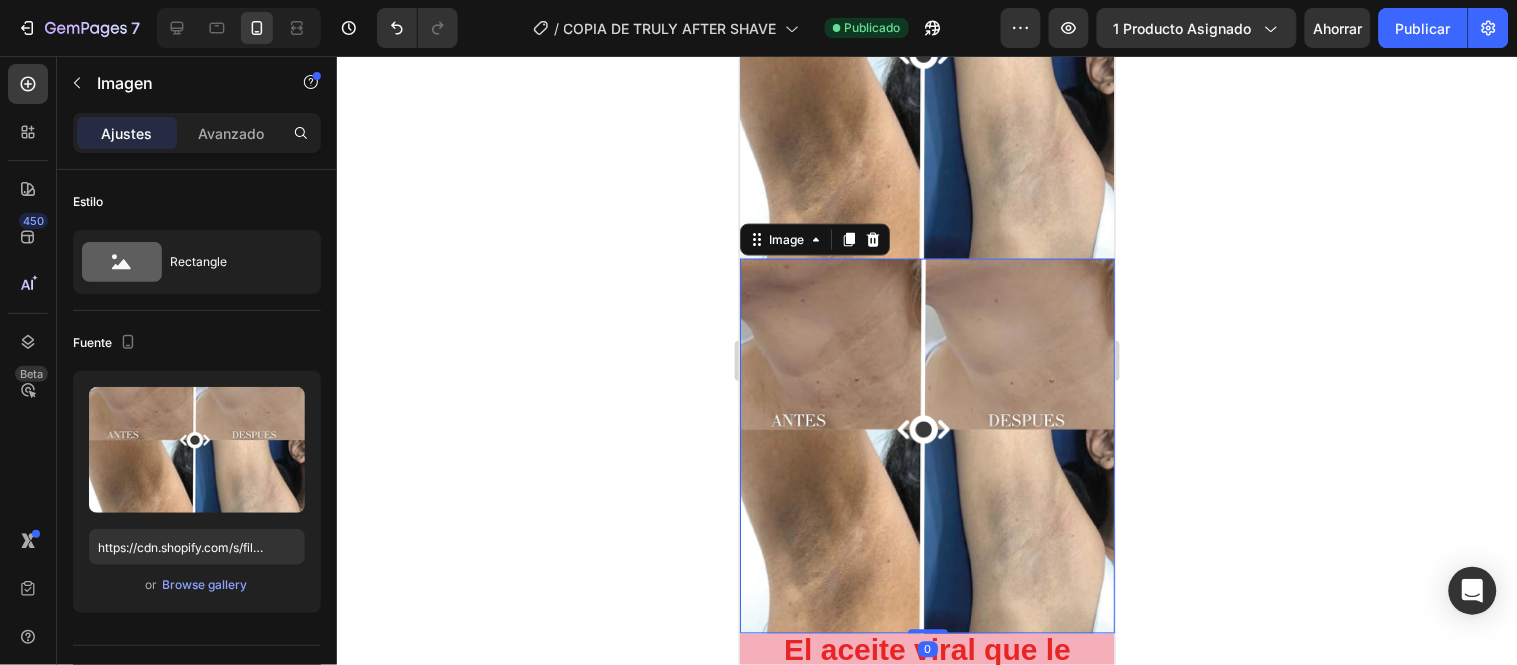 scroll, scrollTop: 2648, scrollLeft: 0, axis: vertical 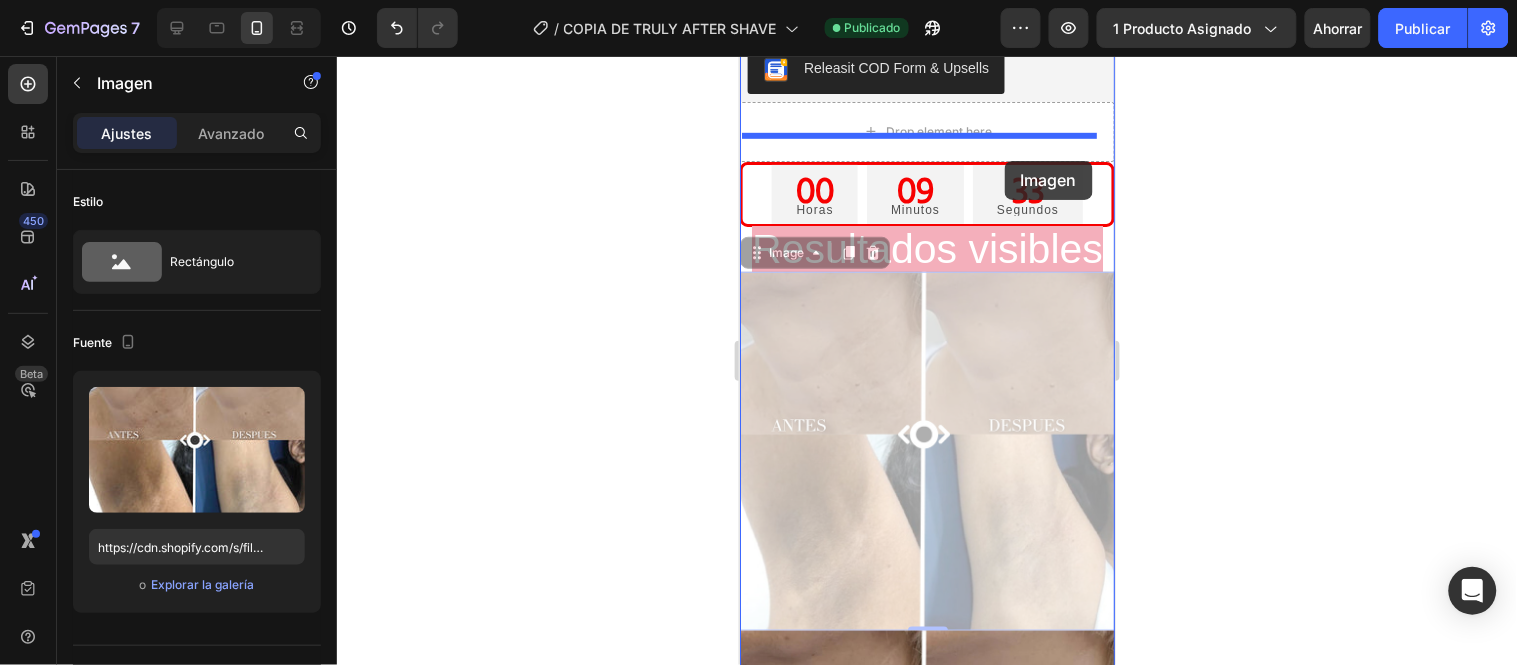 drag, startPoint x: 995, startPoint y: 396, endPoint x: 1004, endPoint y: 160, distance: 236.17155 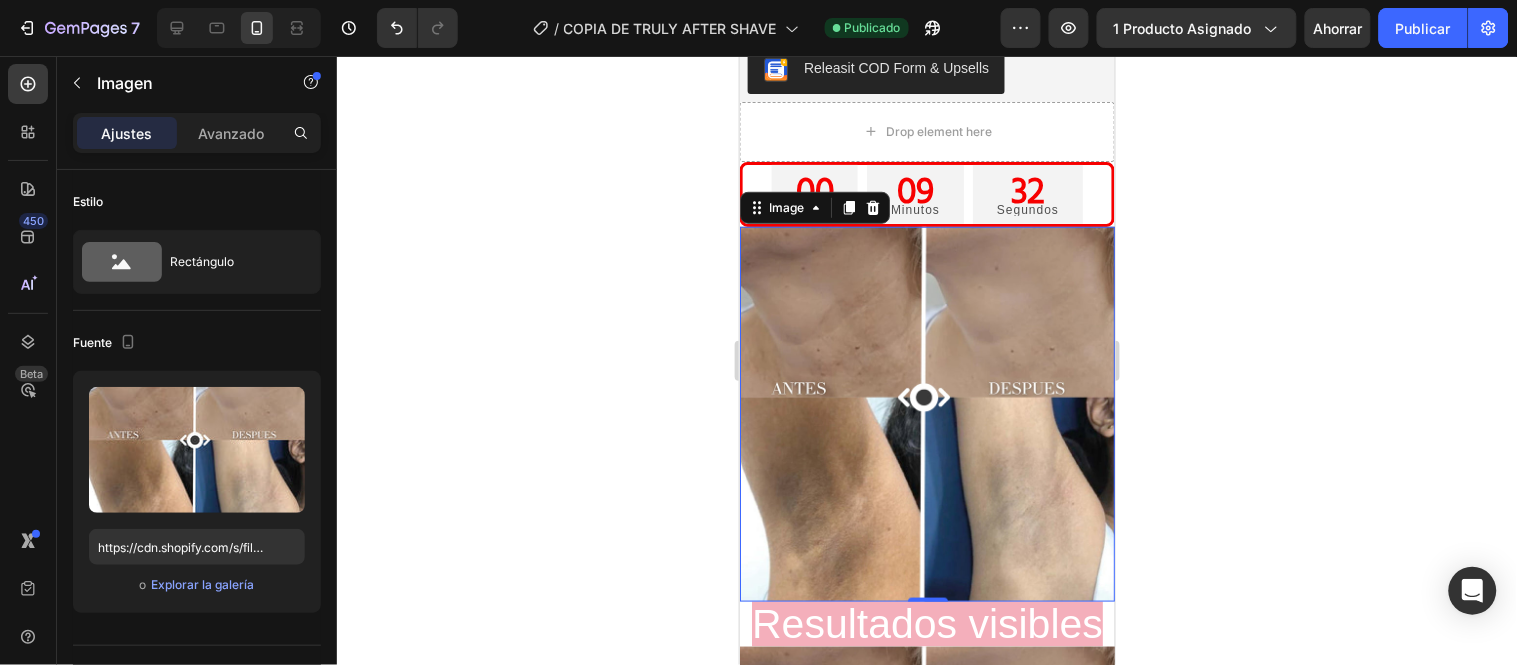 click 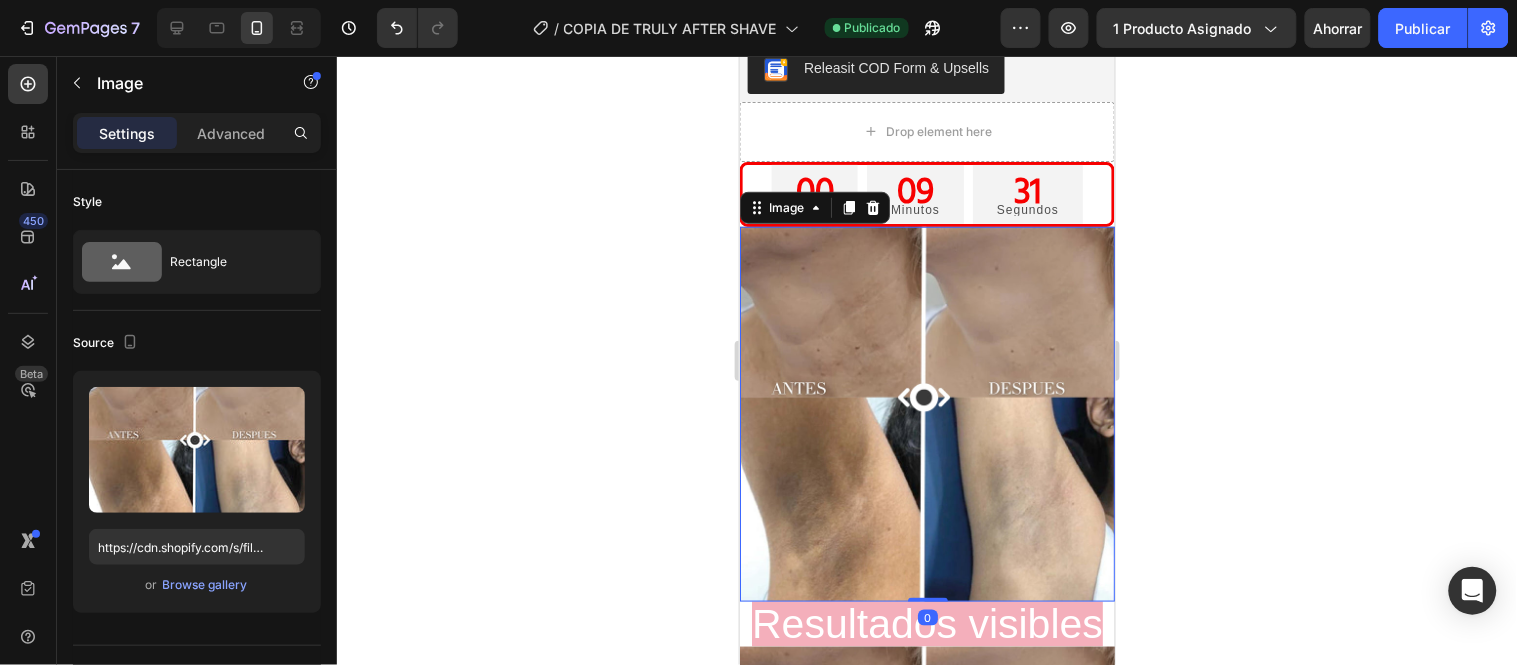 click at bounding box center [926, 413] 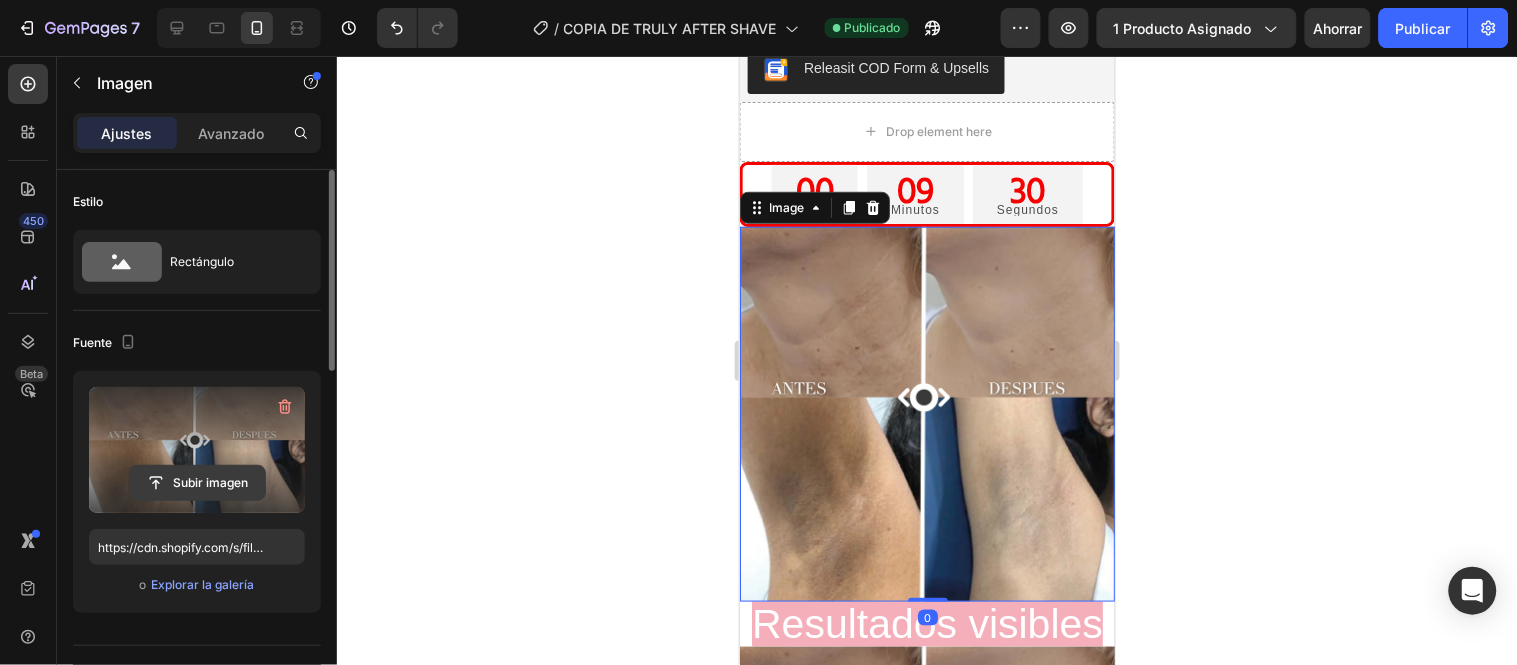 click 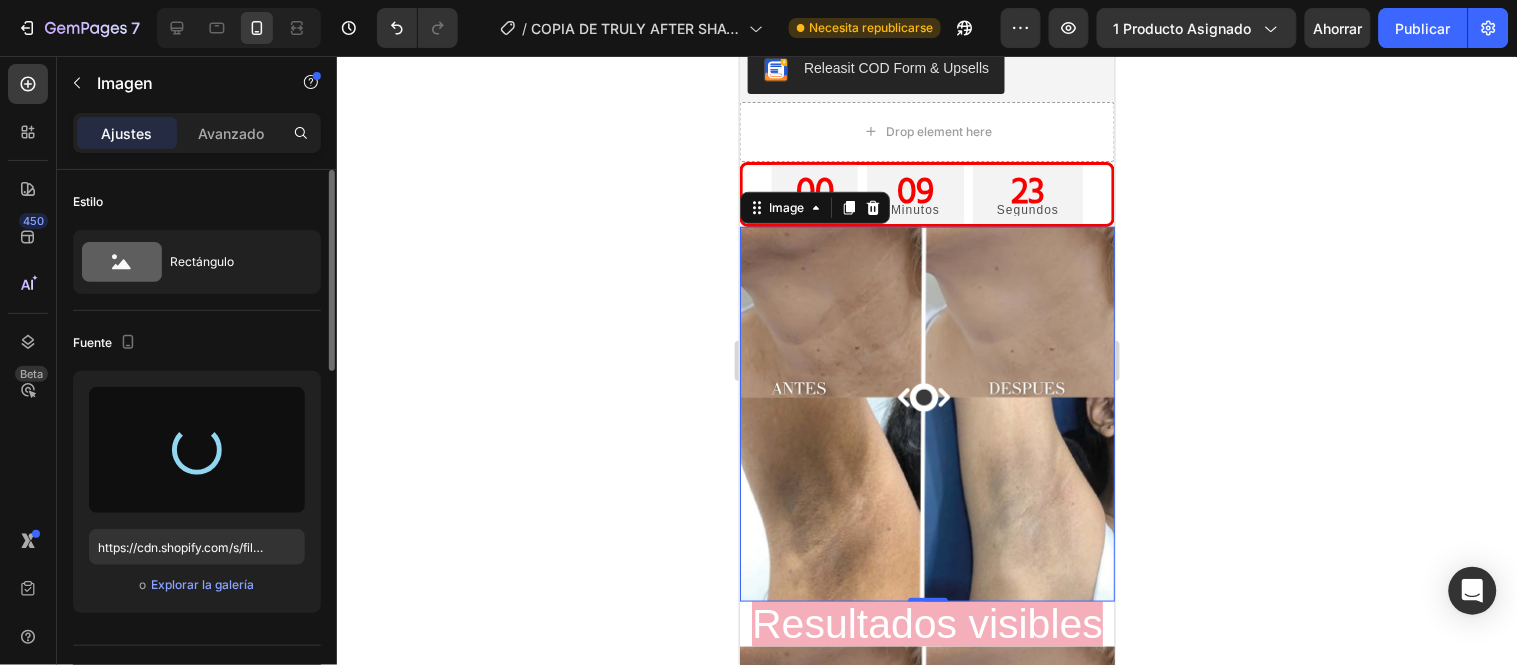 type on "https://cdn.shopify.com/s/files/1/0657/2779/1155/files/gempages_575997339626373663-b0849bbf-941a-4e89-be3e-0e523e9ba35f.webp" 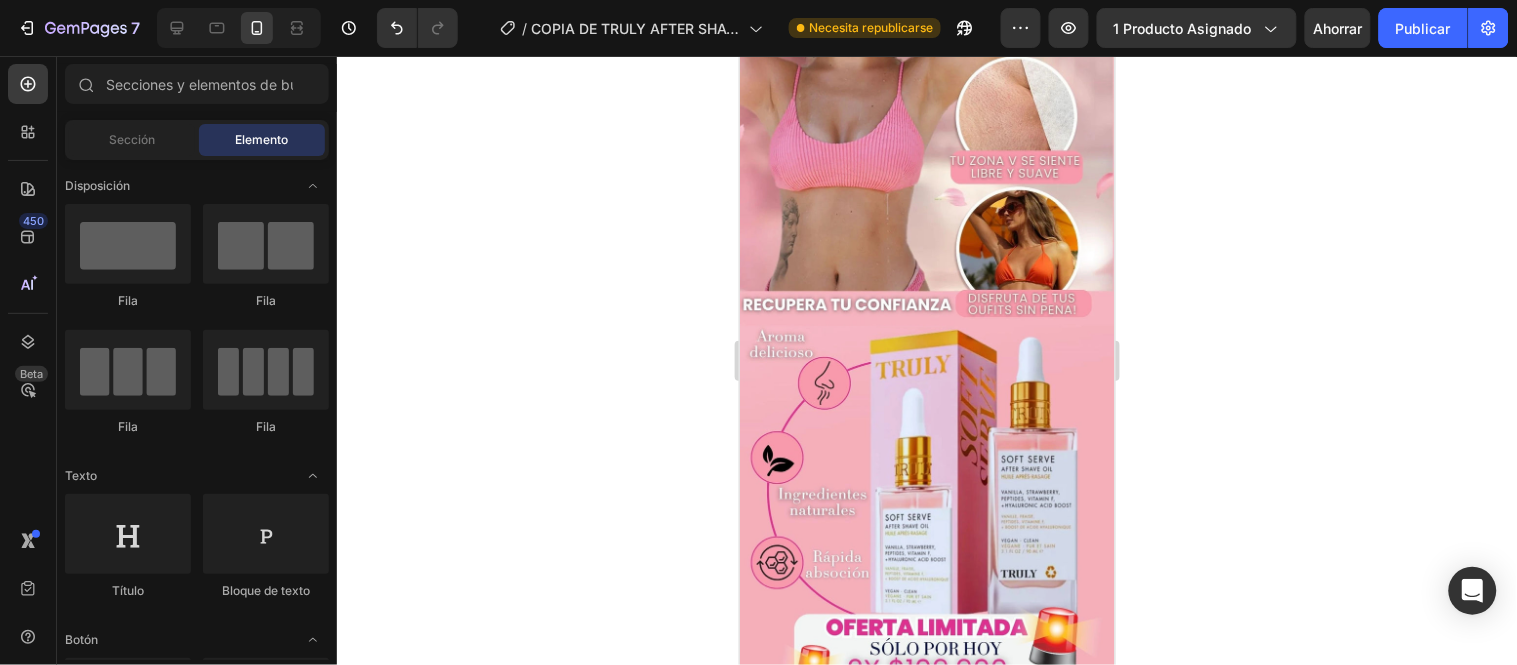 scroll, scrollTop: 2634, scrollLeft: 0, axis: vertical 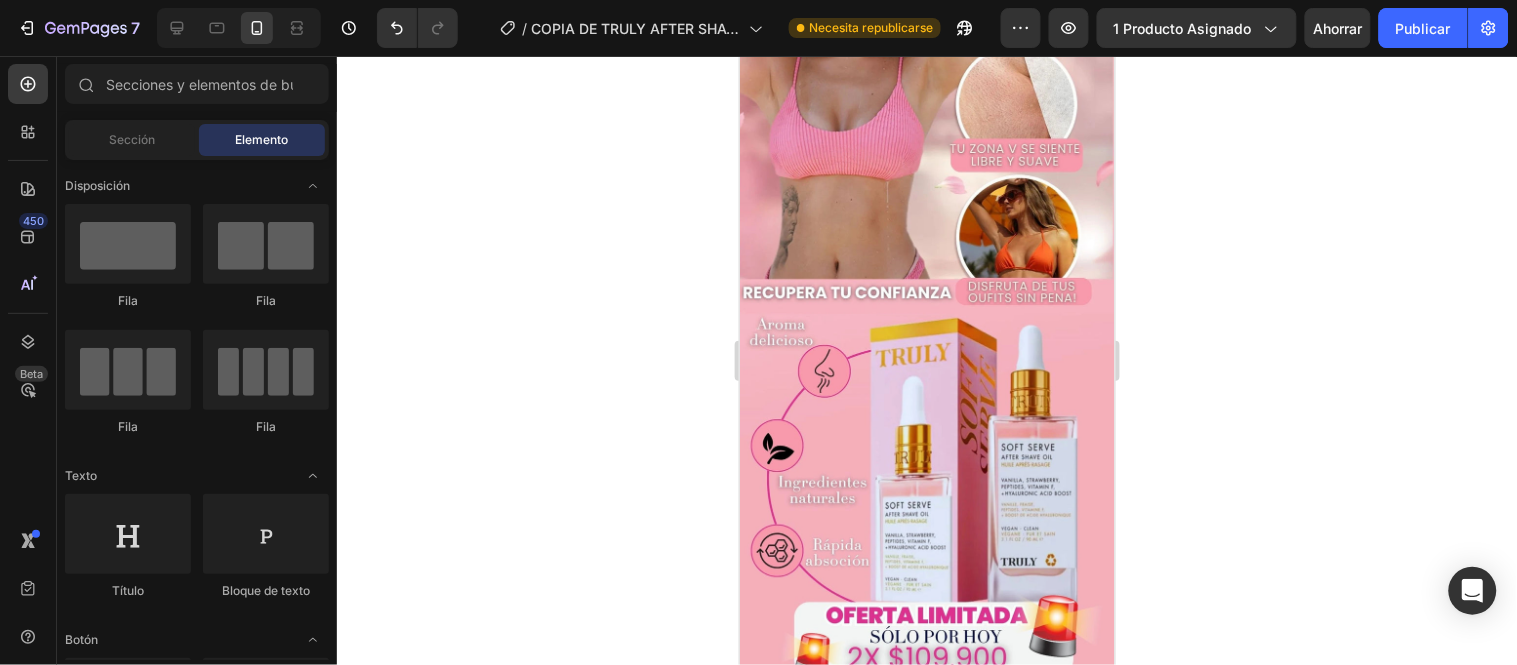 drag, startPoint x: 1102, startPoint y: 291, endPoint x: 1952, endPoint y: 201, distance: 854.7514 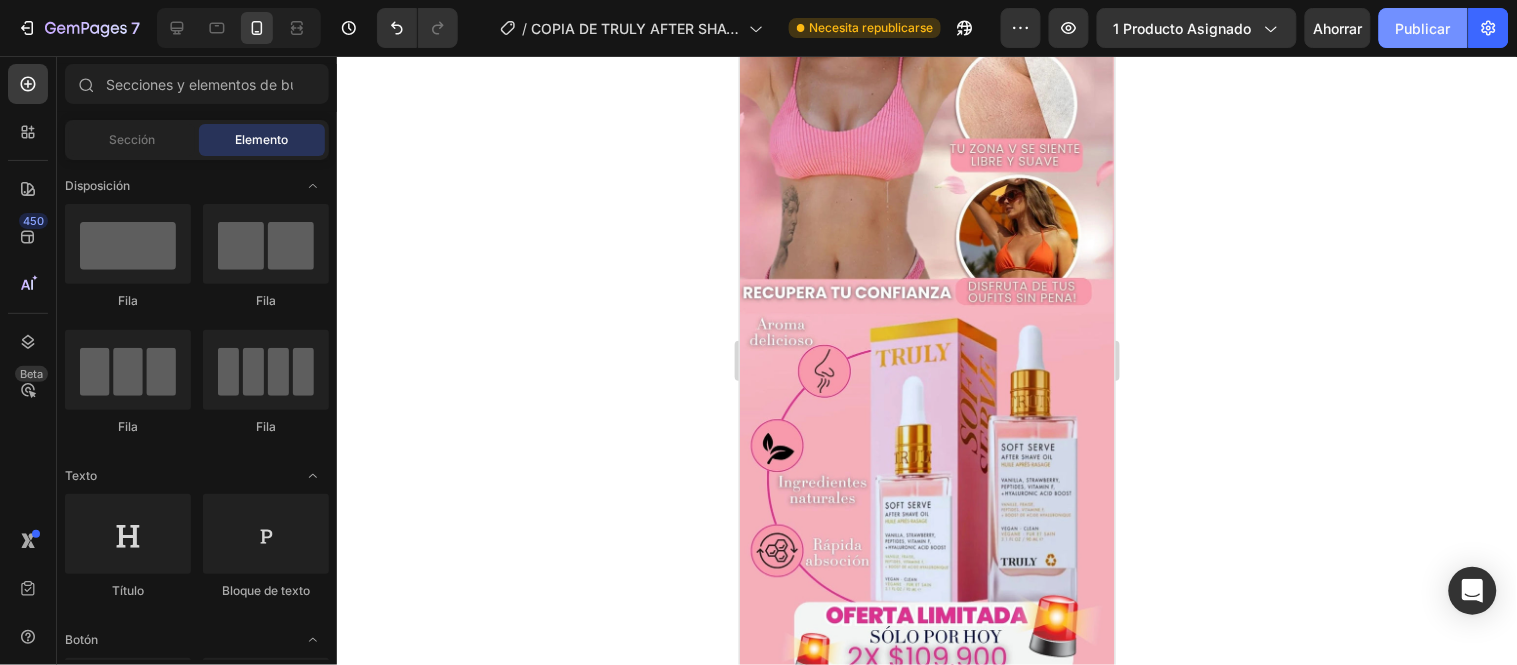 click on "Publicar" at bounding box center (1423, 28) 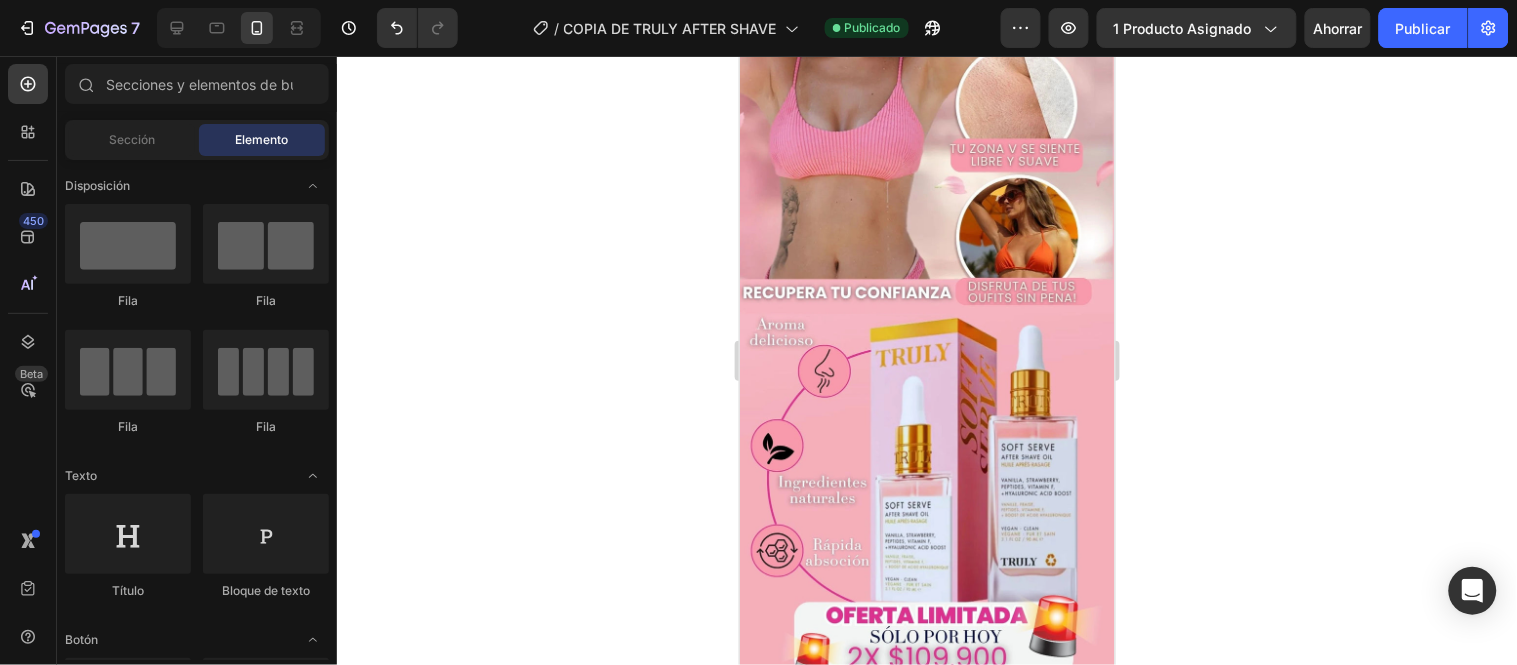 click 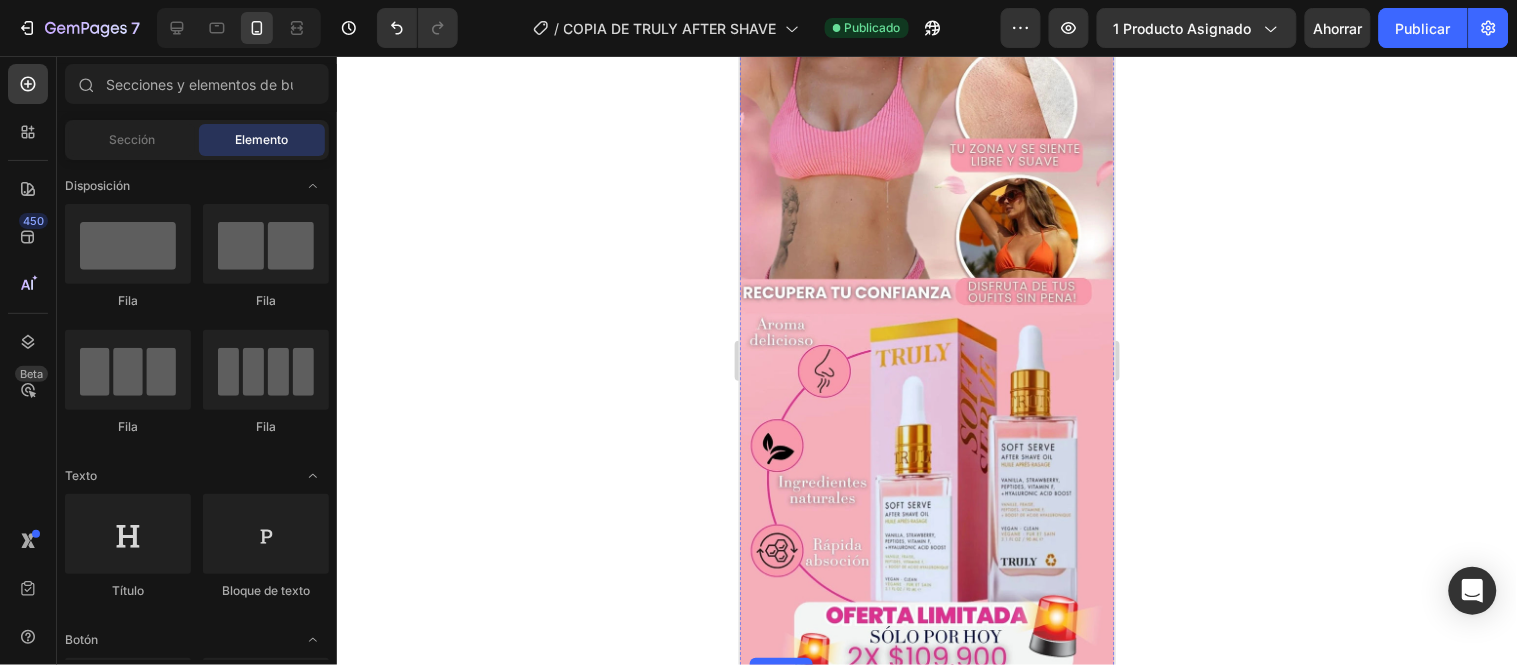 click on "Resultados visibles" at bounding box center (926, 703) 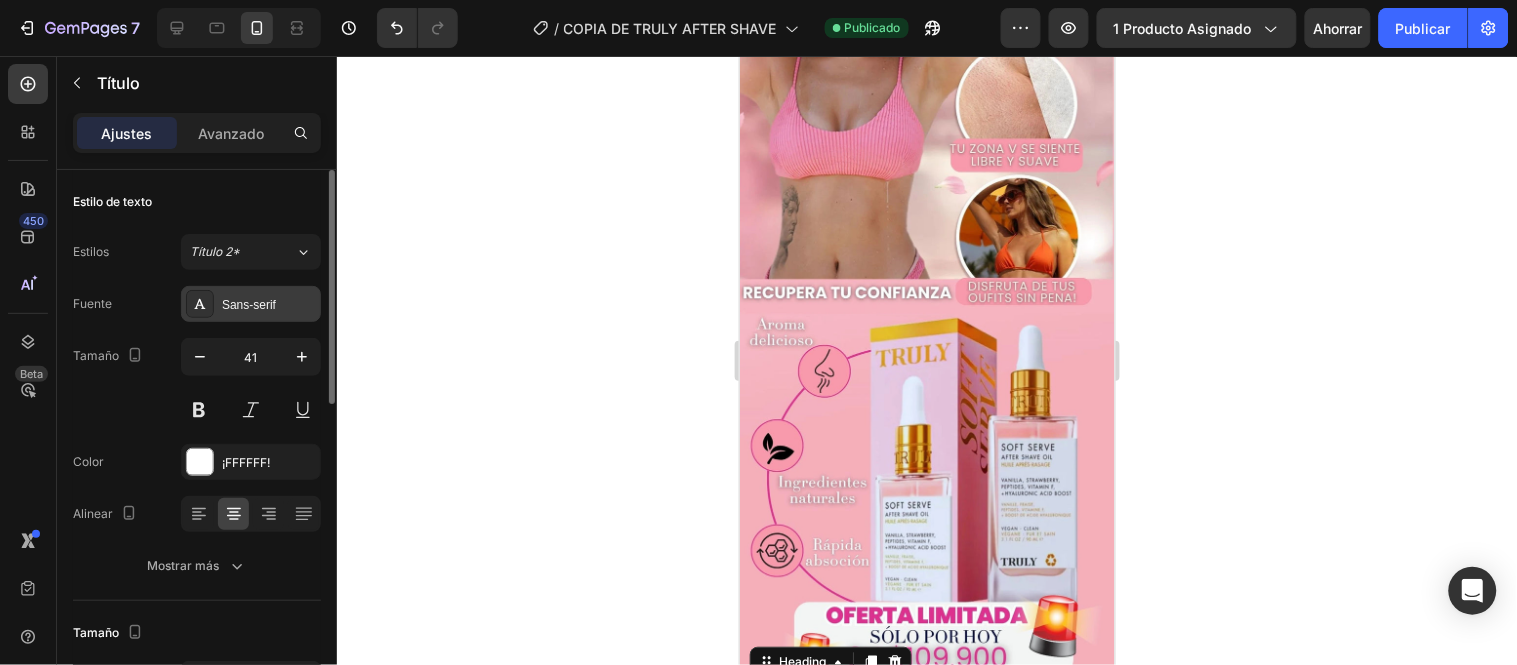 click on "Sans-serif" at bounding box center [269, 305] 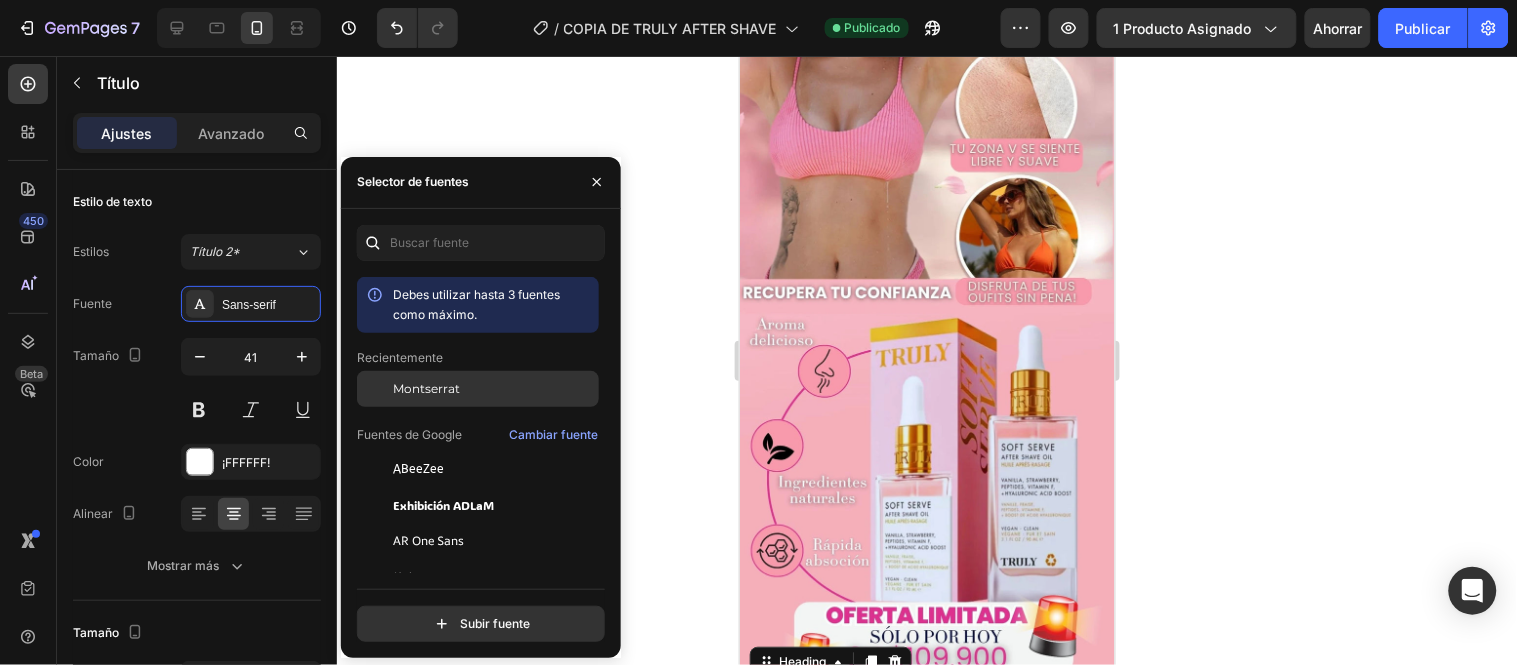 click on "Montserrat" at bounding box center (426, 388) 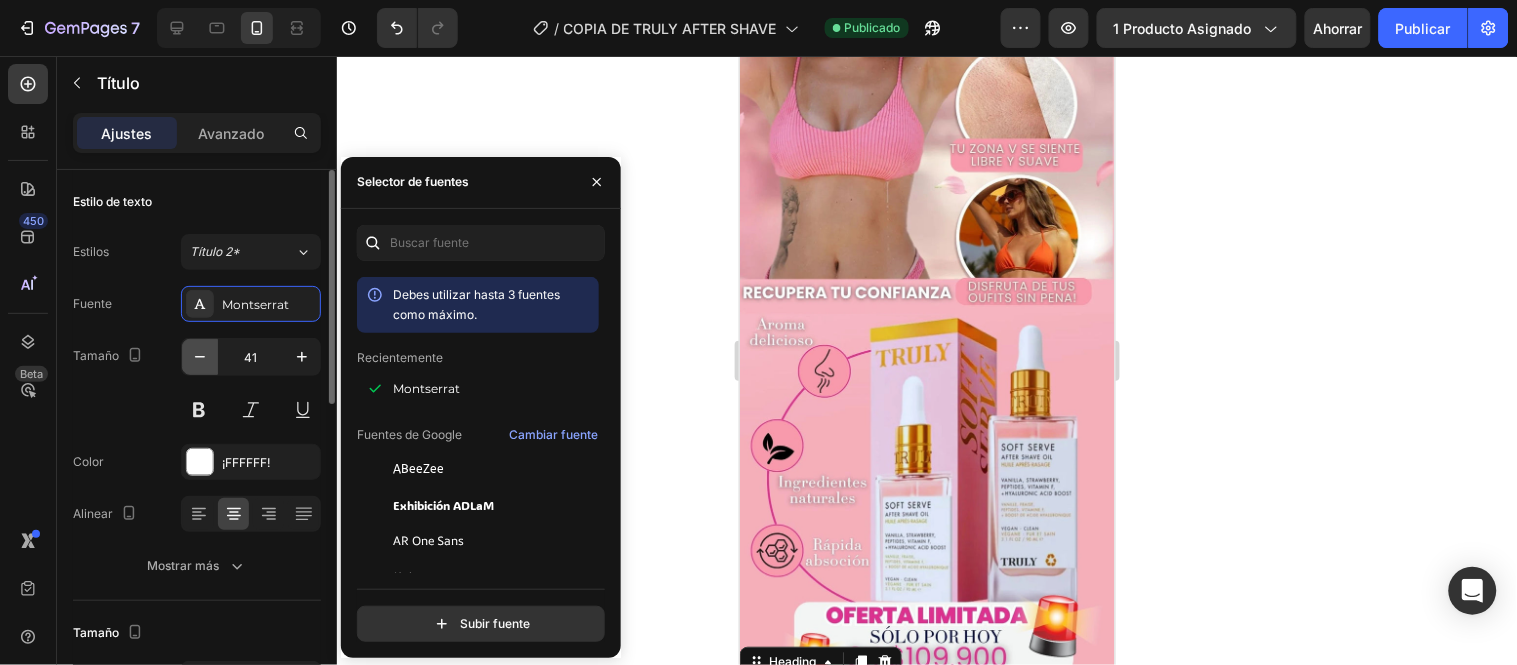 click at bounding box center (200, 357) 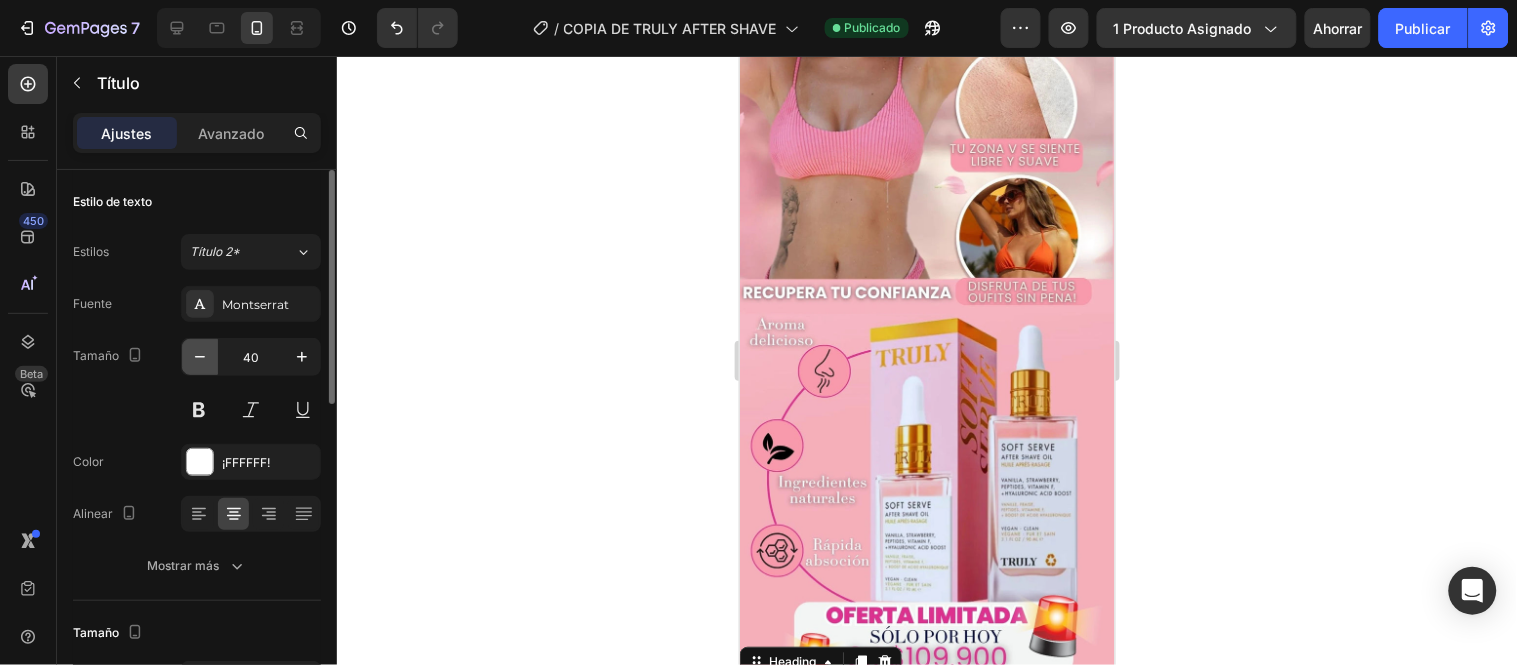 click at bounding box center [200, 357] 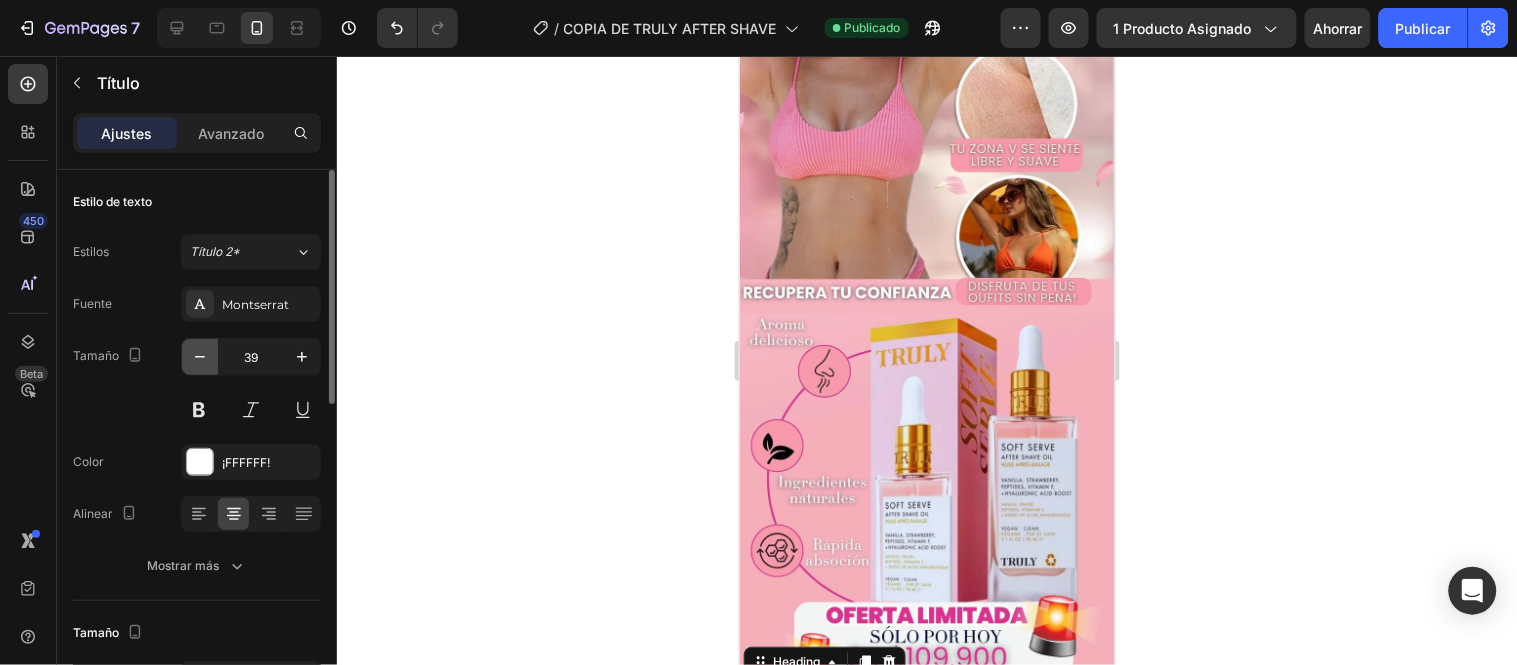 click at bounding box center [200, 357] 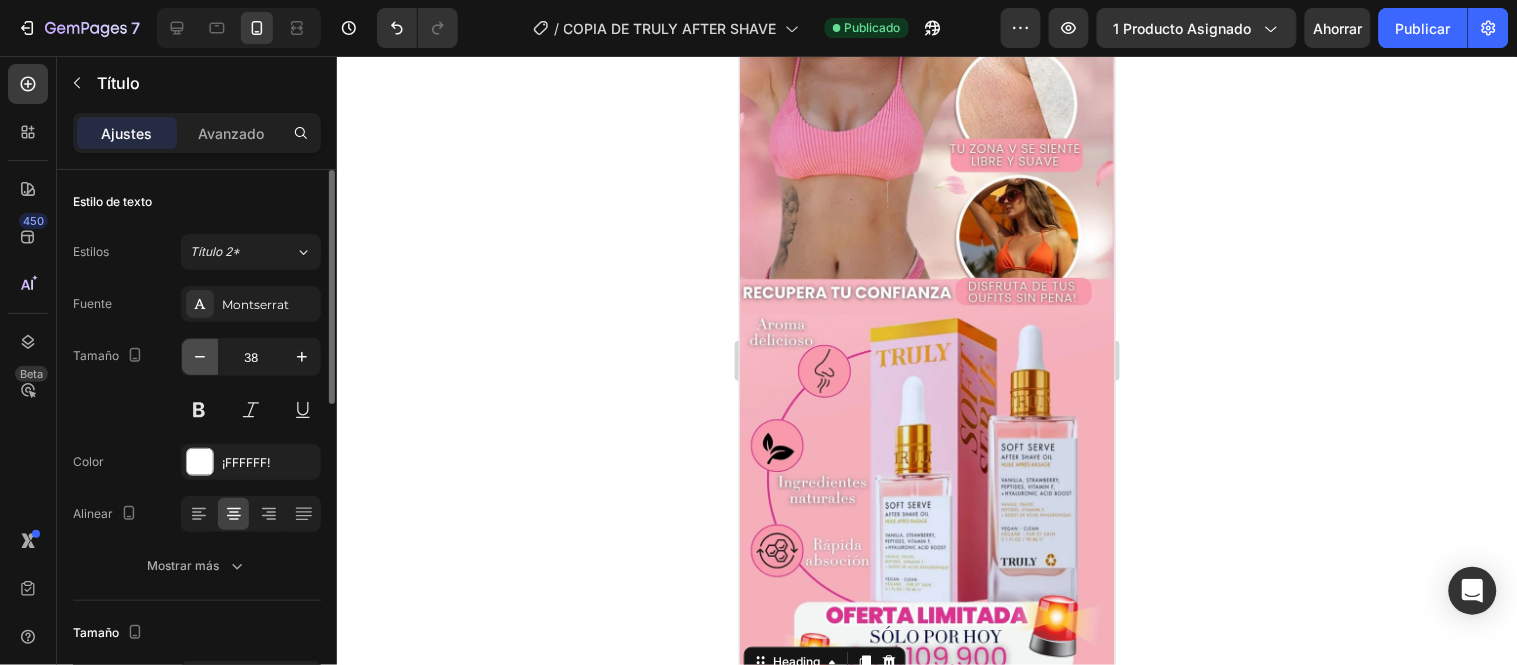 click at bounding box center [200, 357] 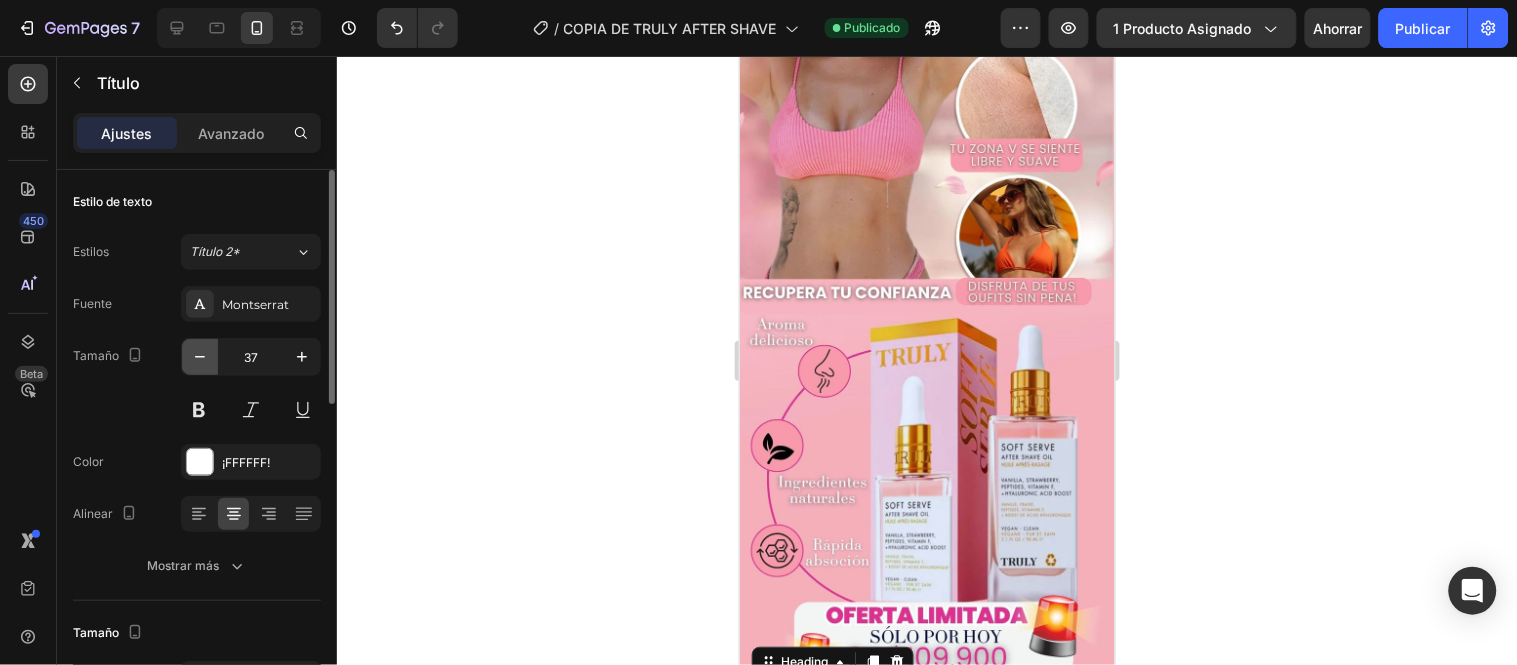 click at bounding box center [200, 357] 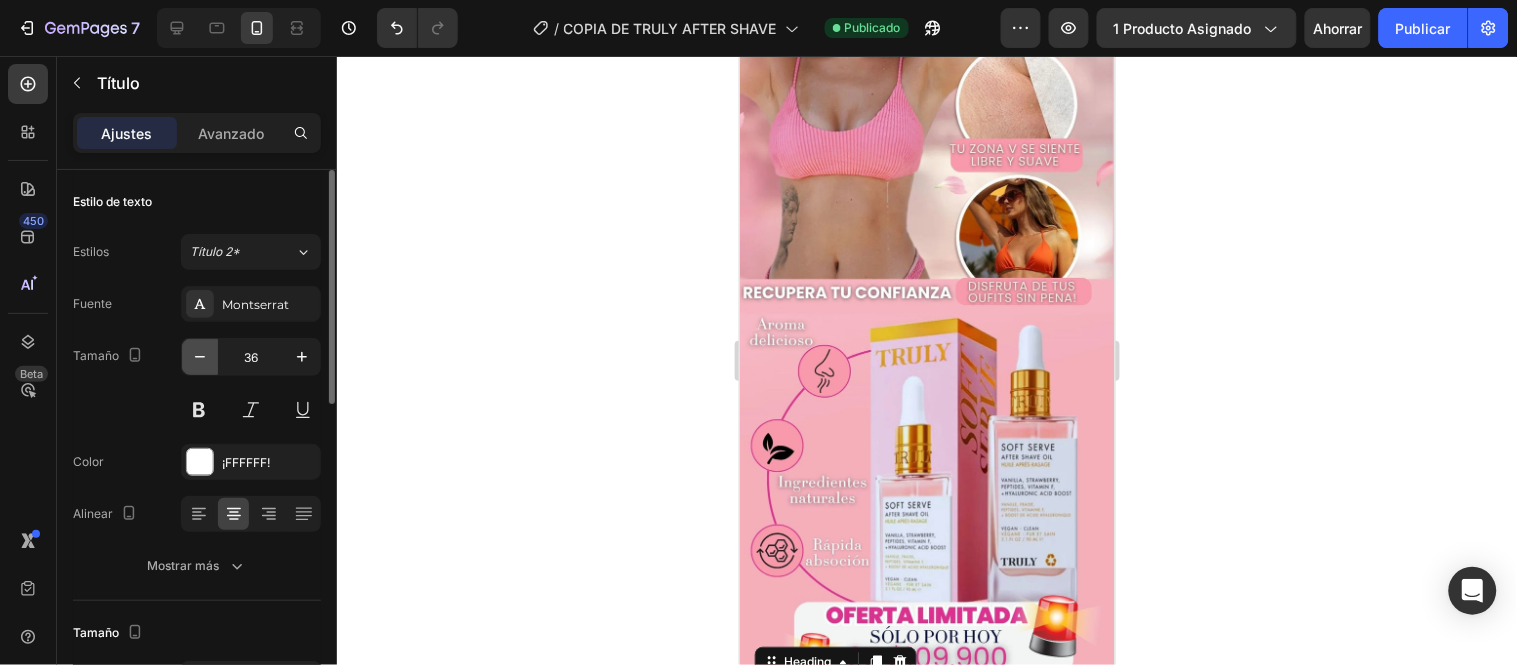 click at bounding box center [200, 357] 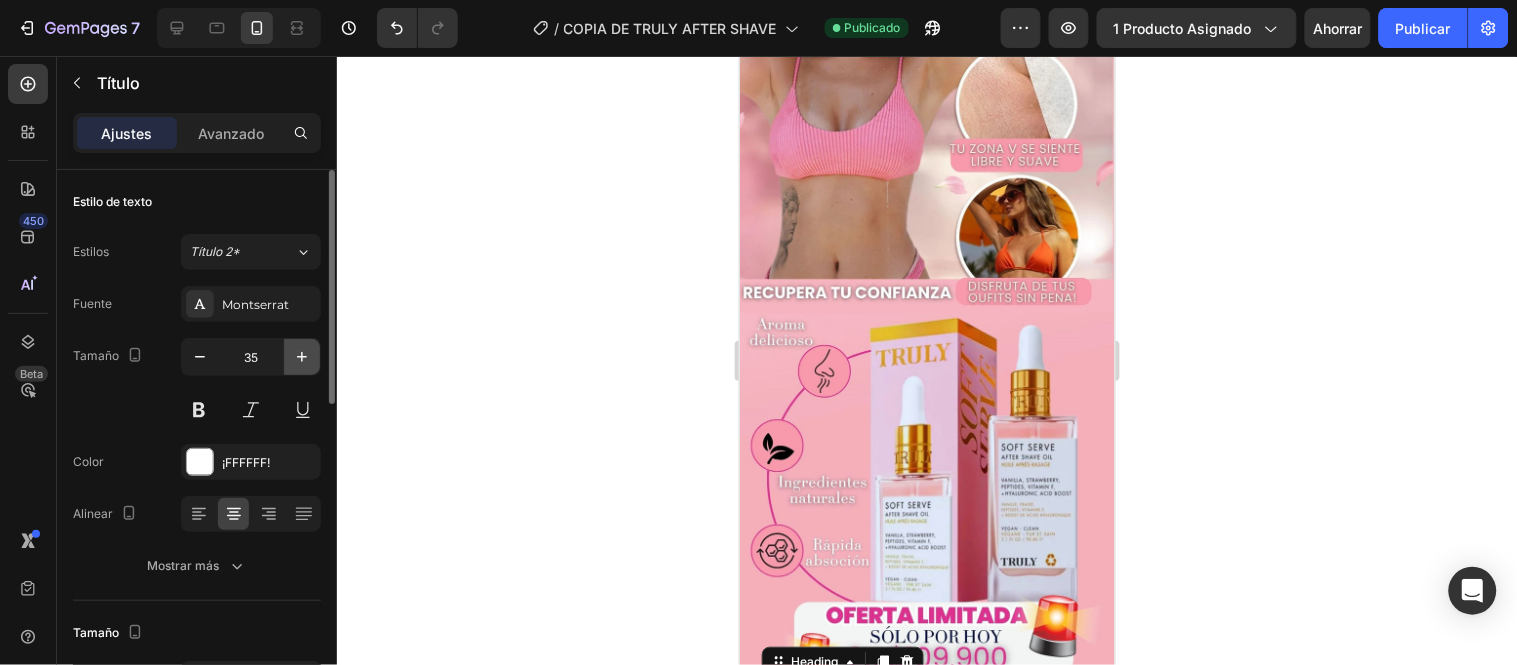 click 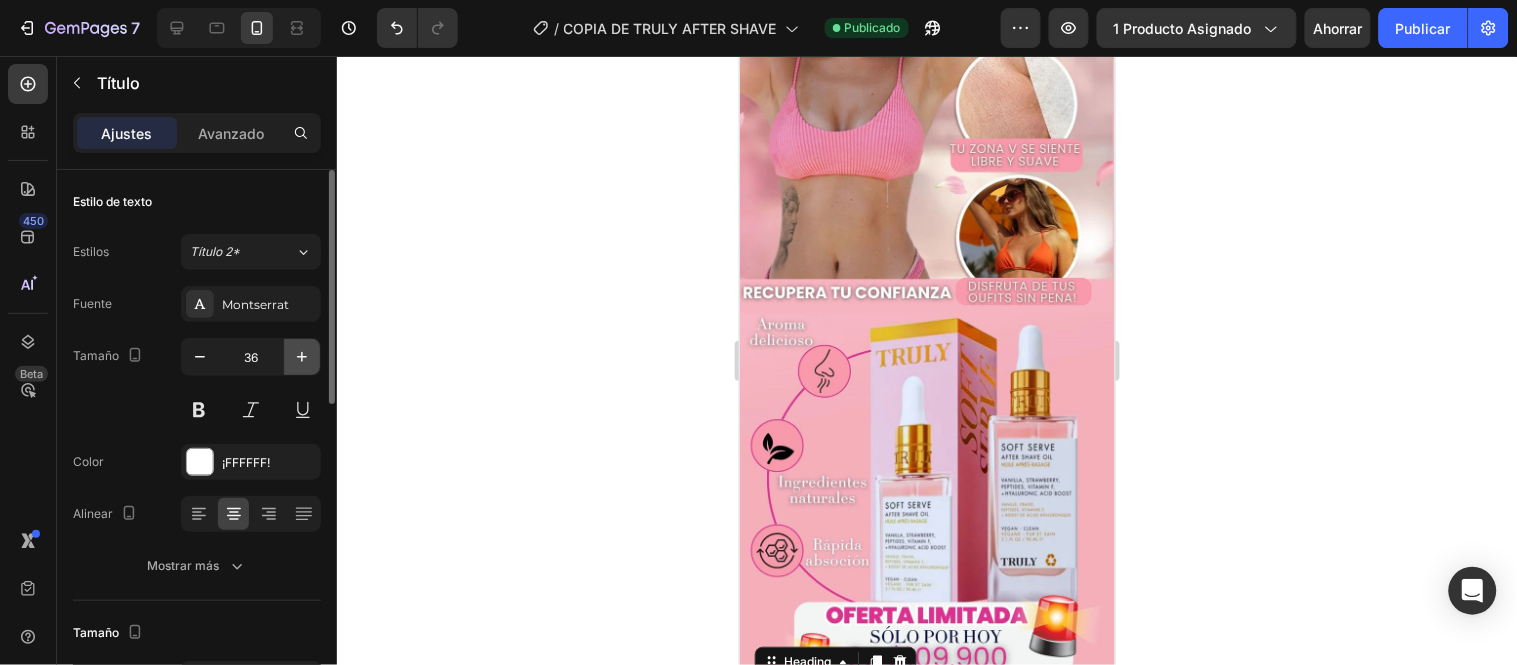 click 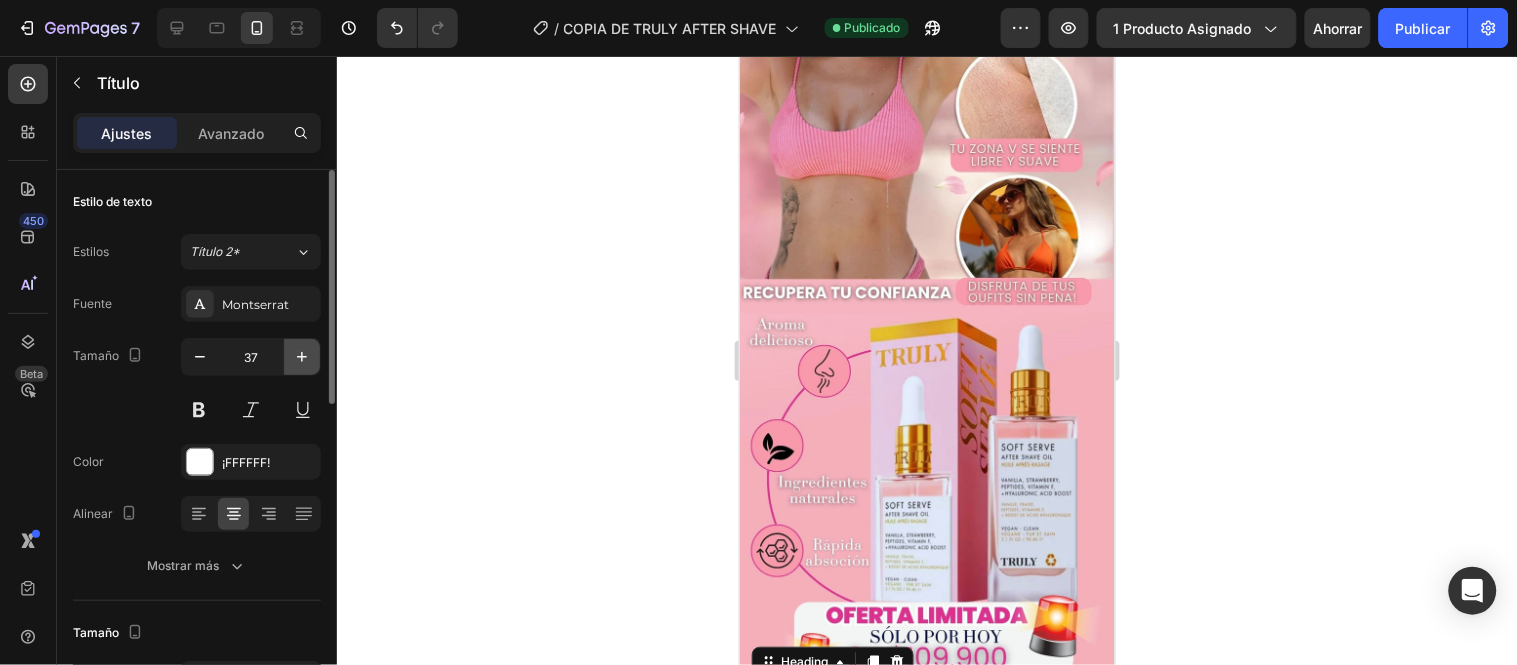 click 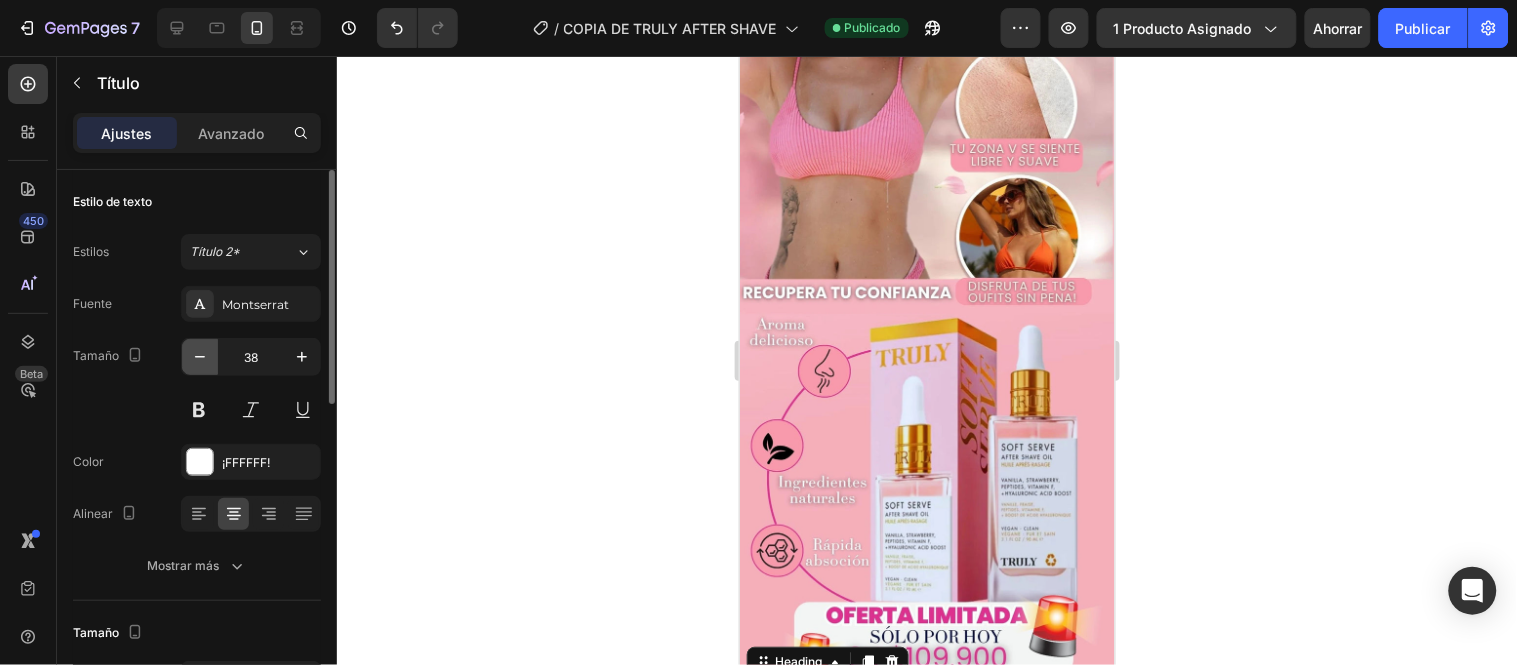 click 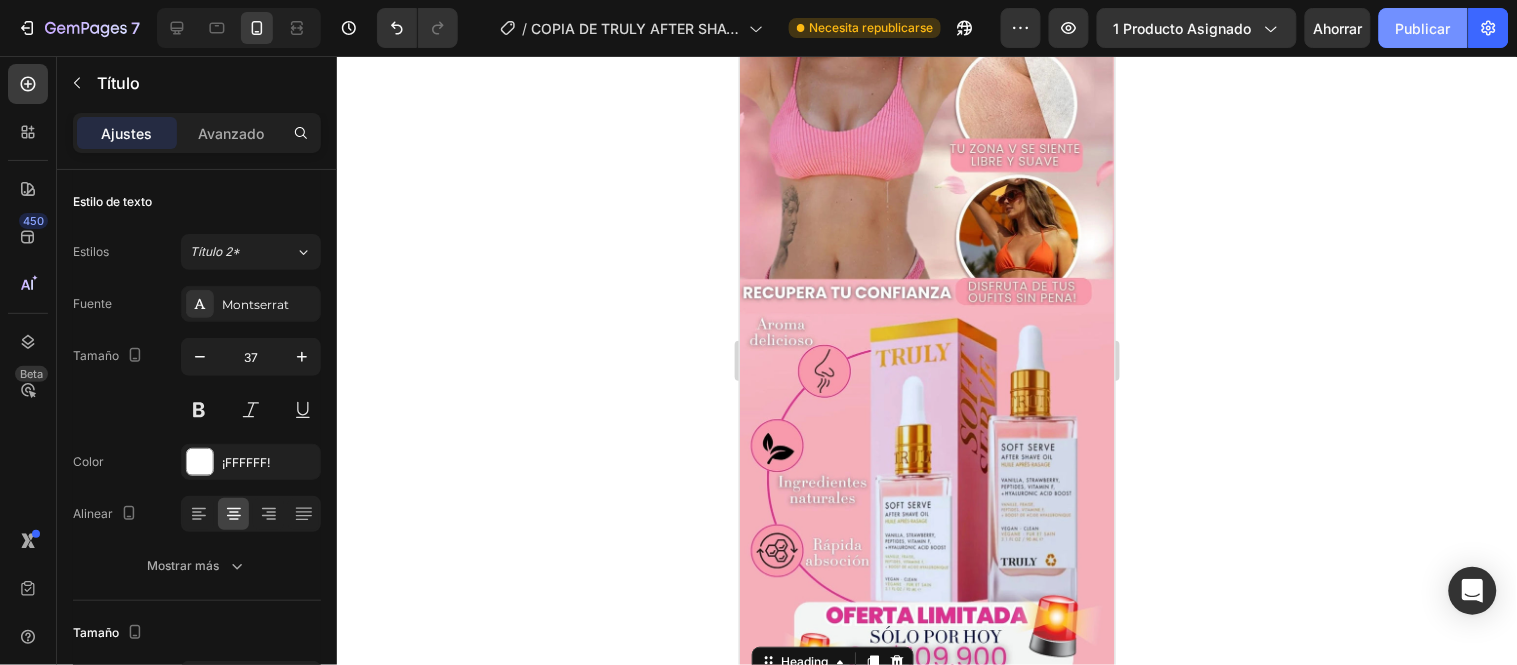click on "Publicar" at bounding box center (1423, 28) 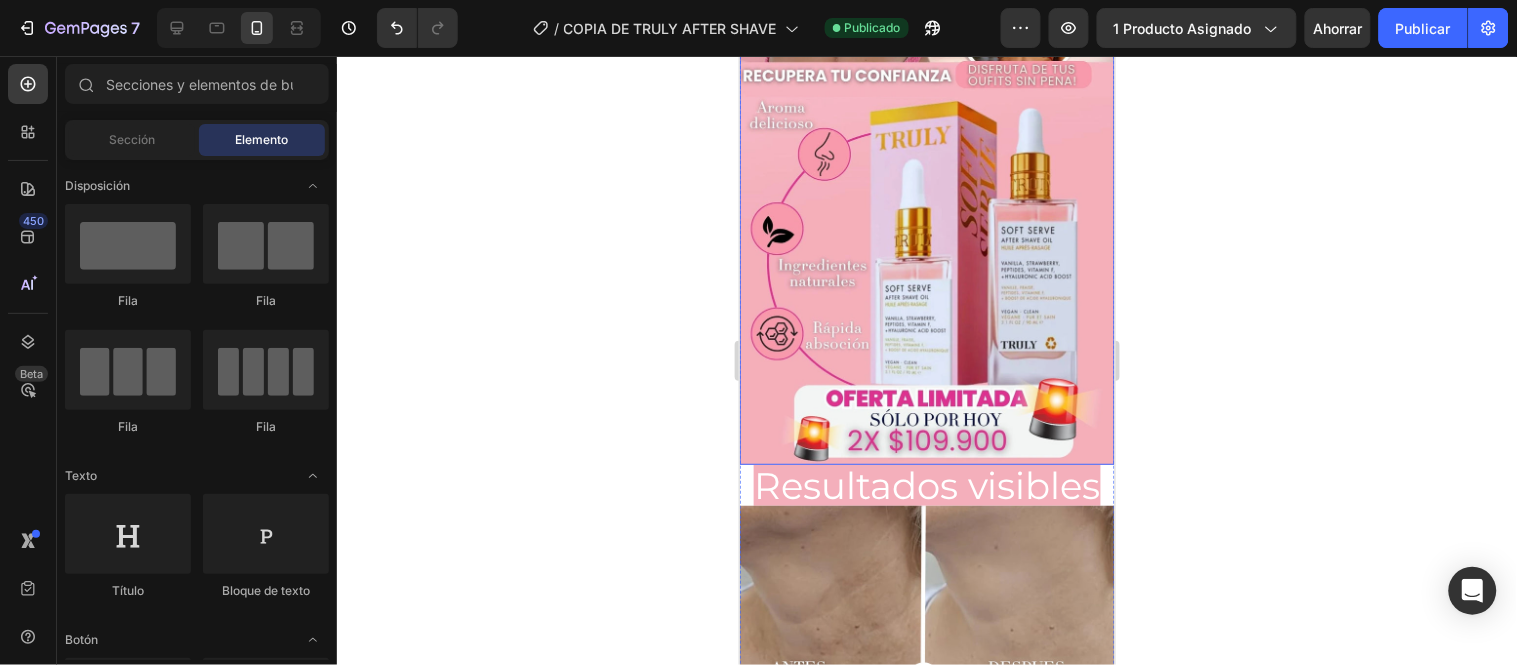 scroll, scrollTop: 2827, scrollLeft: 0, axis: vertical 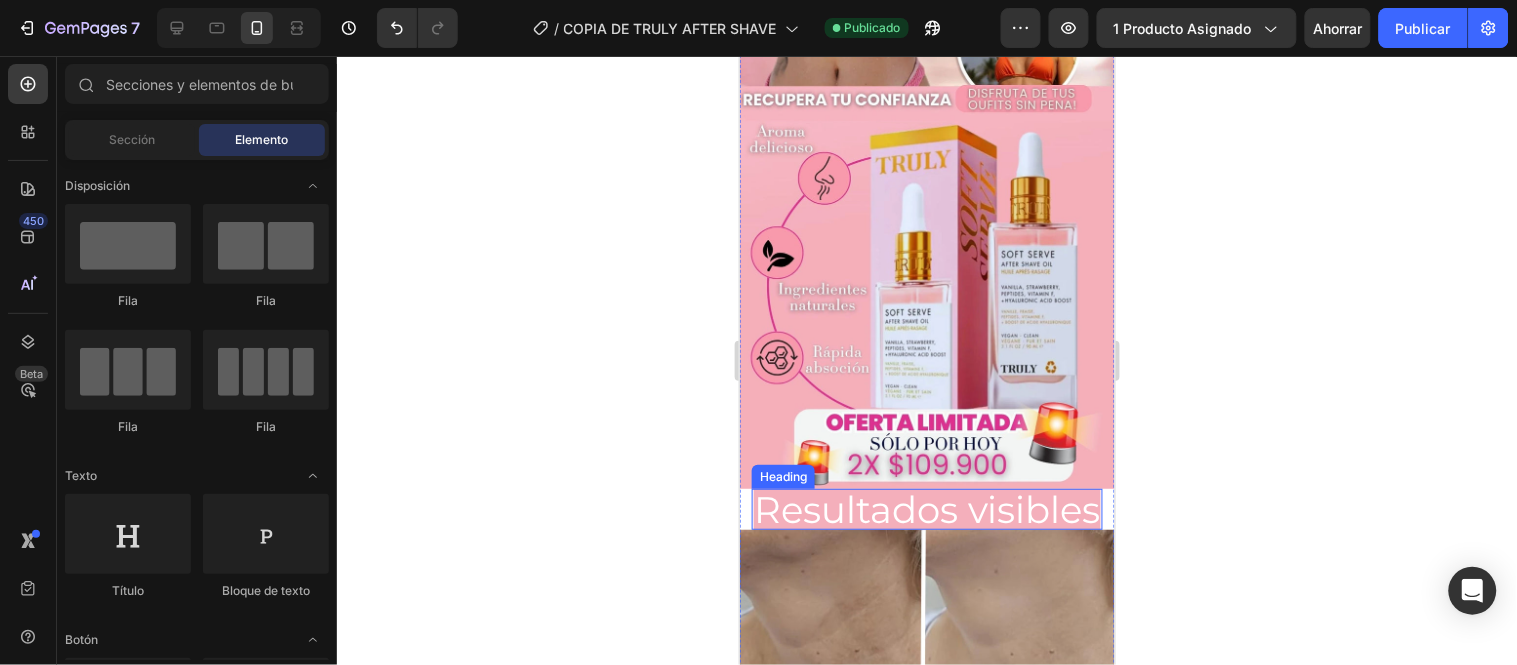 click on "Resultados visibles" at bounding box center (926, 508) 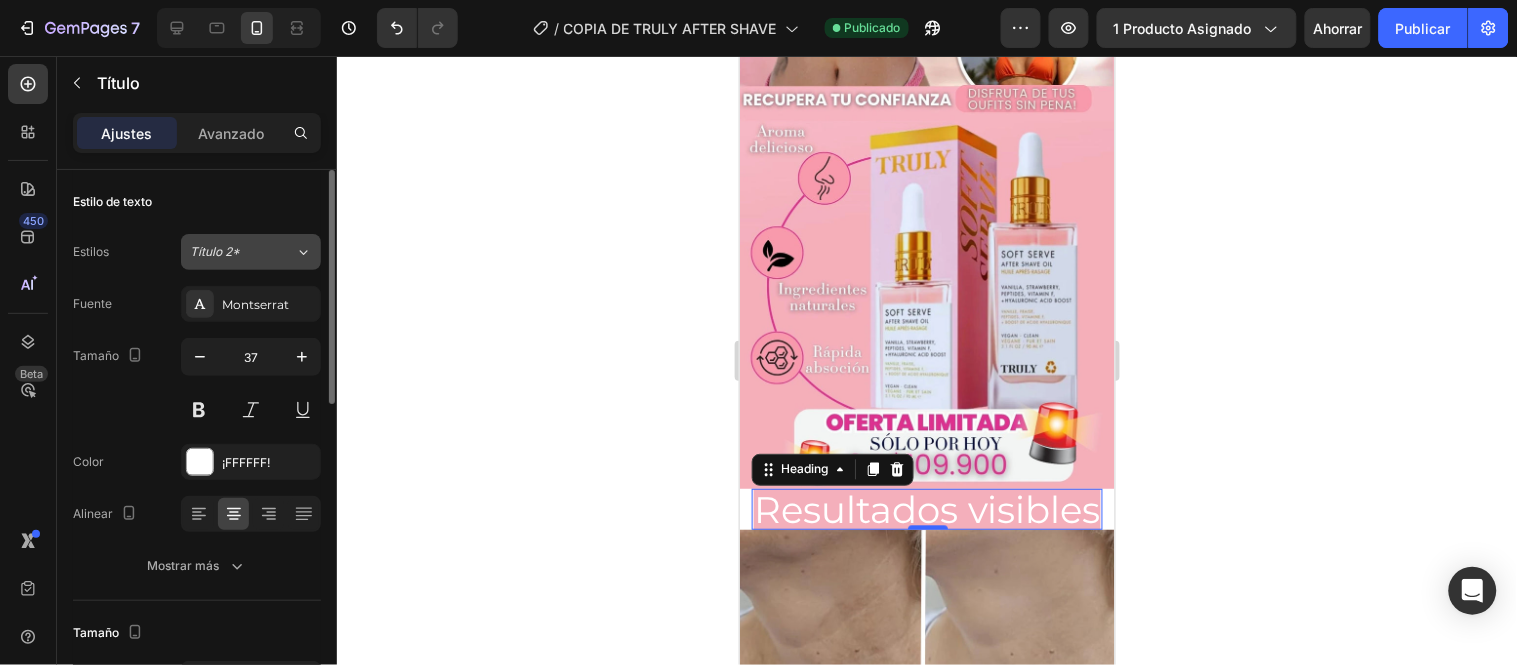 click 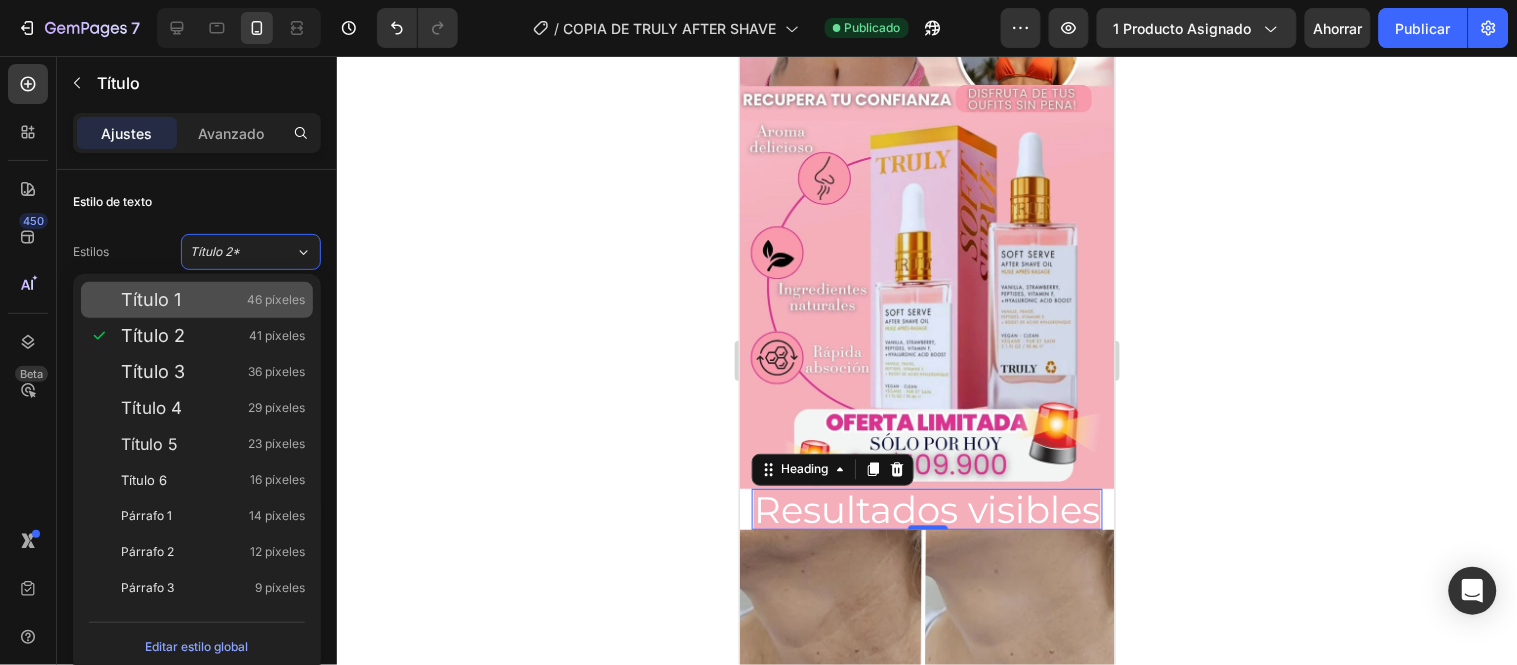click on "Título 1 46 píxeles" at bounding box center (213, 300) 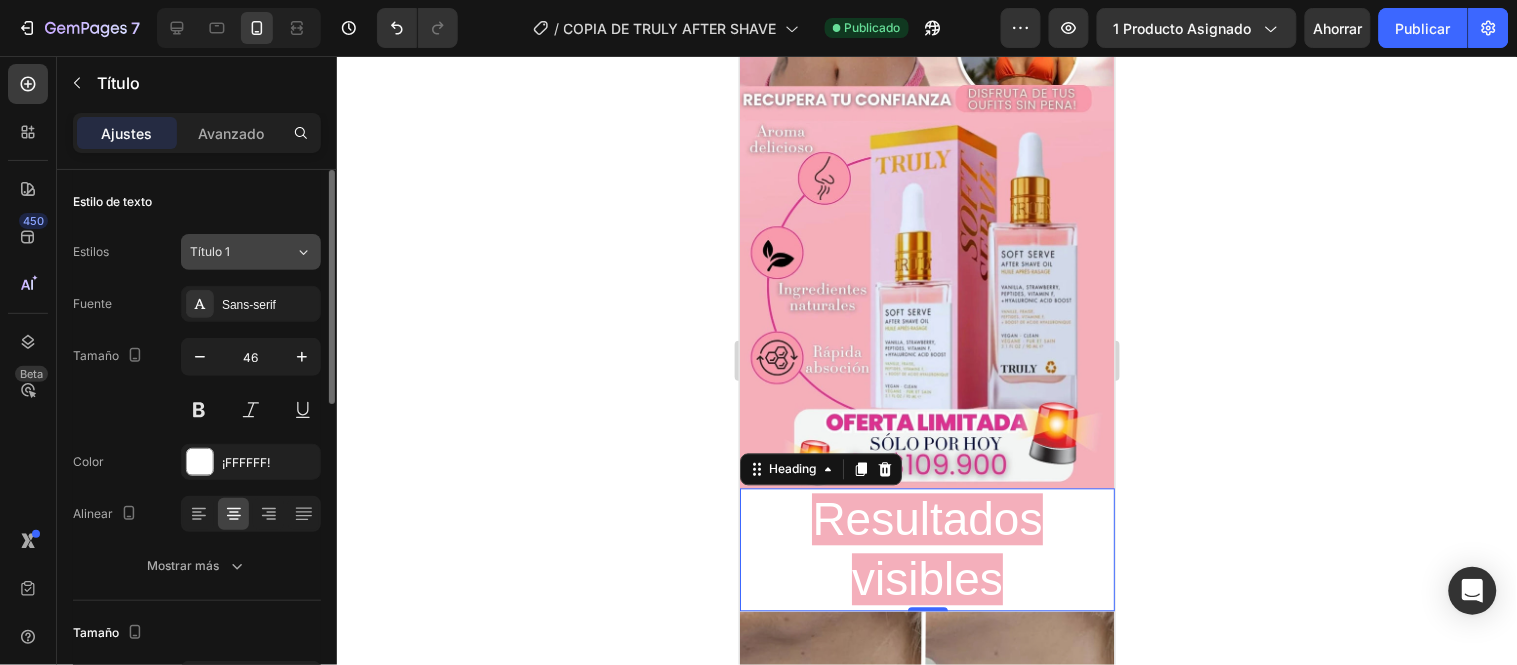 click on "Título 1" at bounding box center [242, 252] 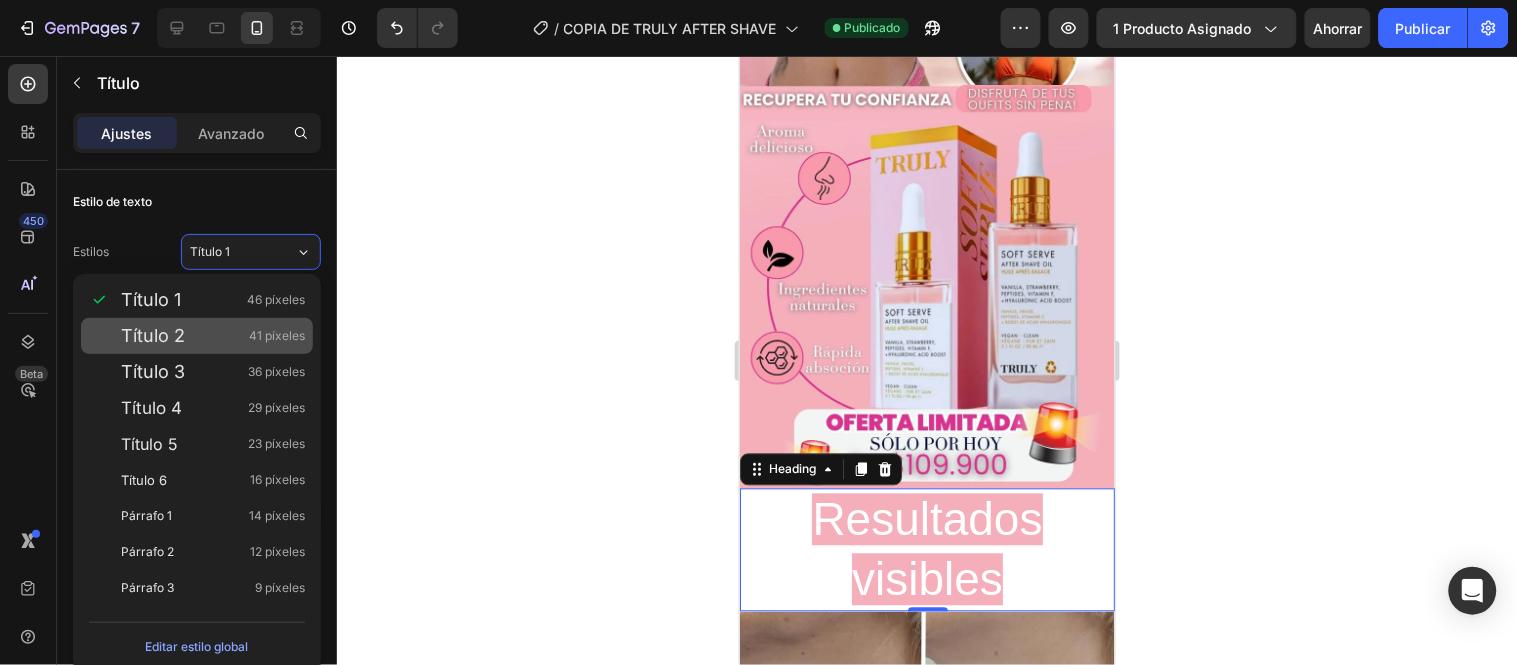click on "Título 2 41 píxeles" at bounding box center (213, 336) 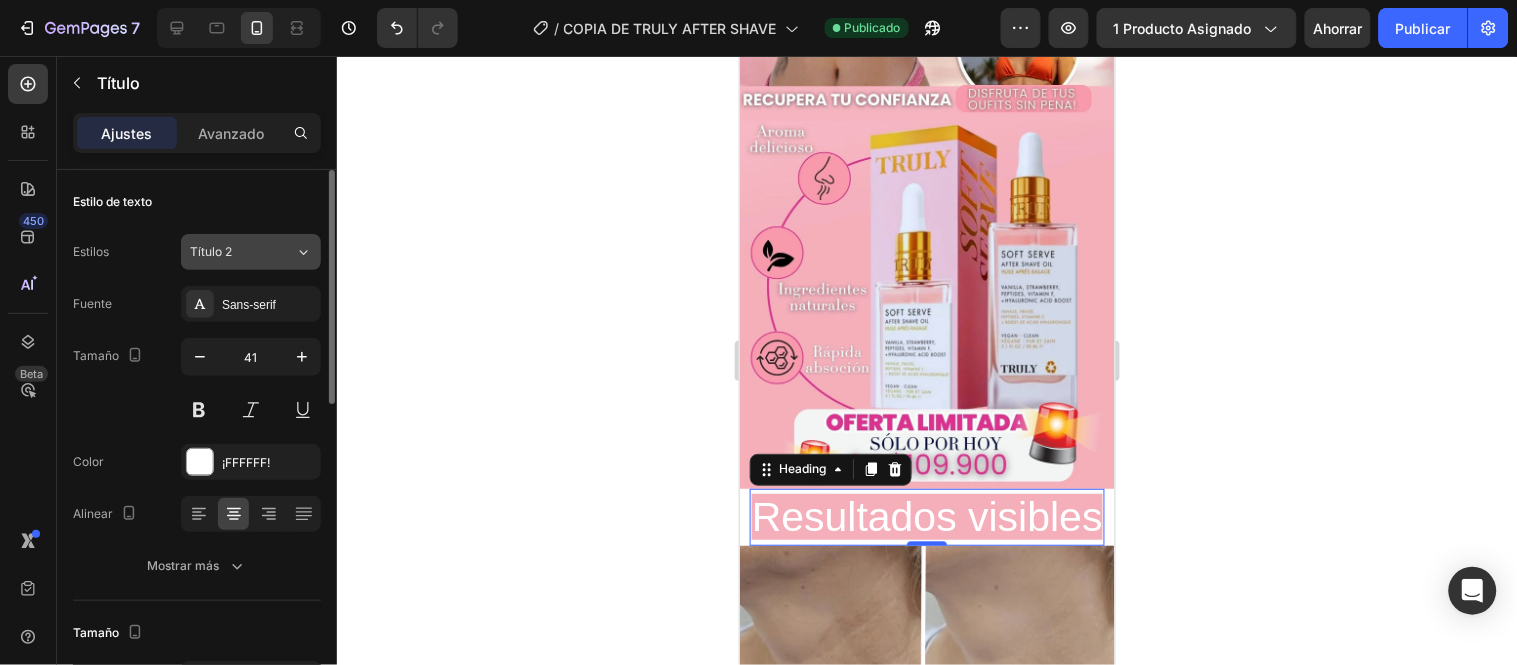 click 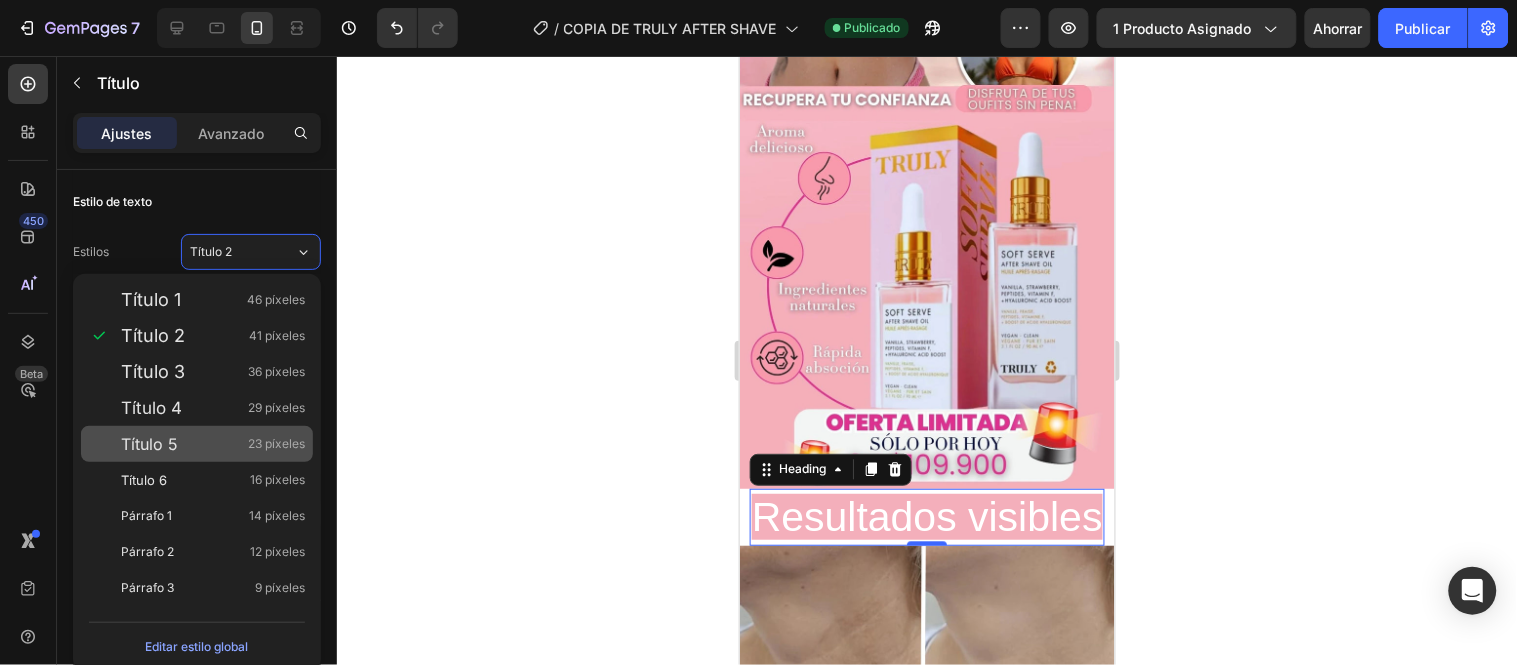 click on "Título 5 23 píxeles" at bounding box center (197, 444) 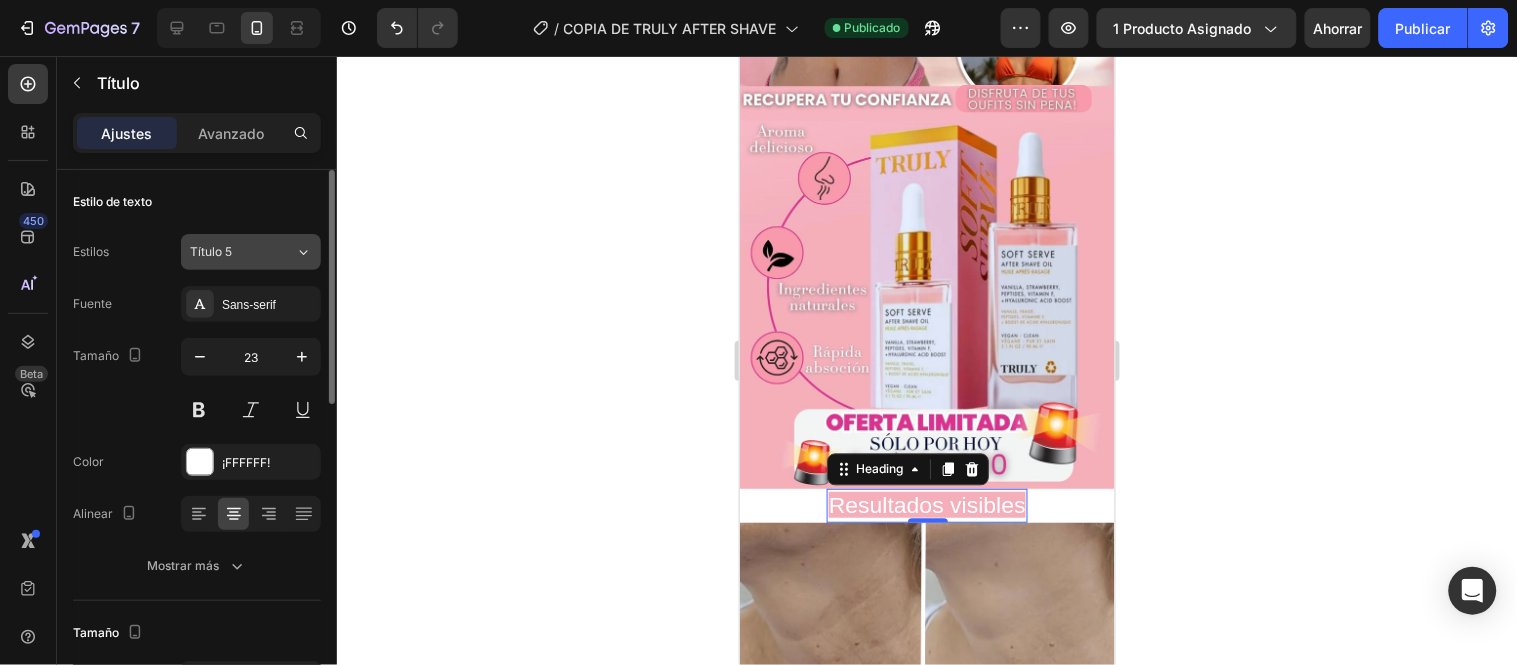 click 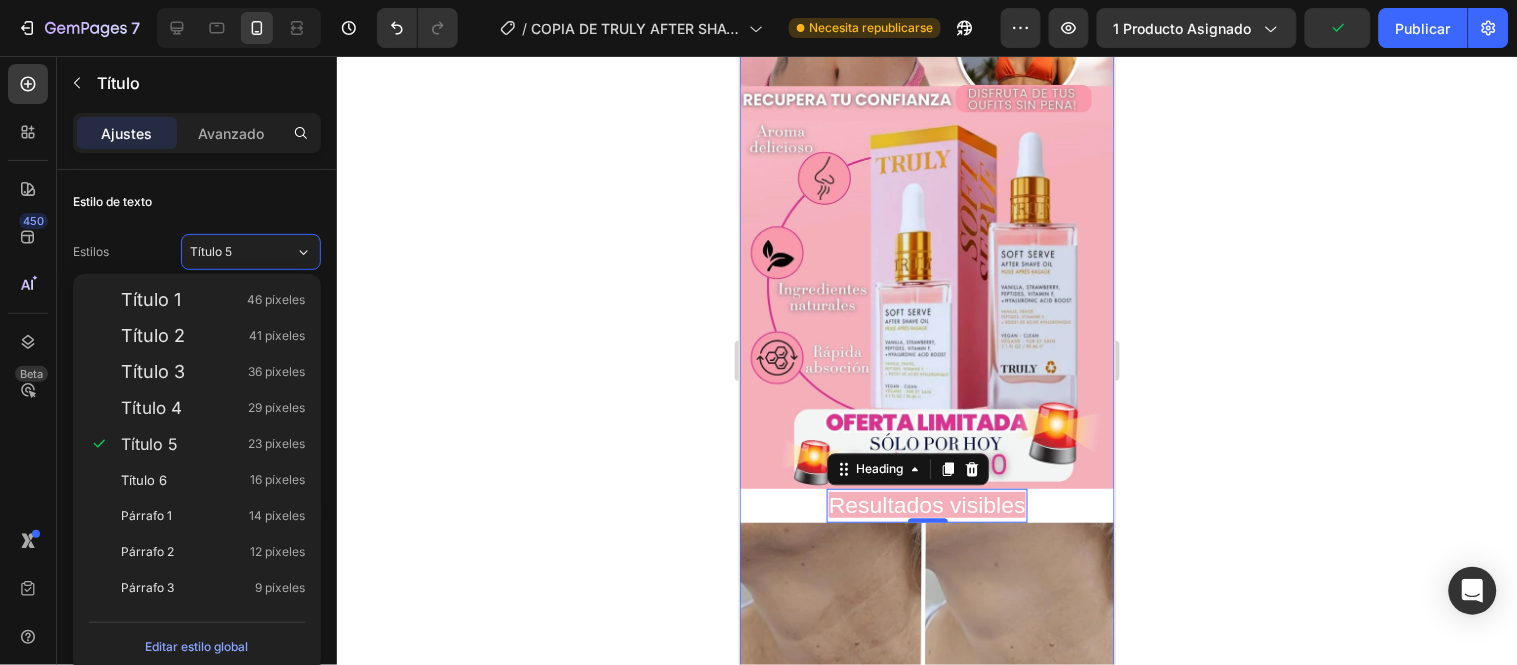 click on "Image Image Image
Drop element here Row ESTA OFERTA ACABA PRONTO Heading Row Releasit COD Form & Upsells Releasit COD Form & Upsells
Drop element here Product 00 Horas 05 Minutos 19 Segundos Countdown Timer Image Image Resultados visibles Heading   0 Image El aceite viral que le   devolverá el color   y la   vida a tus   Partes íntimas Heading Image Image
Drop element here Releasit COD Form & Upsells Releasit COD Form & Upsells Product PREGUNTAS FRECUENTES Heading
¿Puedo usarlo si tengo piel sensible? Sí, está diseñado precisamente para calmar y proteger pieles sensibles post el afeitado. Text Block
¿Cuánto dura el frasco si lo uso diario?
¿Puedo usarlo en el cuello y otras áreas? Accordion" at bounding box center [926, -241] 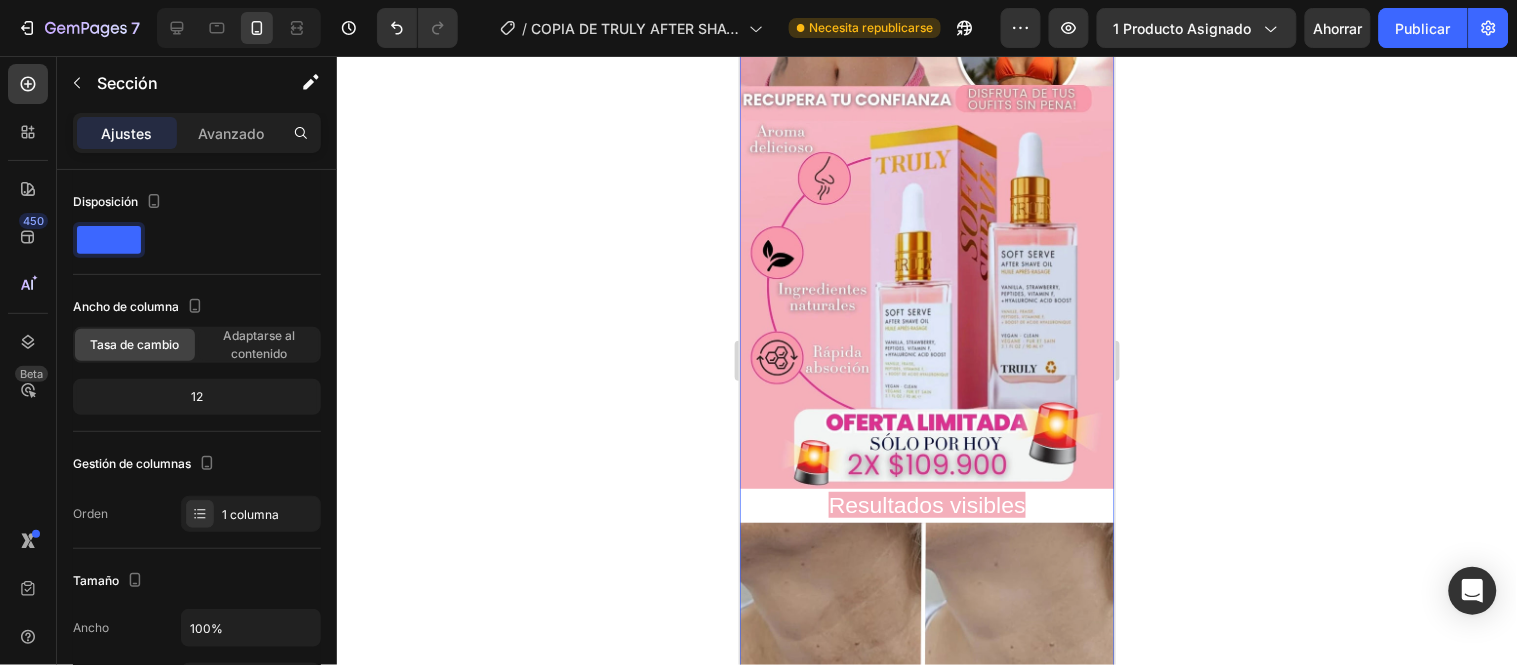 click on "Image Image Image
Drop element here Row ESTA OFERTA ACABA PRONTO Heading Row Releasit COD Form & Upsells Releasit COD Form & Upsells
Drop element here Product 00 Horas 05 Minutos 17 Segundos Countdown Timer Image Image Resultados visibles Heading Image El aceite viral que le   devolverá el color   y la   vida a tus   Partes íntimas Heading Image Image
Drop element here Releasit COD Form & Upsells Releasit COD Form & Upsells Product PREGUNTAS FRECUENTES Heading
¿Puedo usarlo si tengo piel sensible? Sí, está diseñado precisamente para calmar y proteger pieles sensibles post el afeitado. Text Block
¿Cuánto dura el frasco si lo uso diario?
¿Puedo usarlo en el cuello y otras áreas? Accordion" at bounding box center (926, -241) 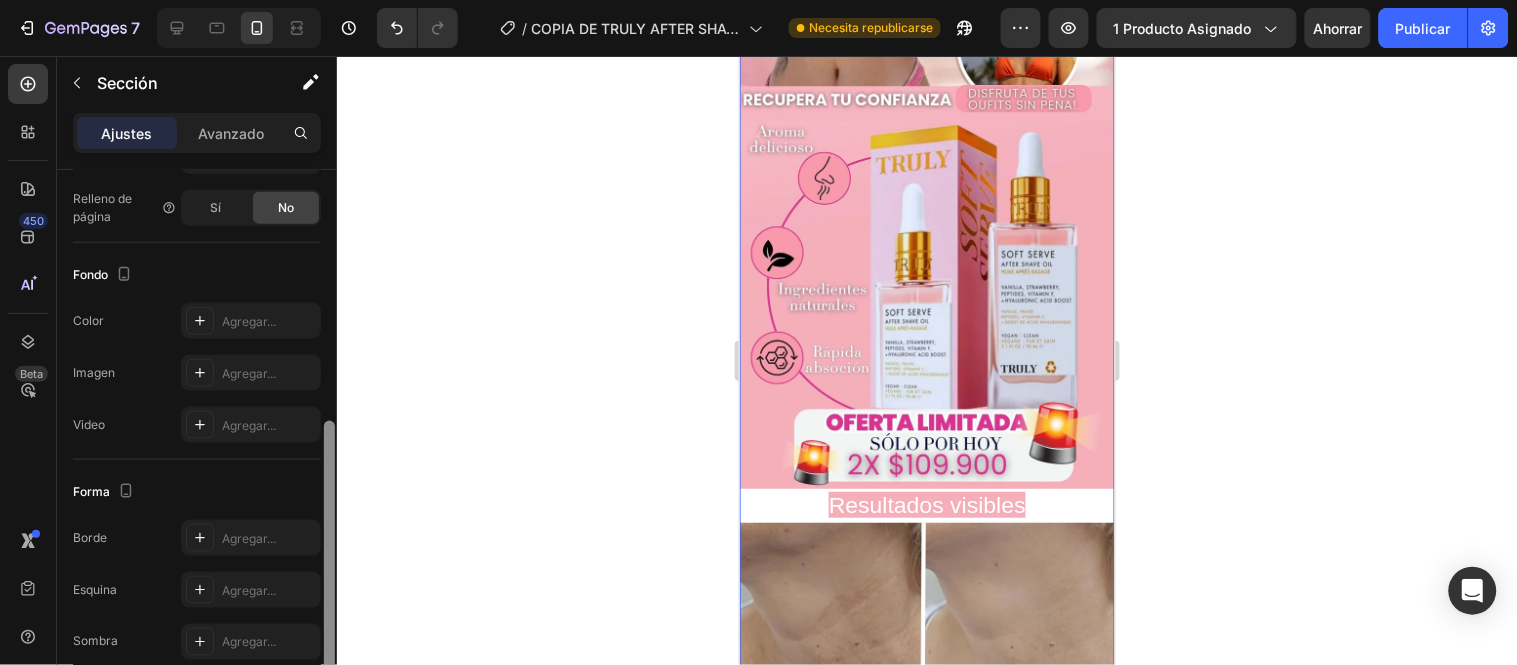 scroll, scrollTop: 570, scrollLeft: 0, axis: vertical 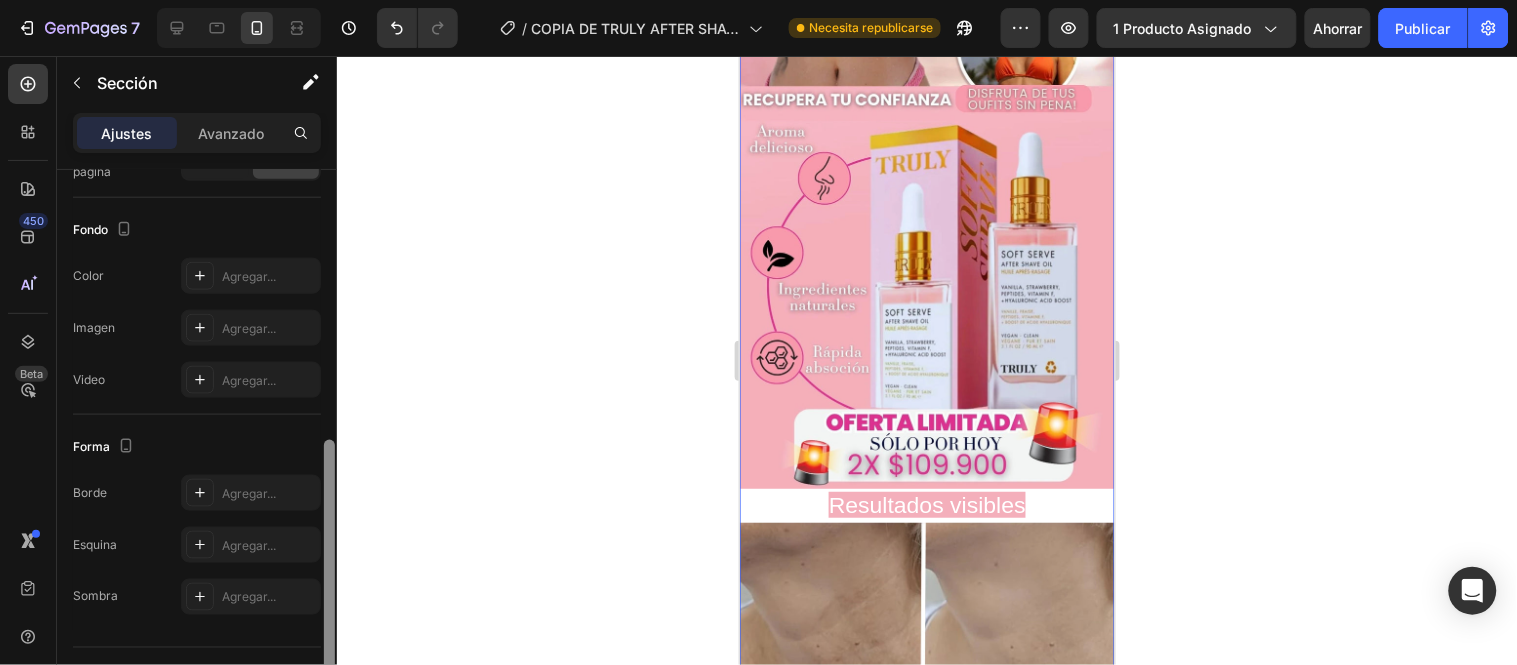 drag, startPoint x: 330, startPoint y: 235, endPoint x: 351, endPoint y: 505, distance: 270.81543 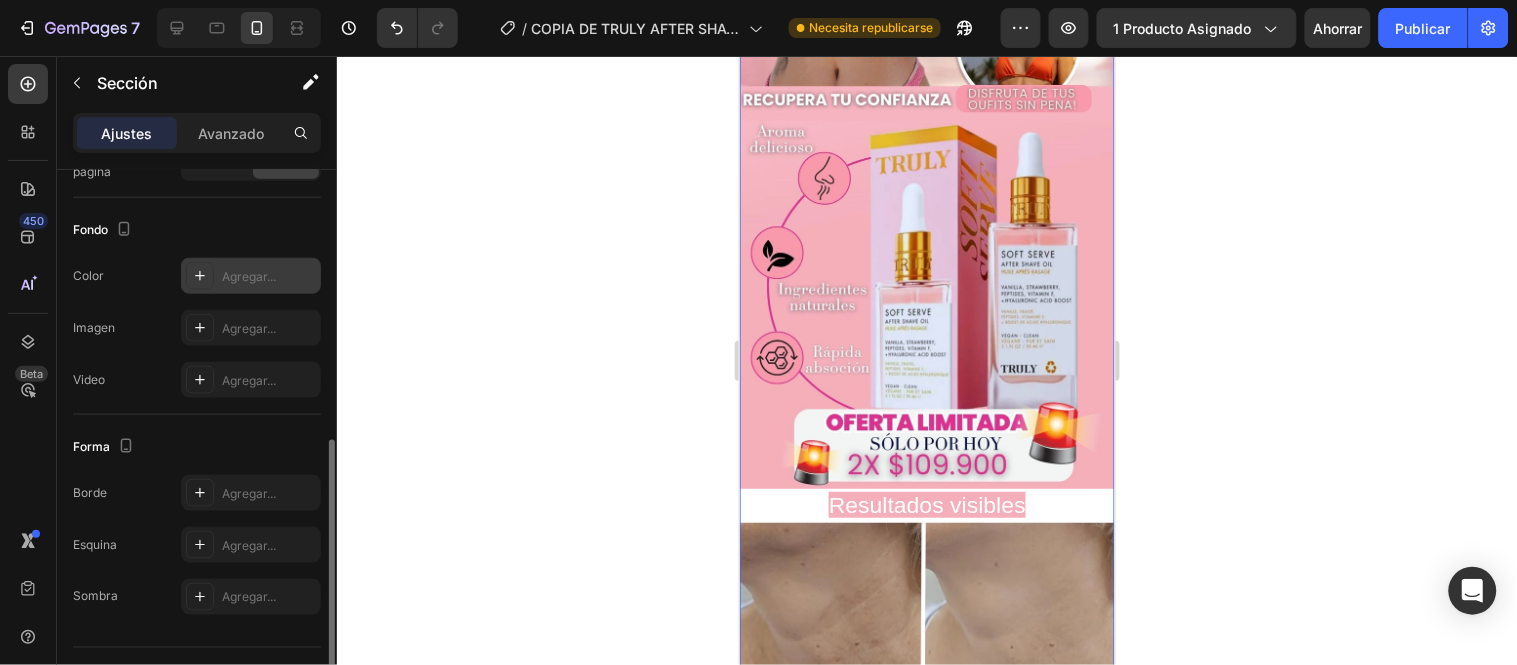 click 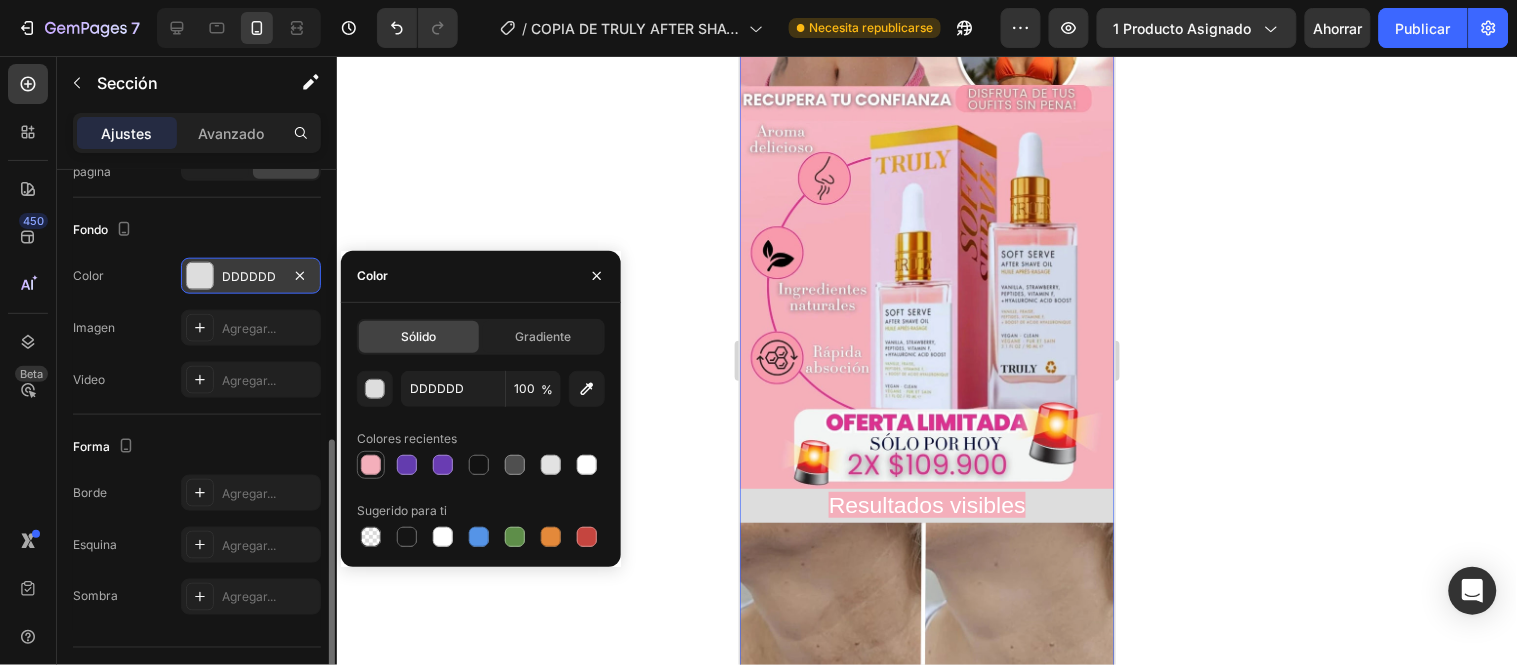 click at bounding box center [371, 465] 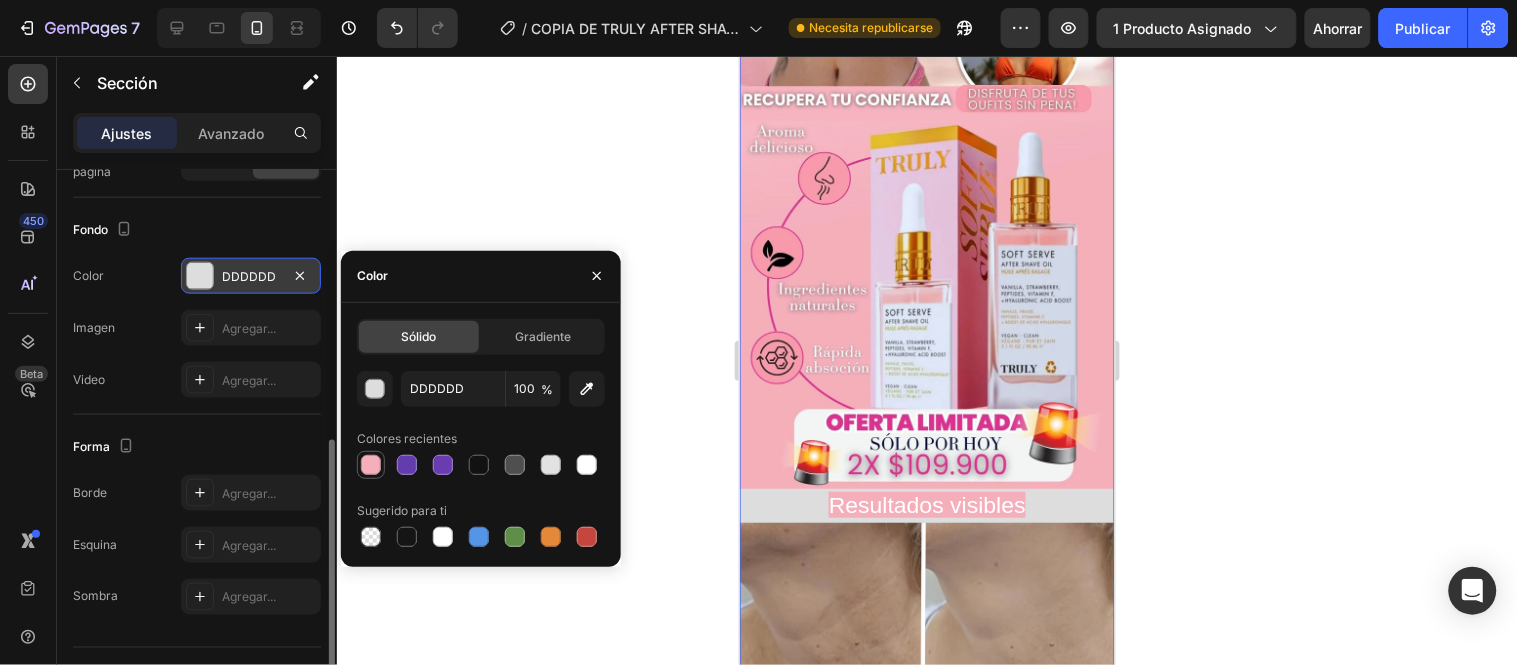 type on "F4AFBB" 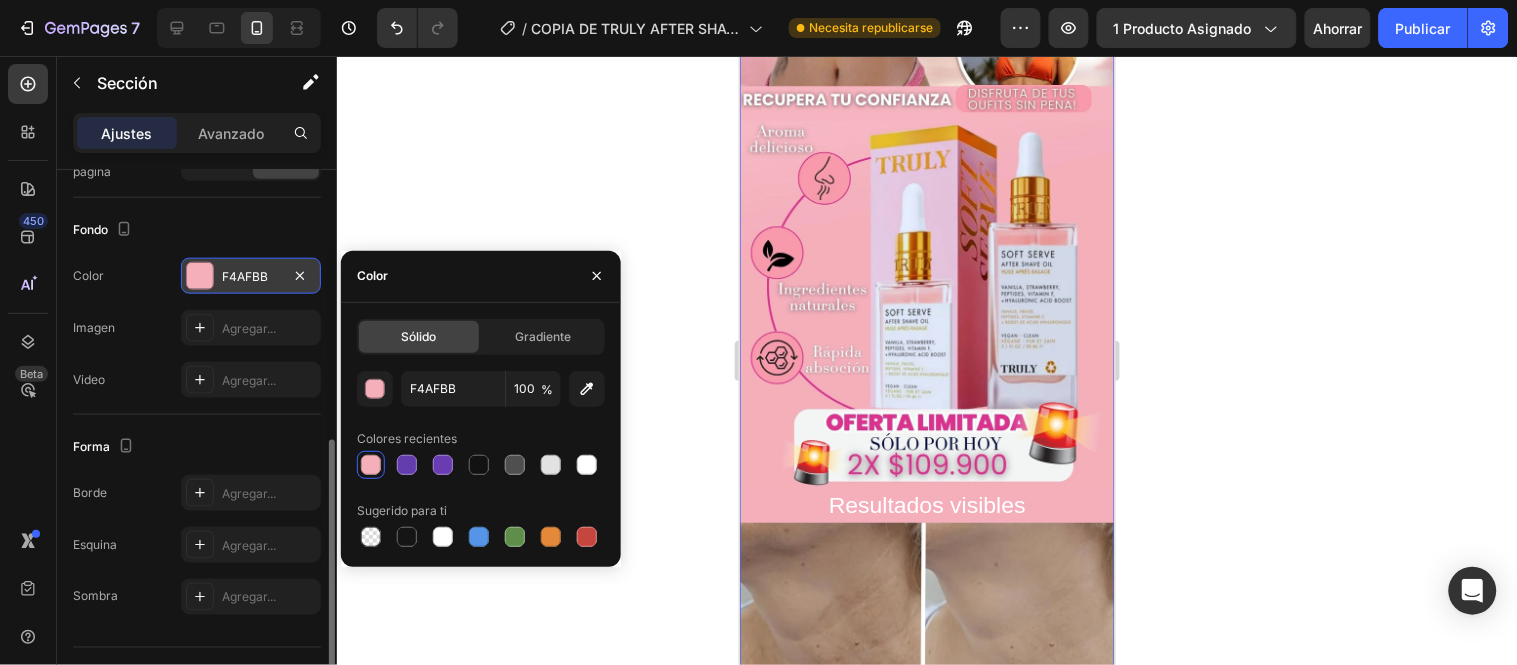 click 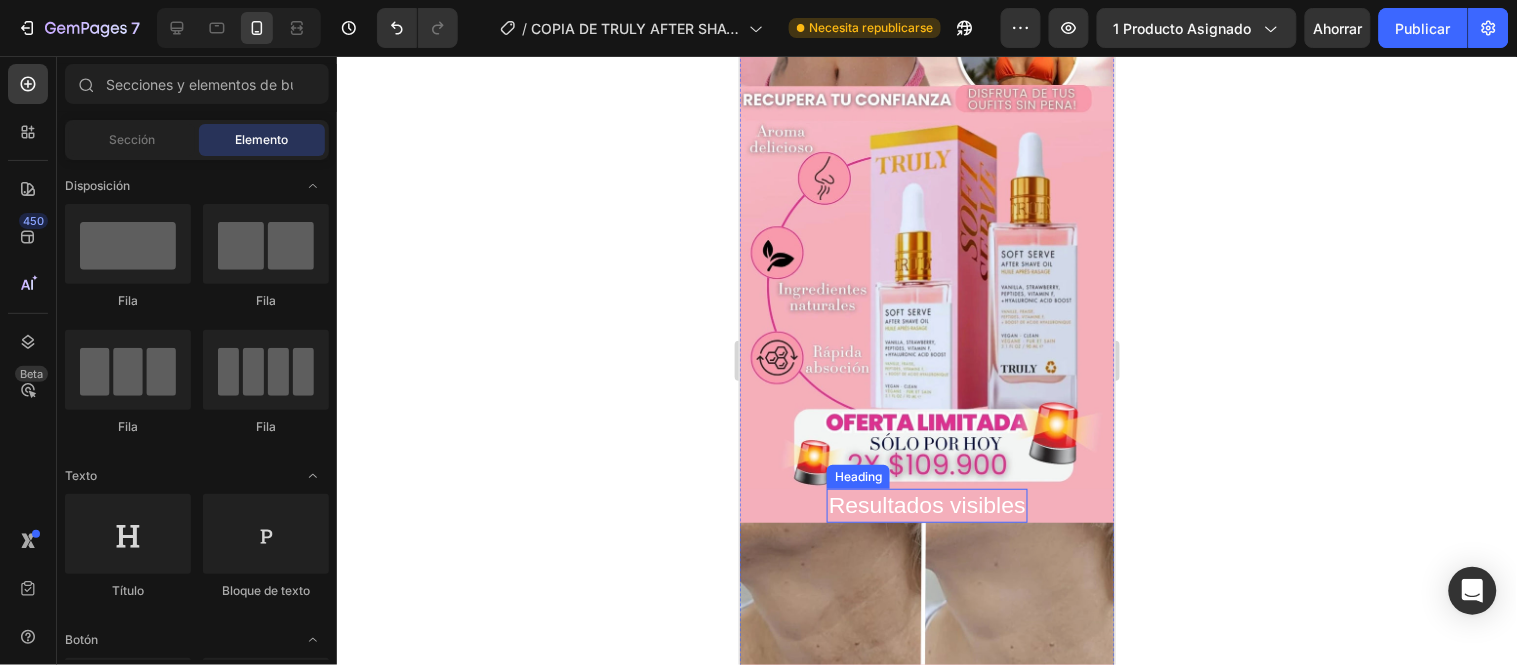 click on "Resultados visibles" at bounding box center [926, 504] 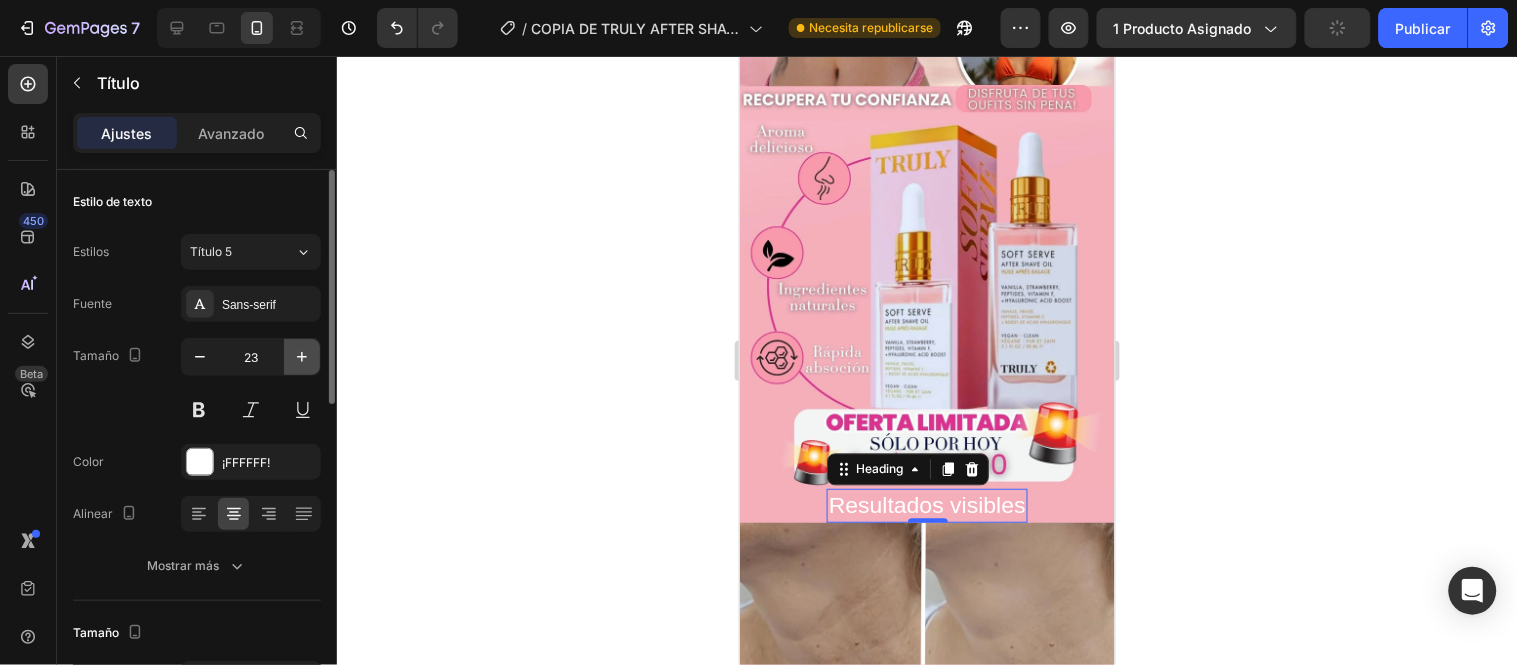 click 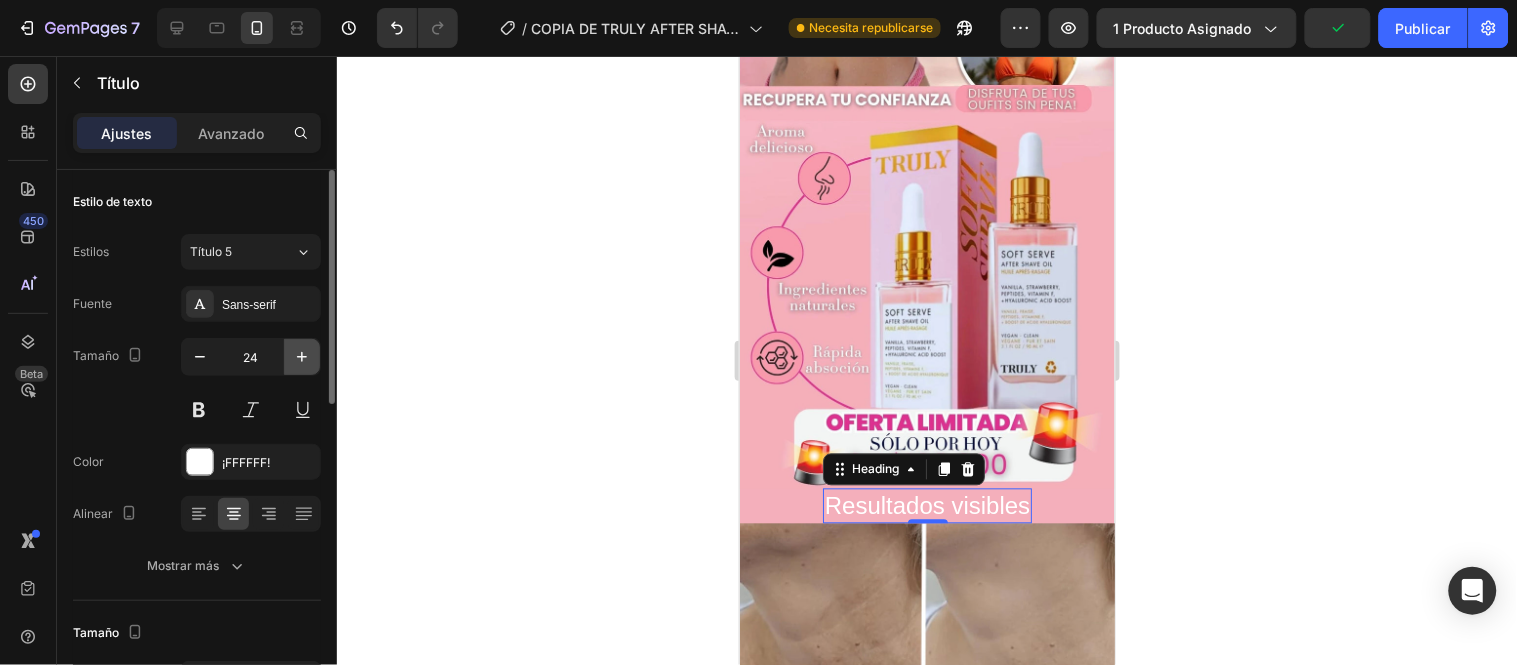 click 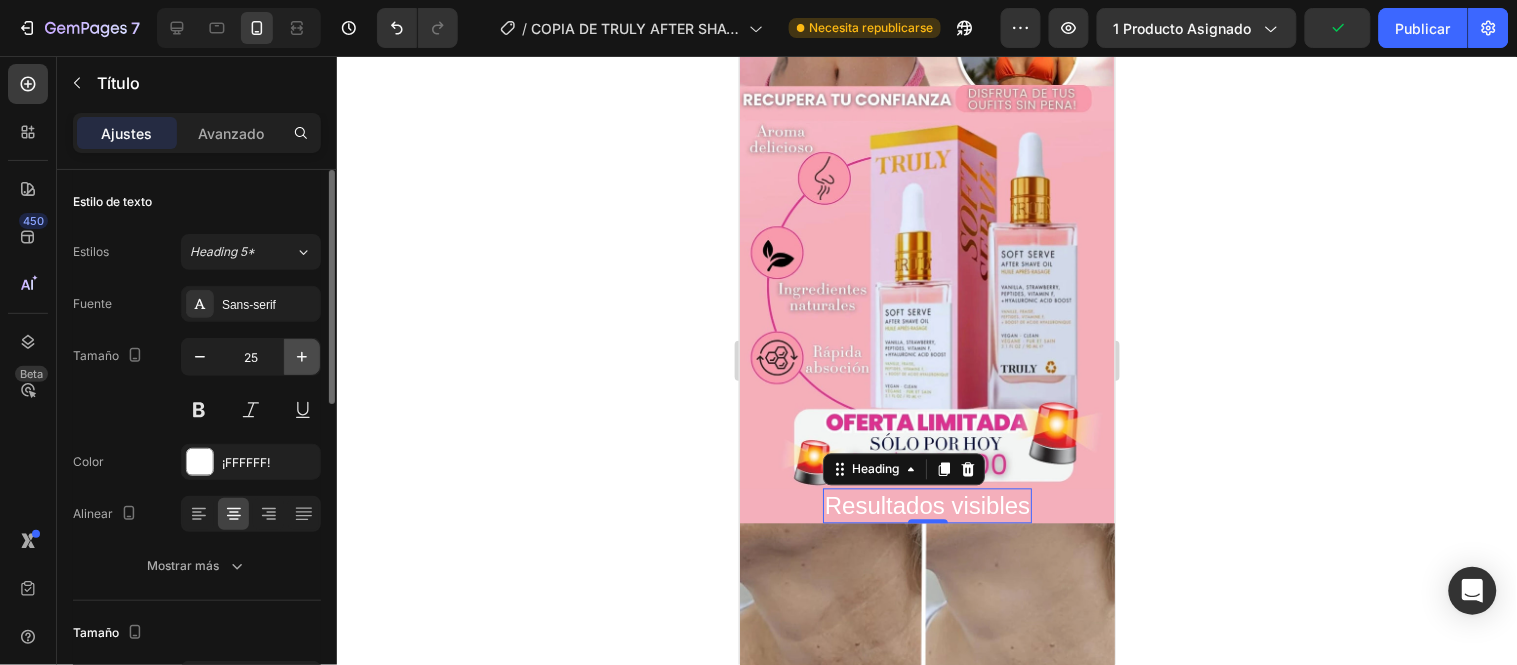 click 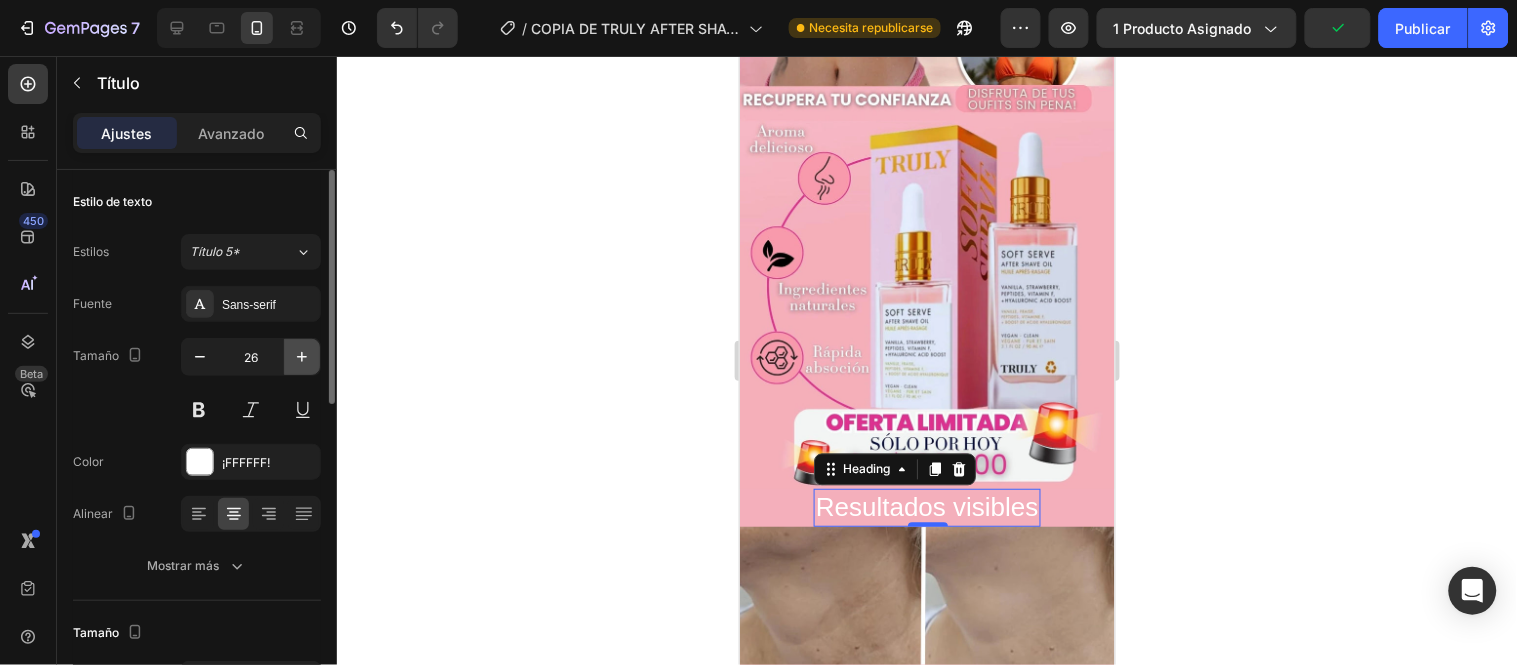 click 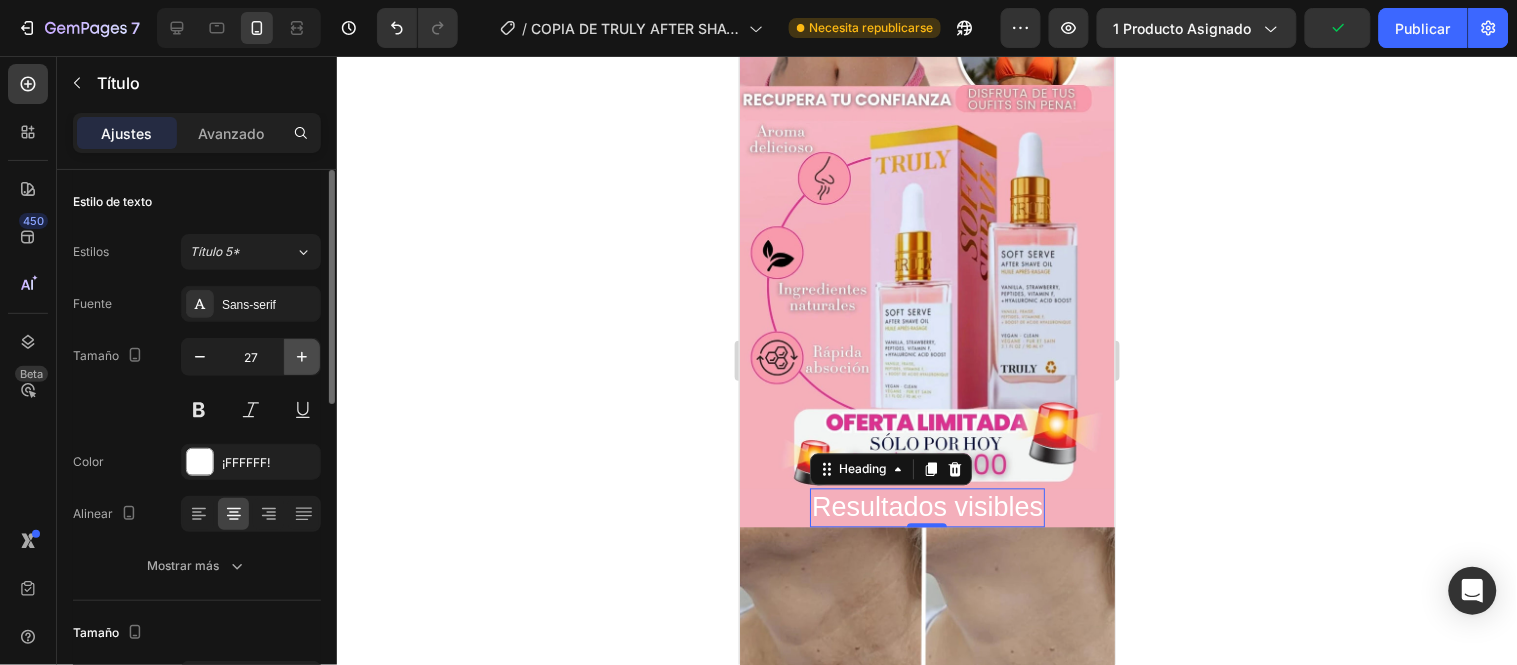 click 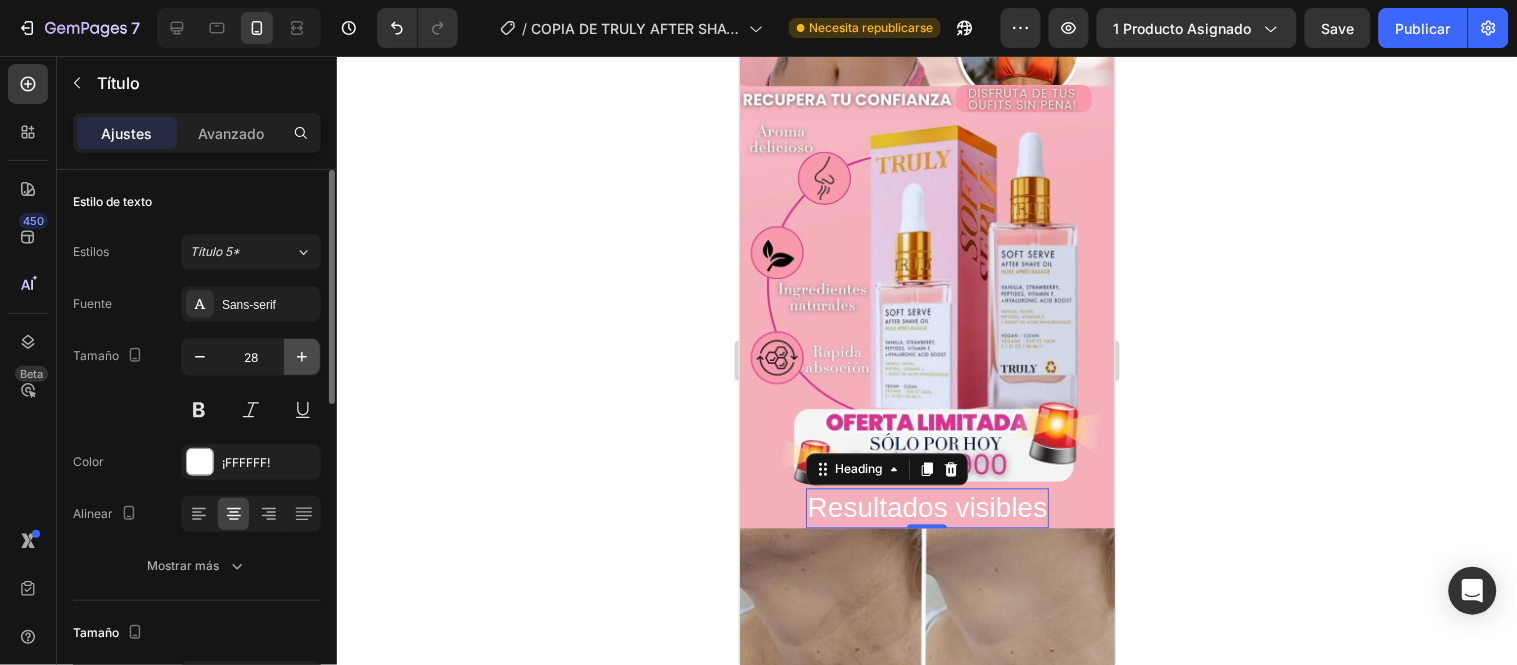 click 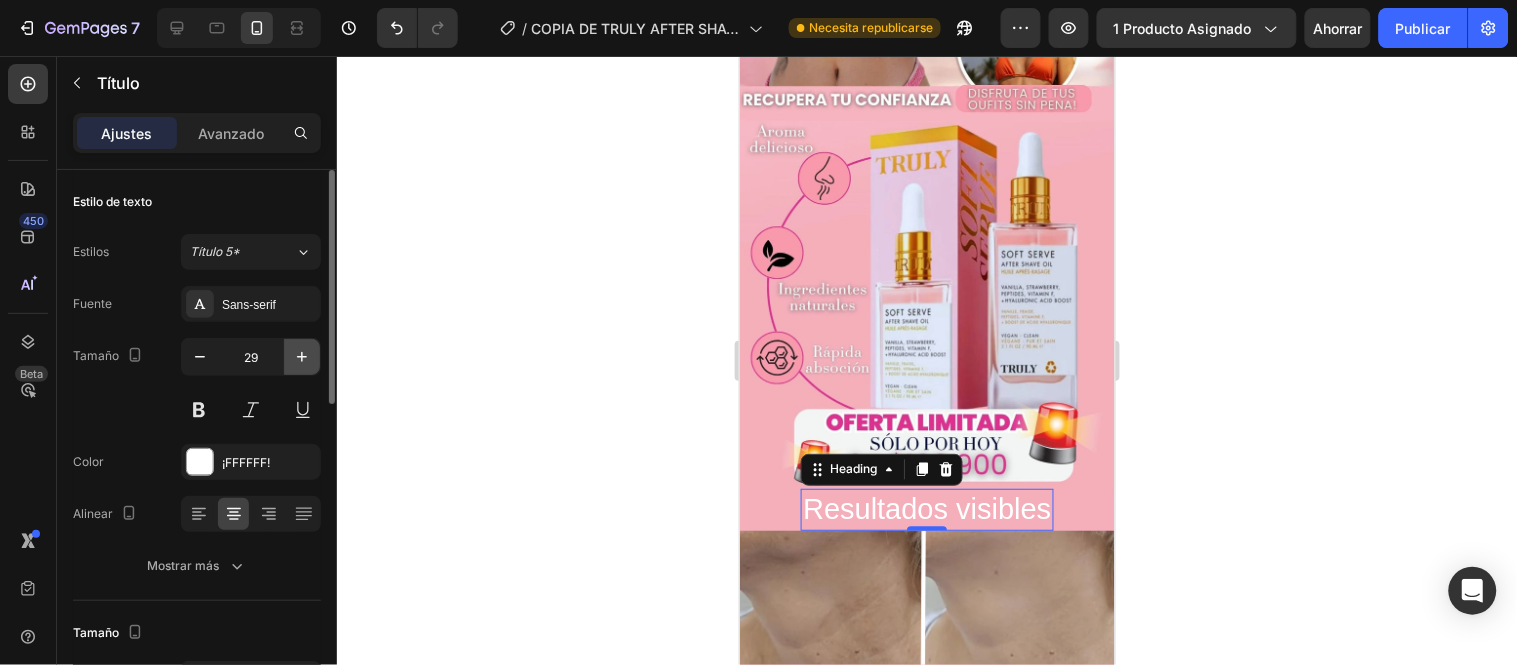 click 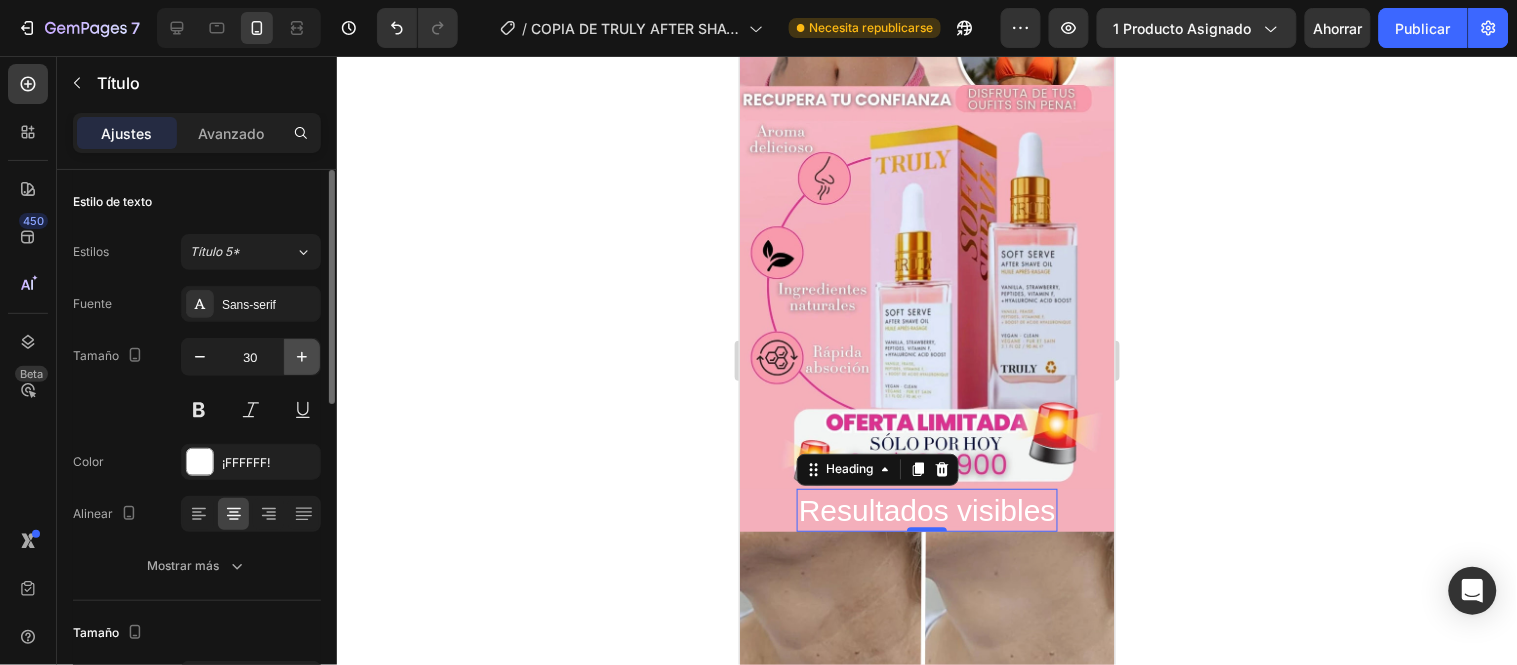 click 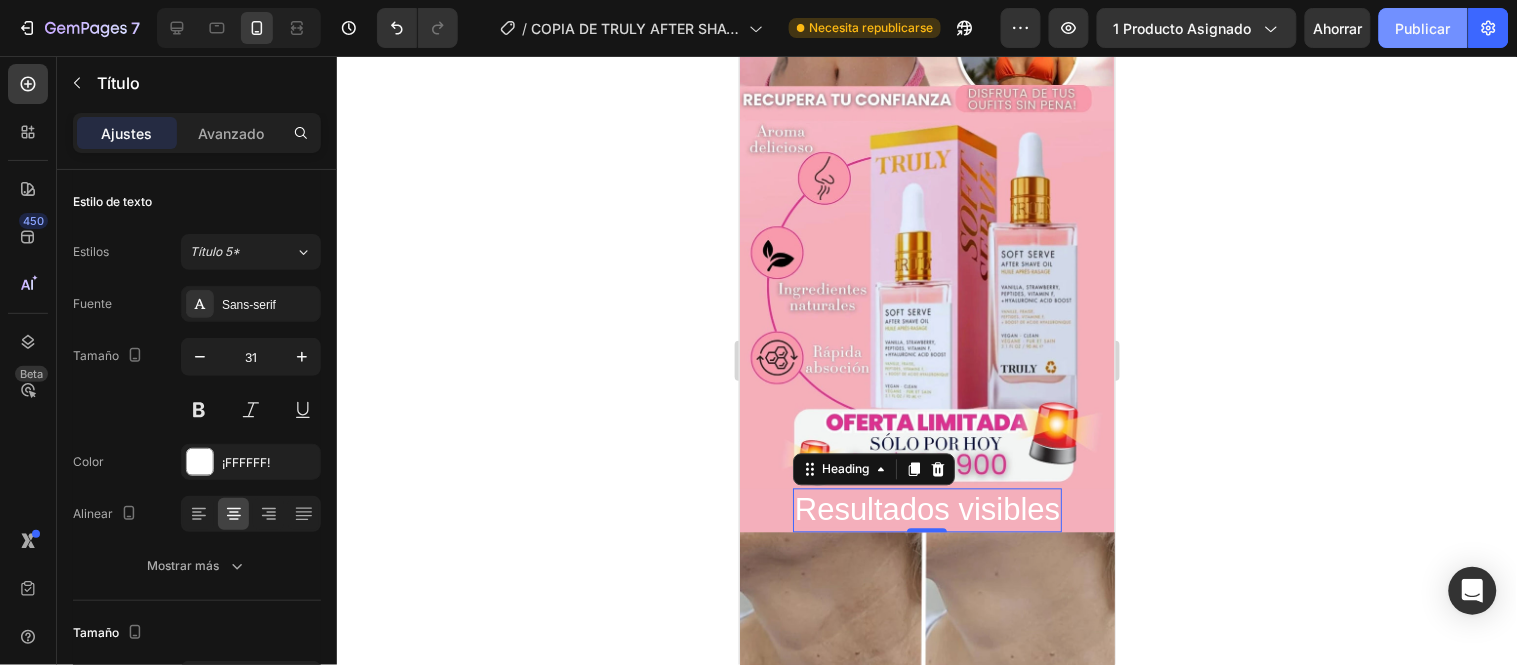 click on "Publicar" at bounding box center (1423, 28) 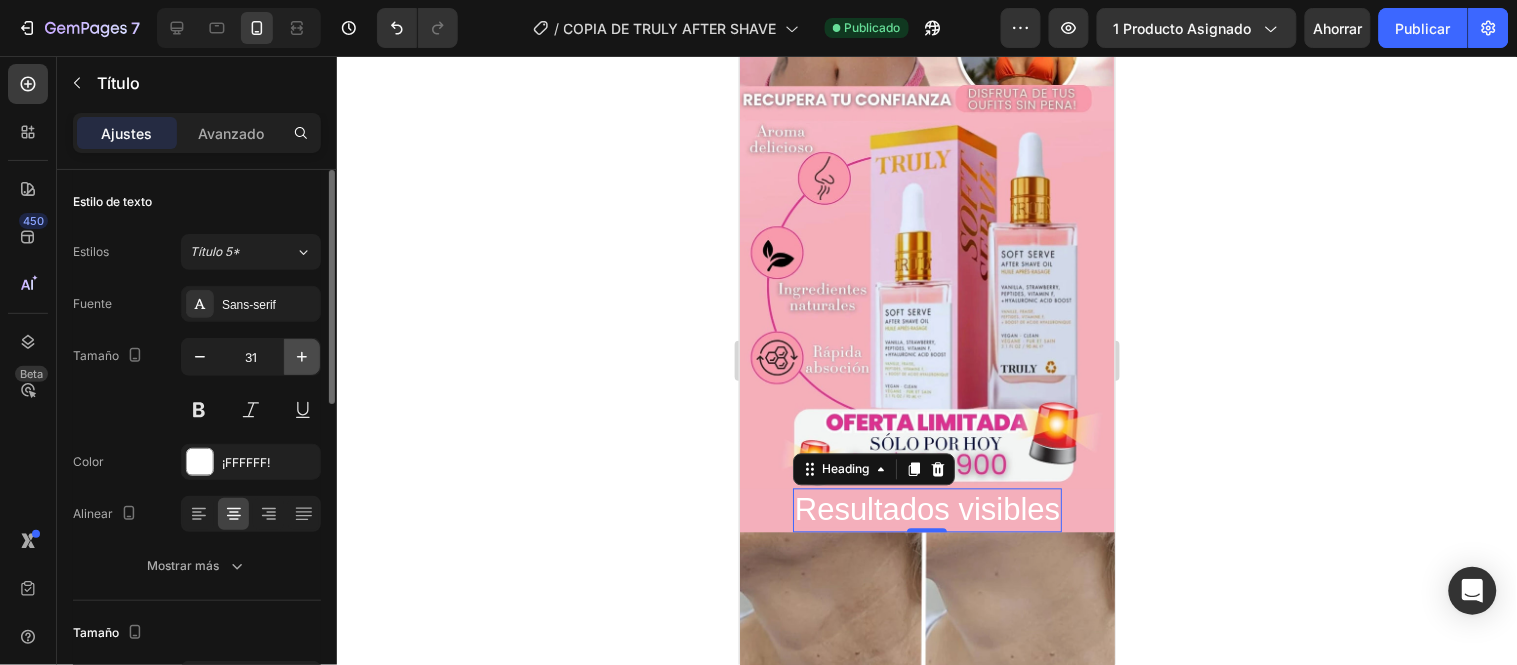 click 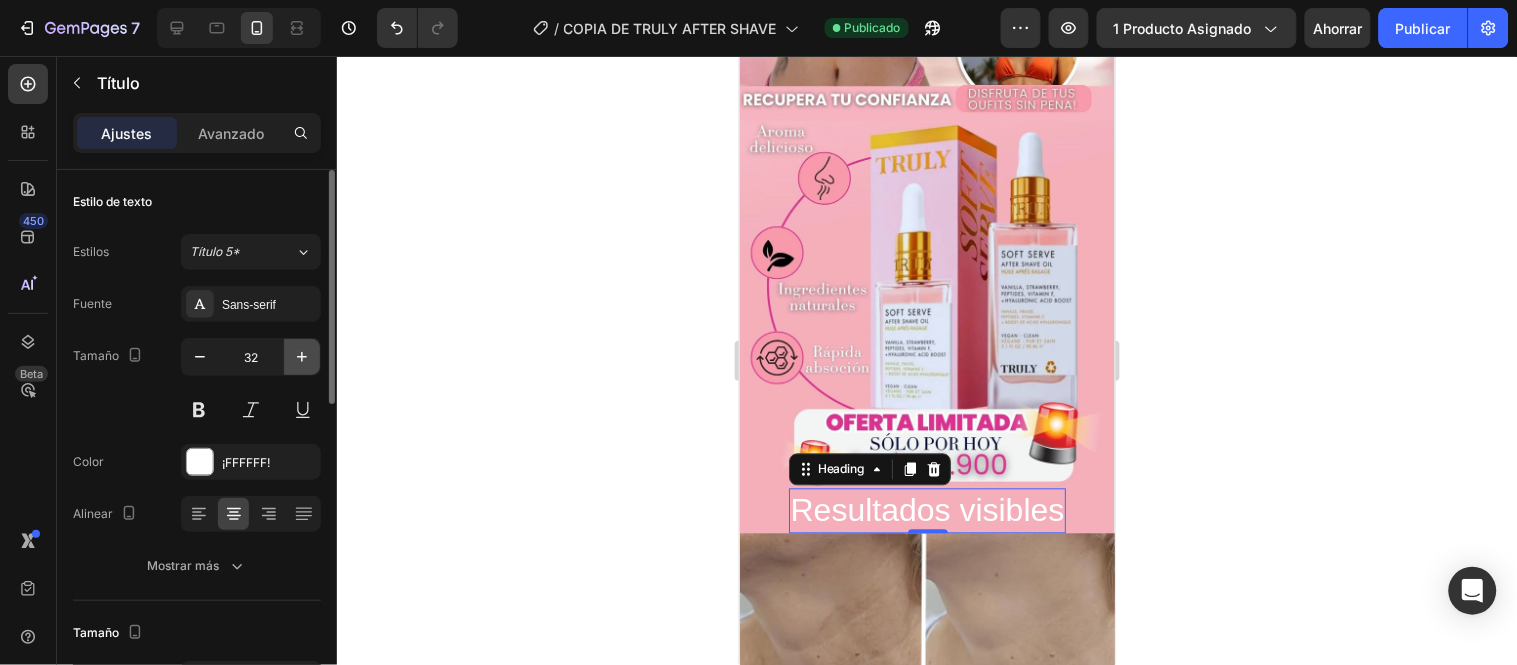 click 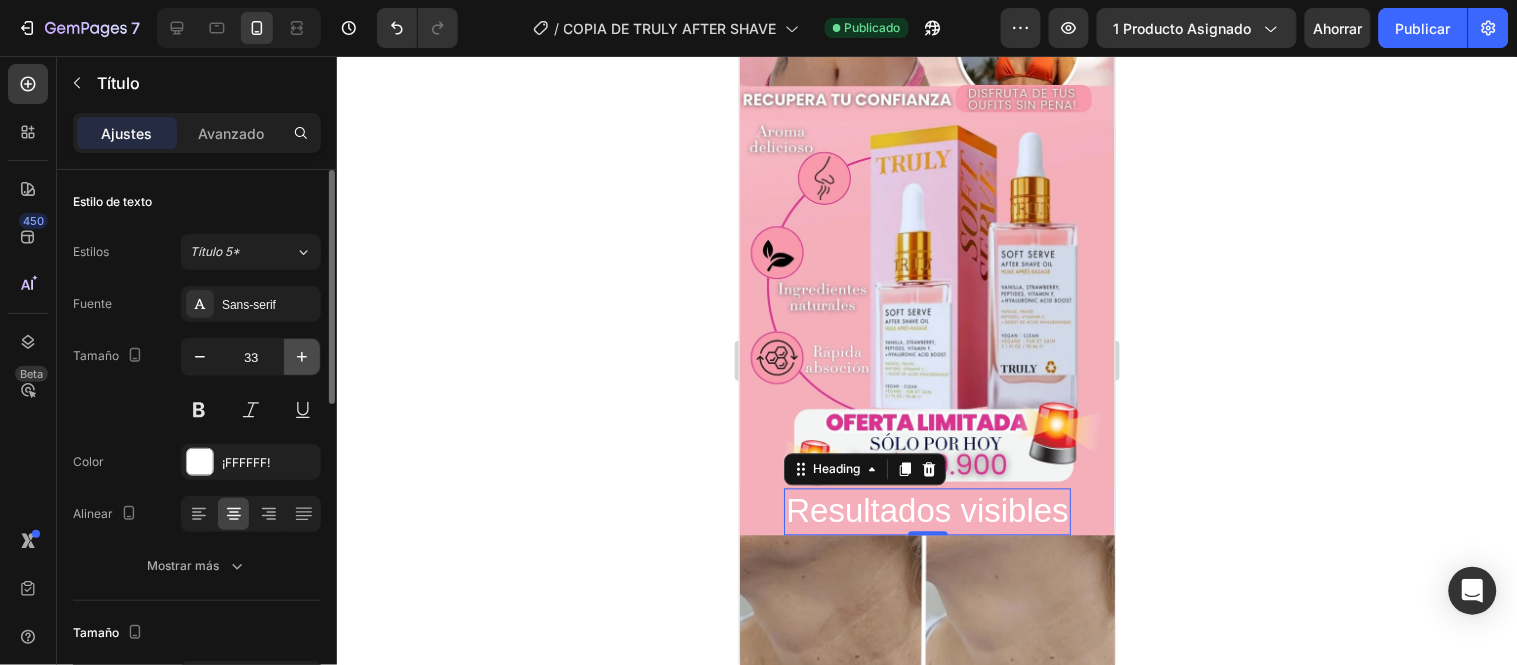 click 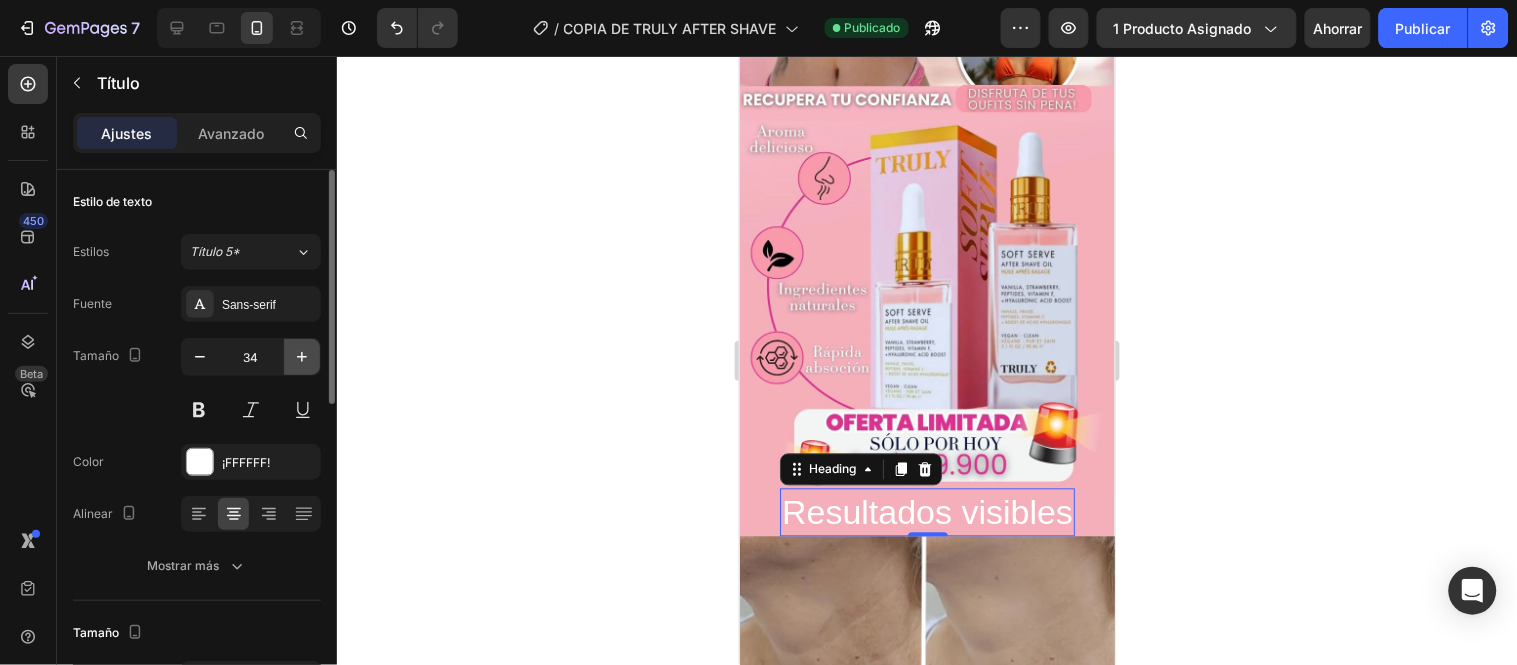click 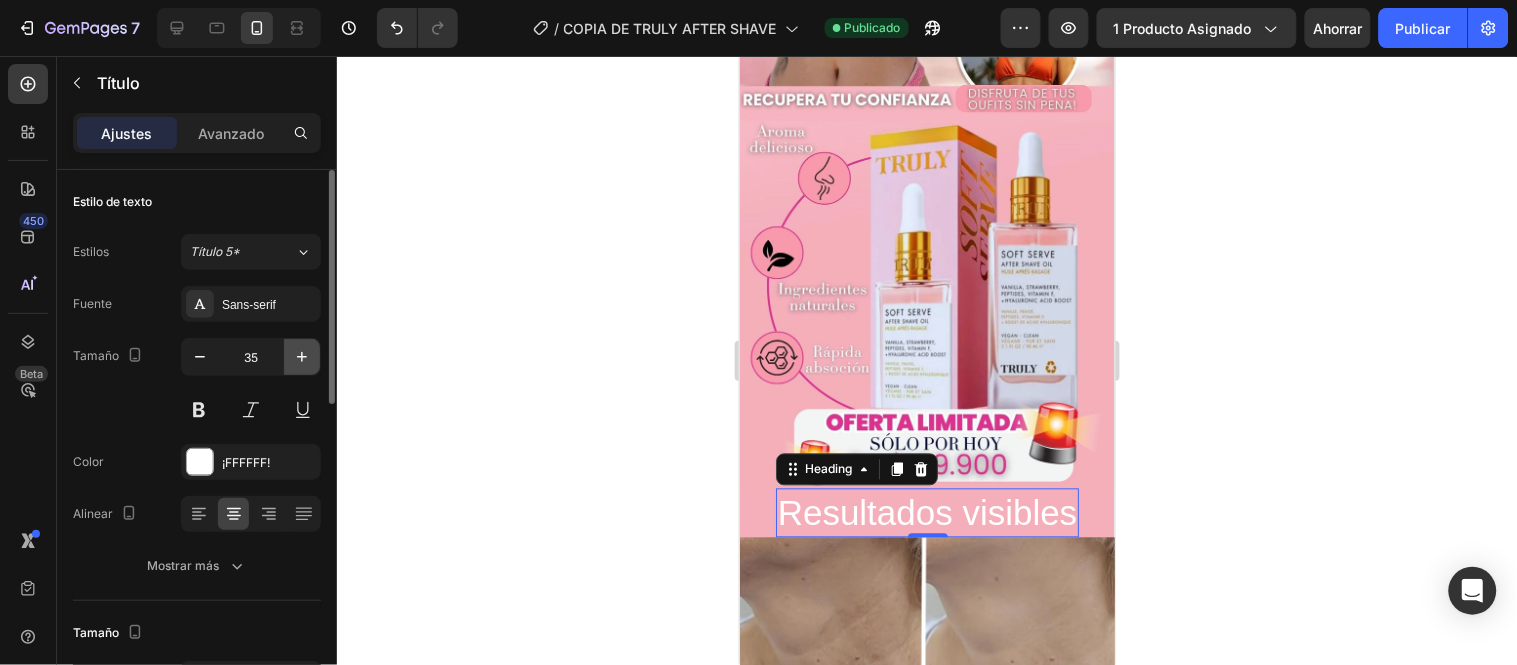 click 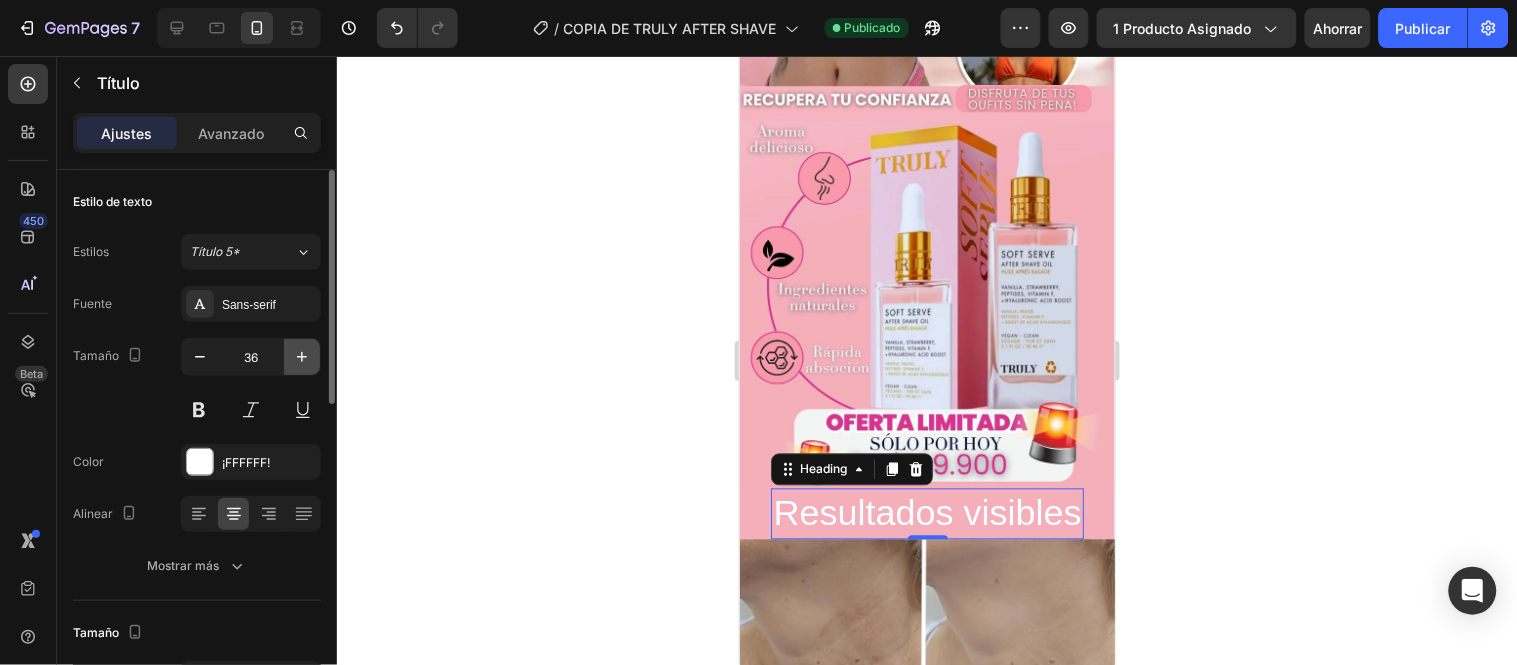 click 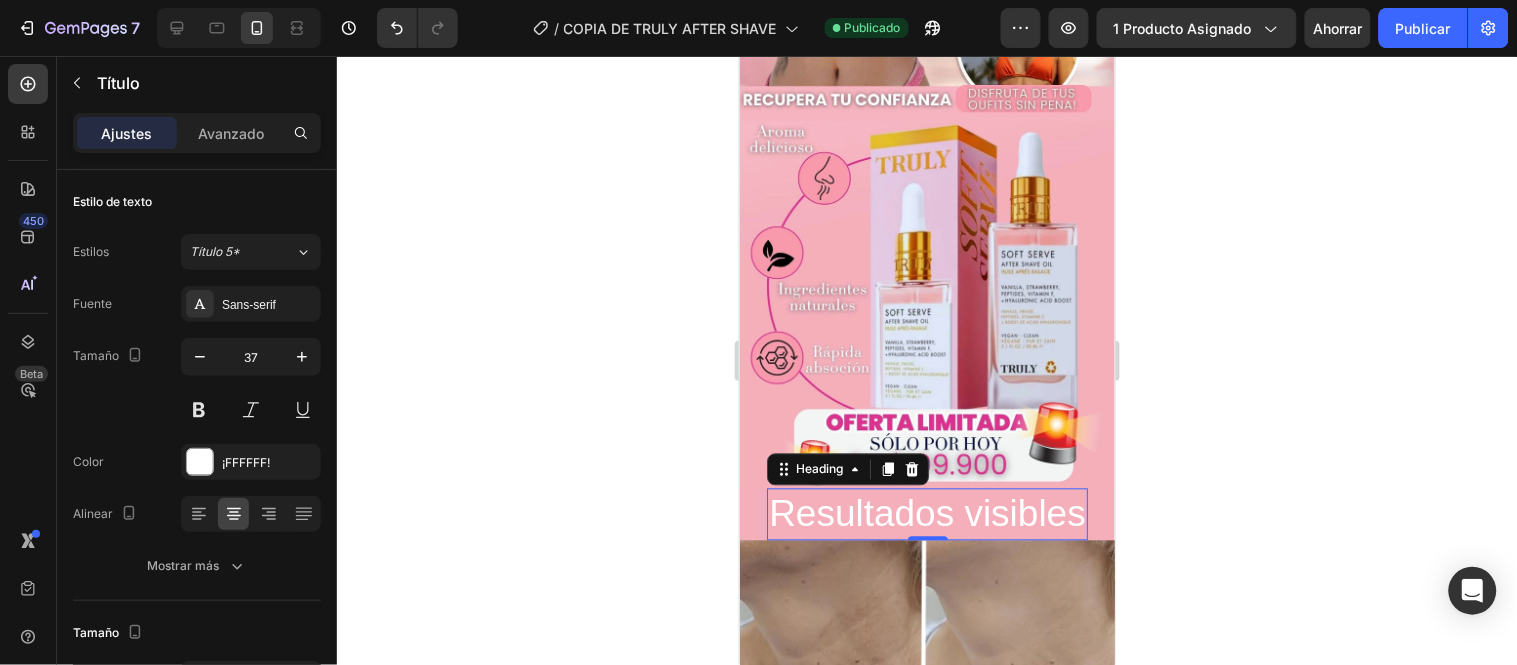 click 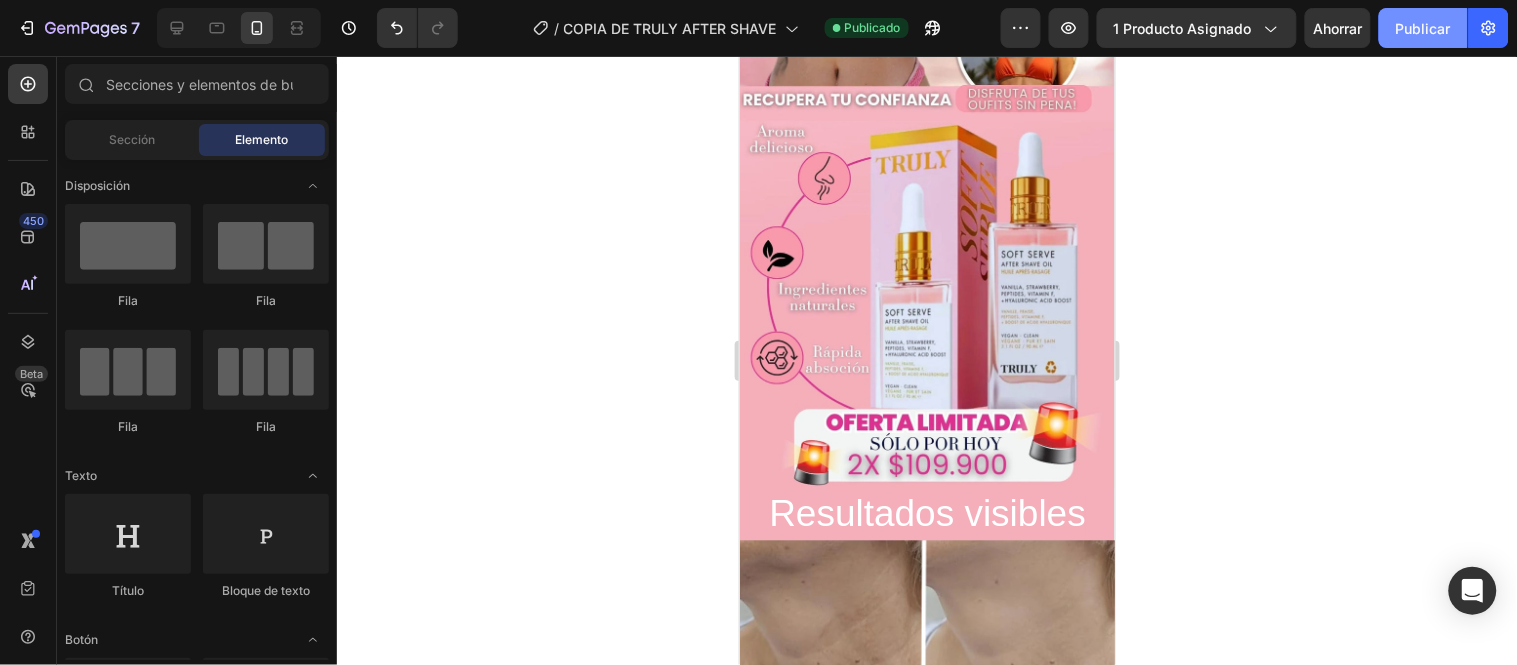 click on "Publicar" at bounding box center (1423, 28) 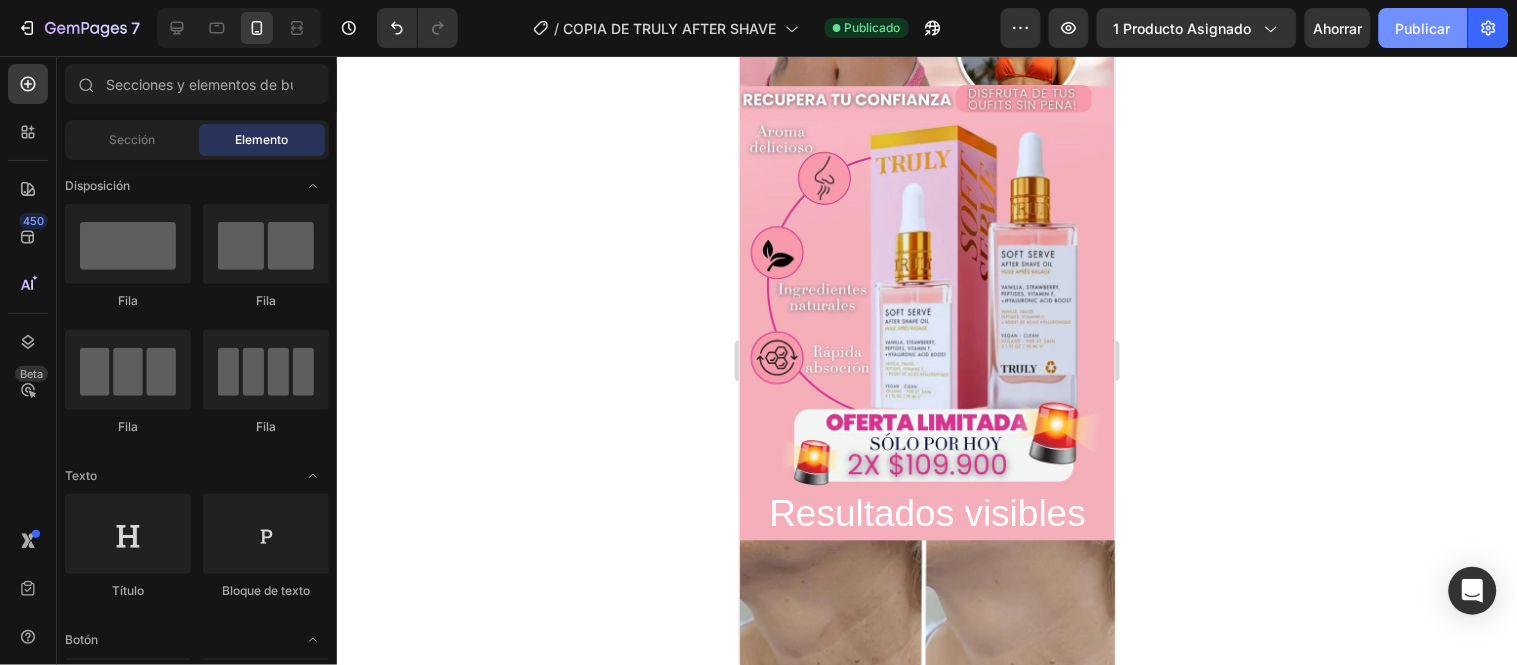 click on "Publicar" at bounding box center (1423, 28) 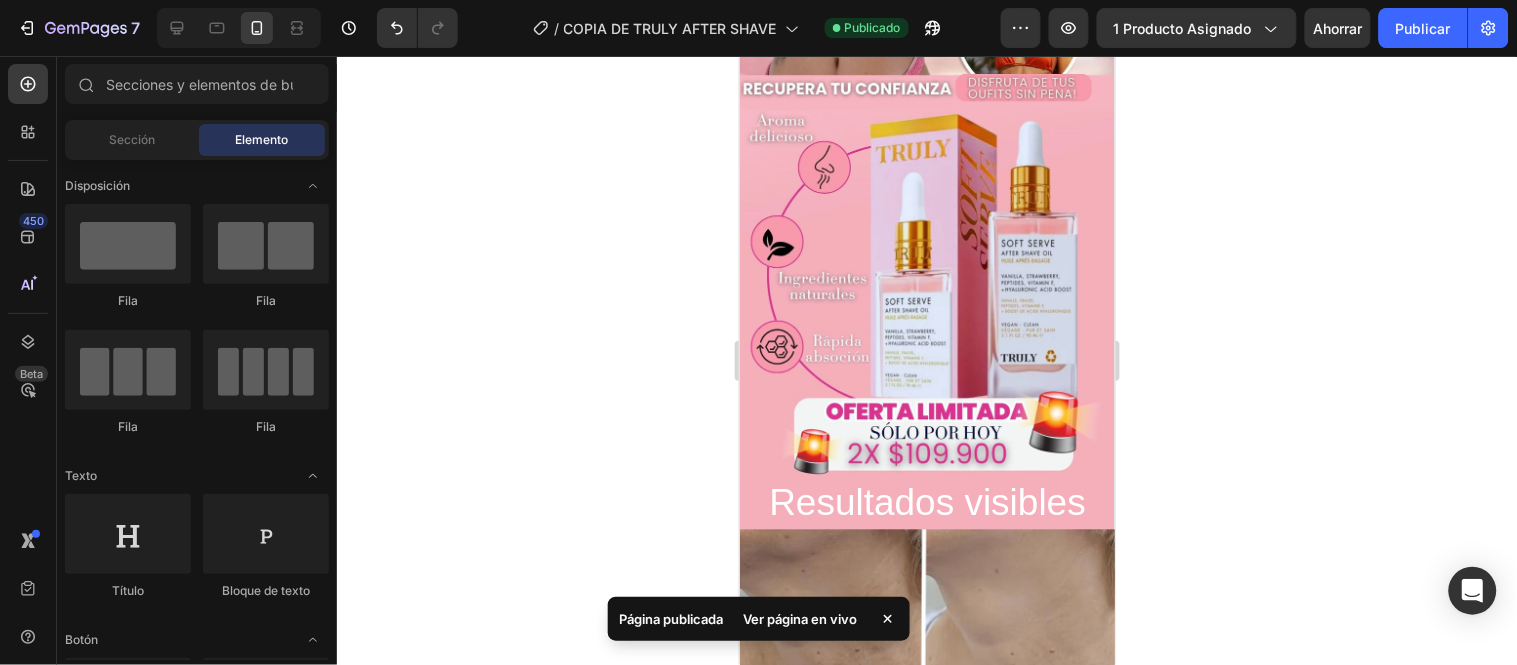 scroll, scrollTop: 2816, scrollLeft: 0, axis: vertical 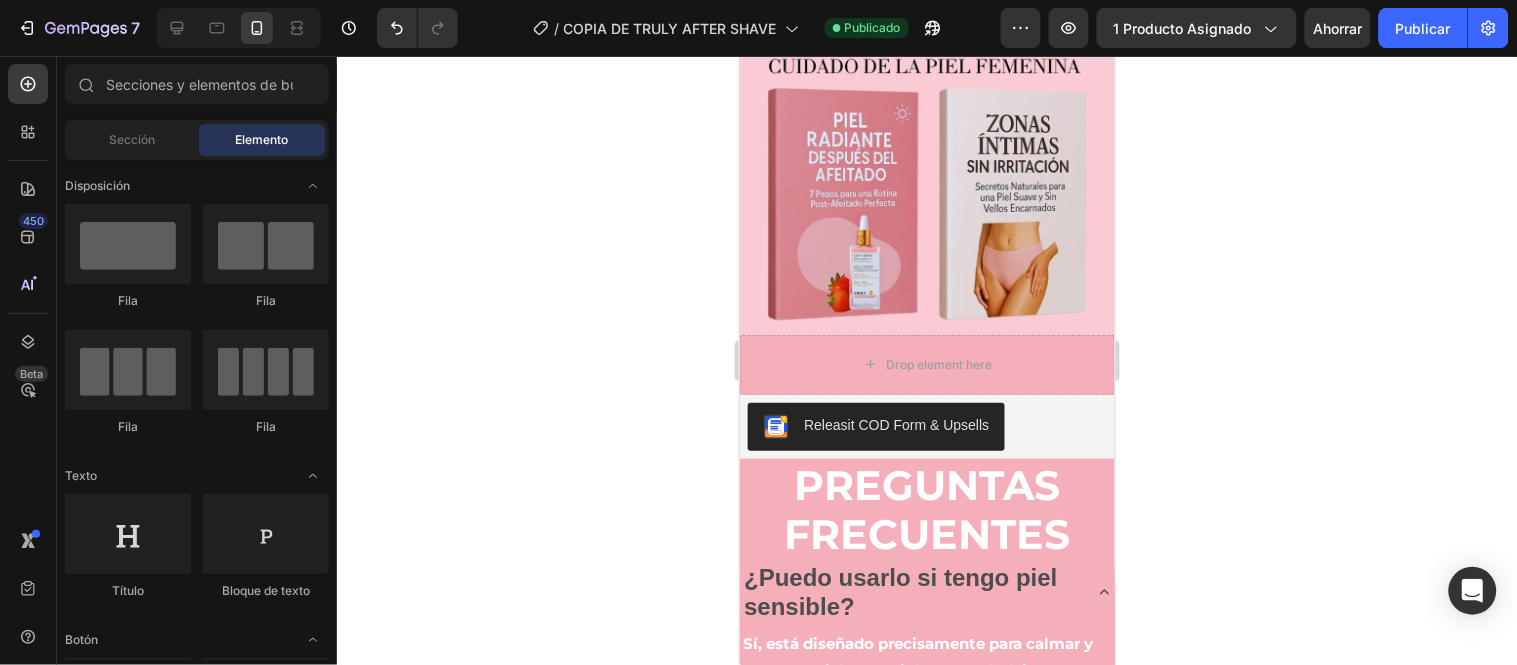 drag, startPoint x: 1105, startPoint y: 350, endPoint x: 1854, endPoint y: 531, distance: 770.5595 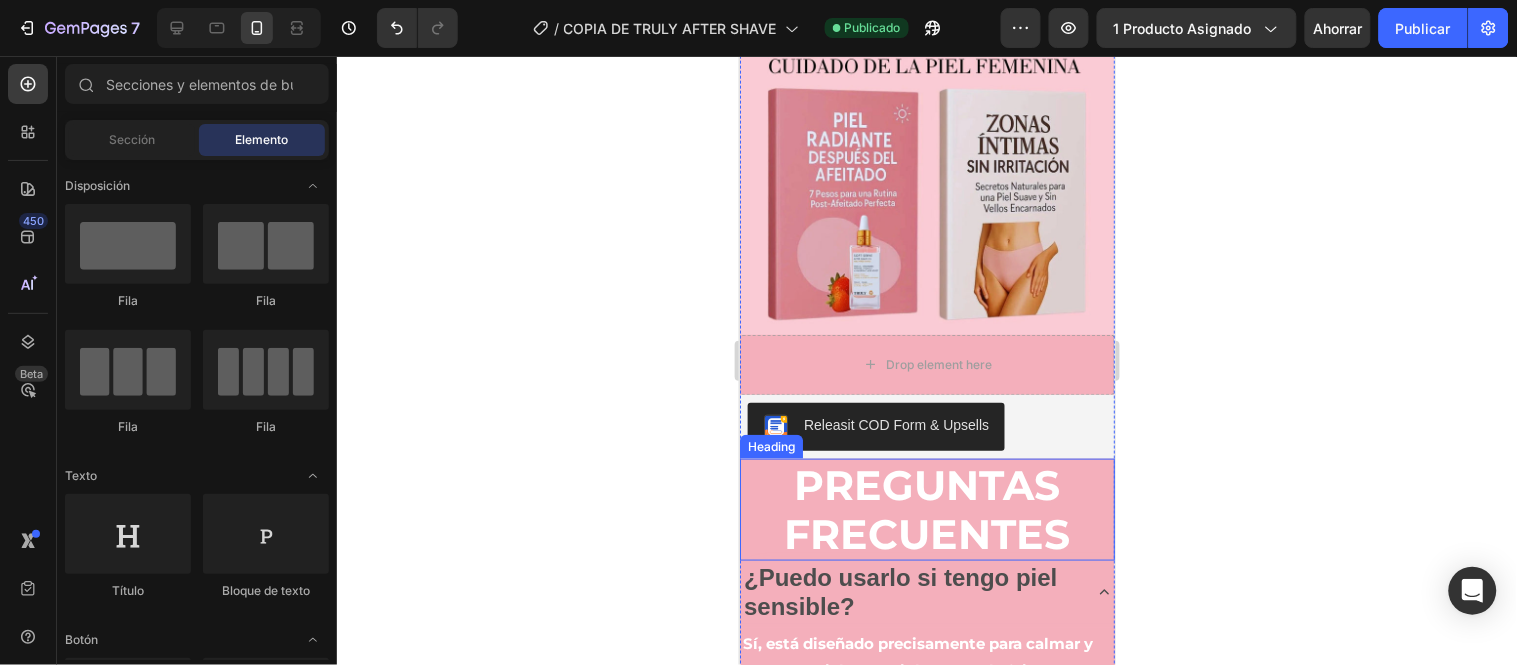 click on "PREGUNTAS FRECUENTES" at bounding box center (926, 509) 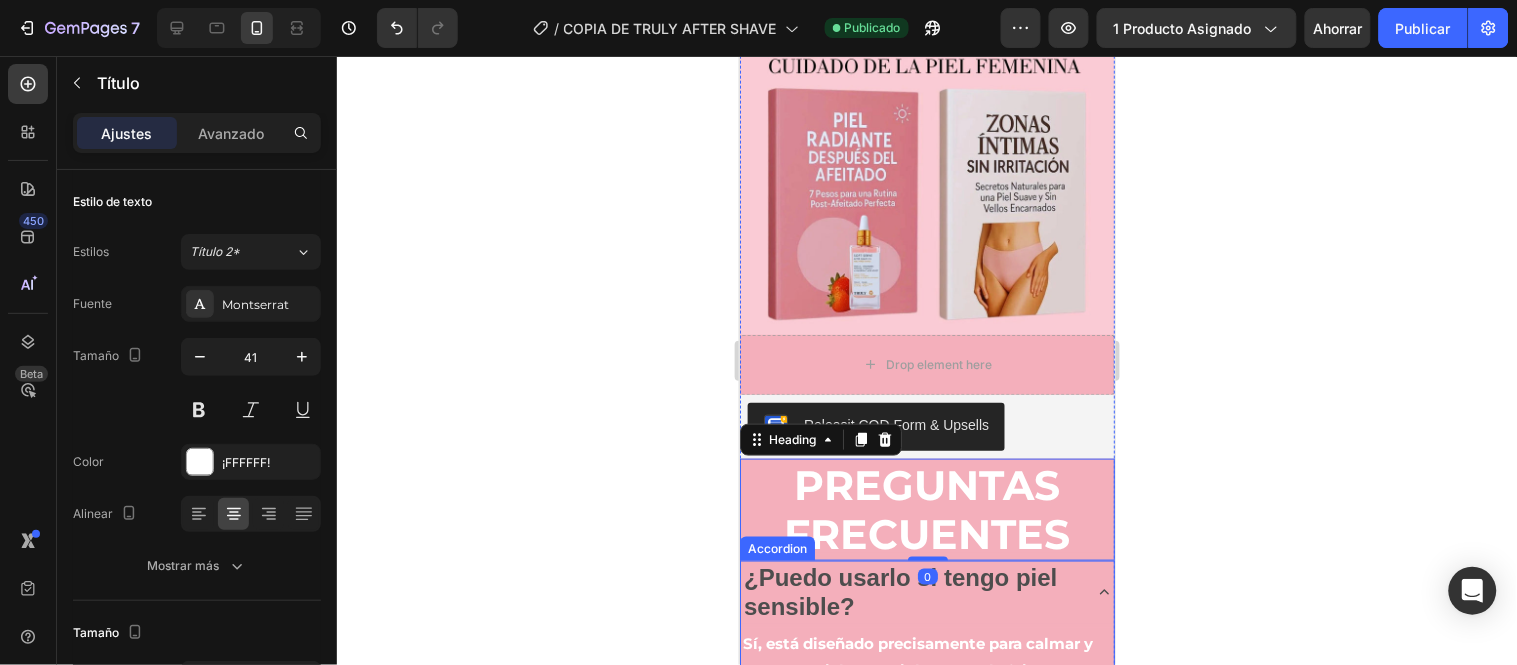 click 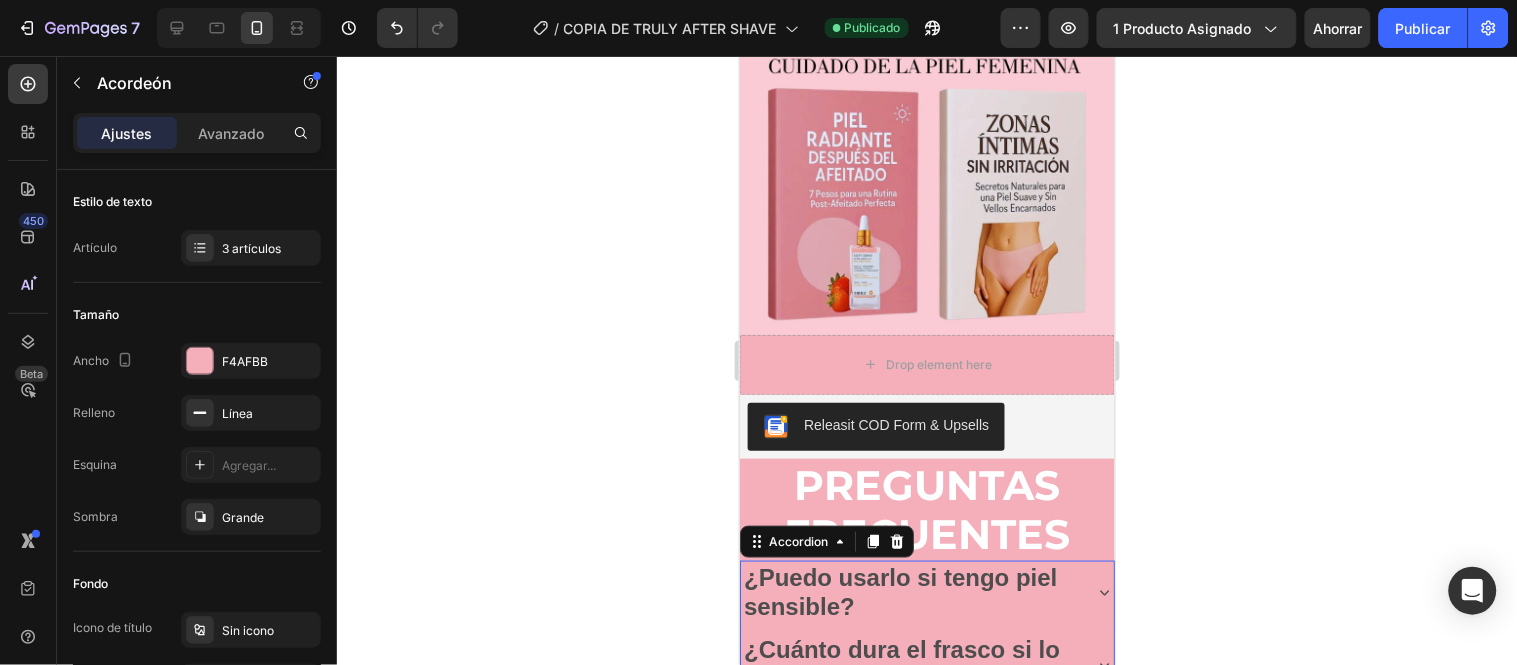 click 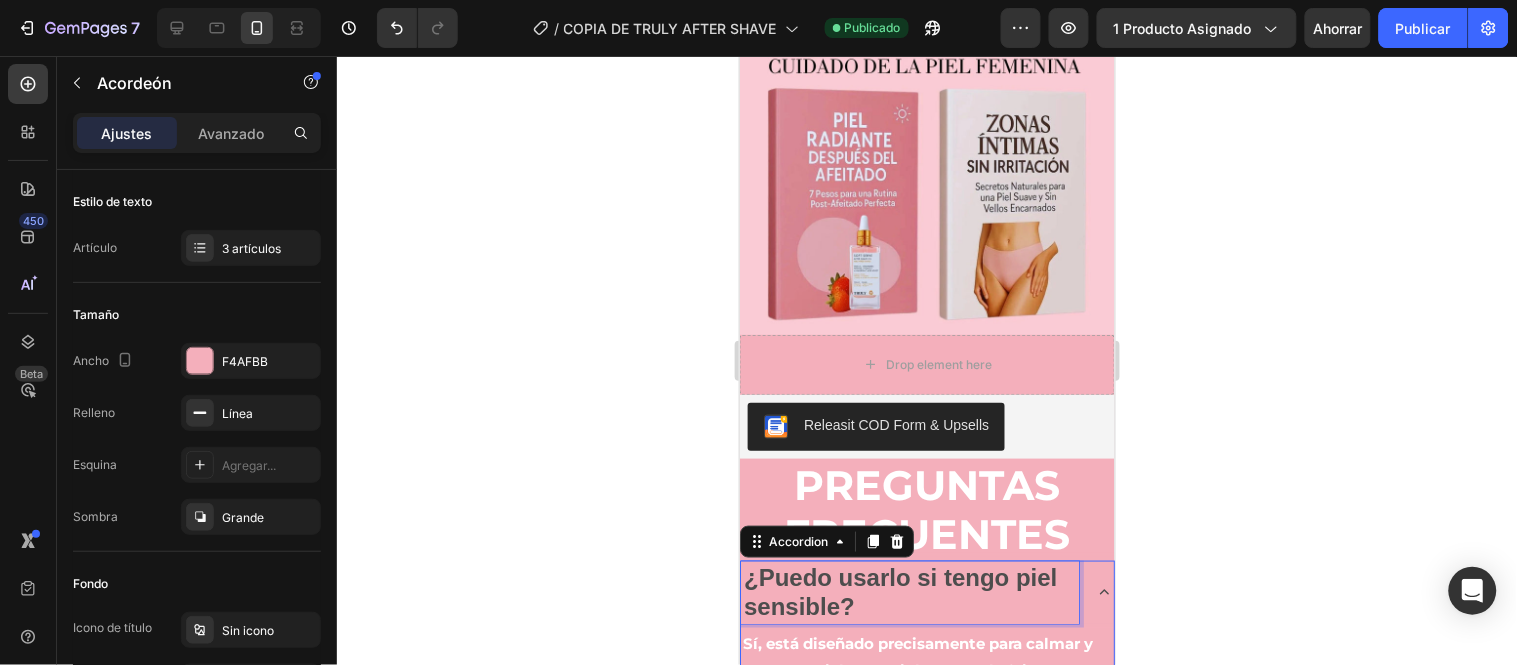 click on "¿Puedo usarlo si tengo piel sensible?" at bounding box center (909, 591) 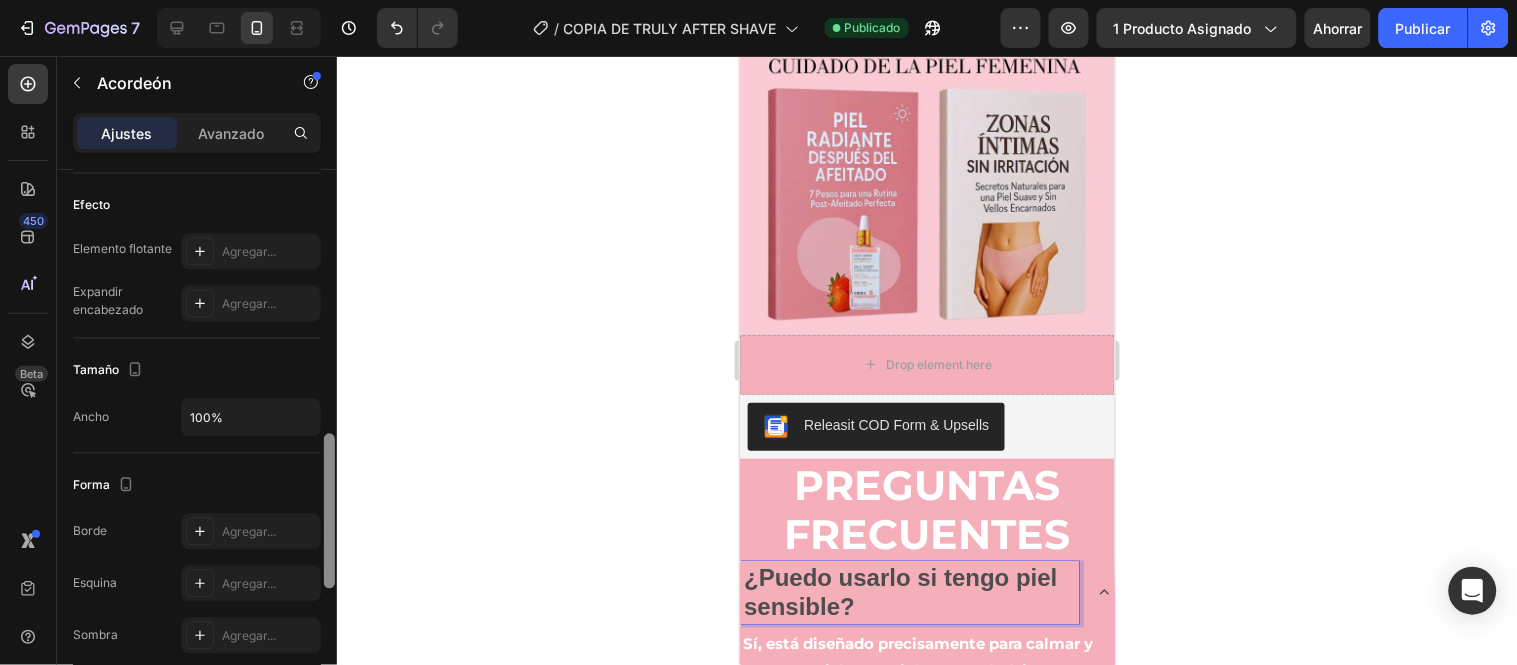 scroll, scrollTop: 1036, scrollLeft: 0, axis: vertical 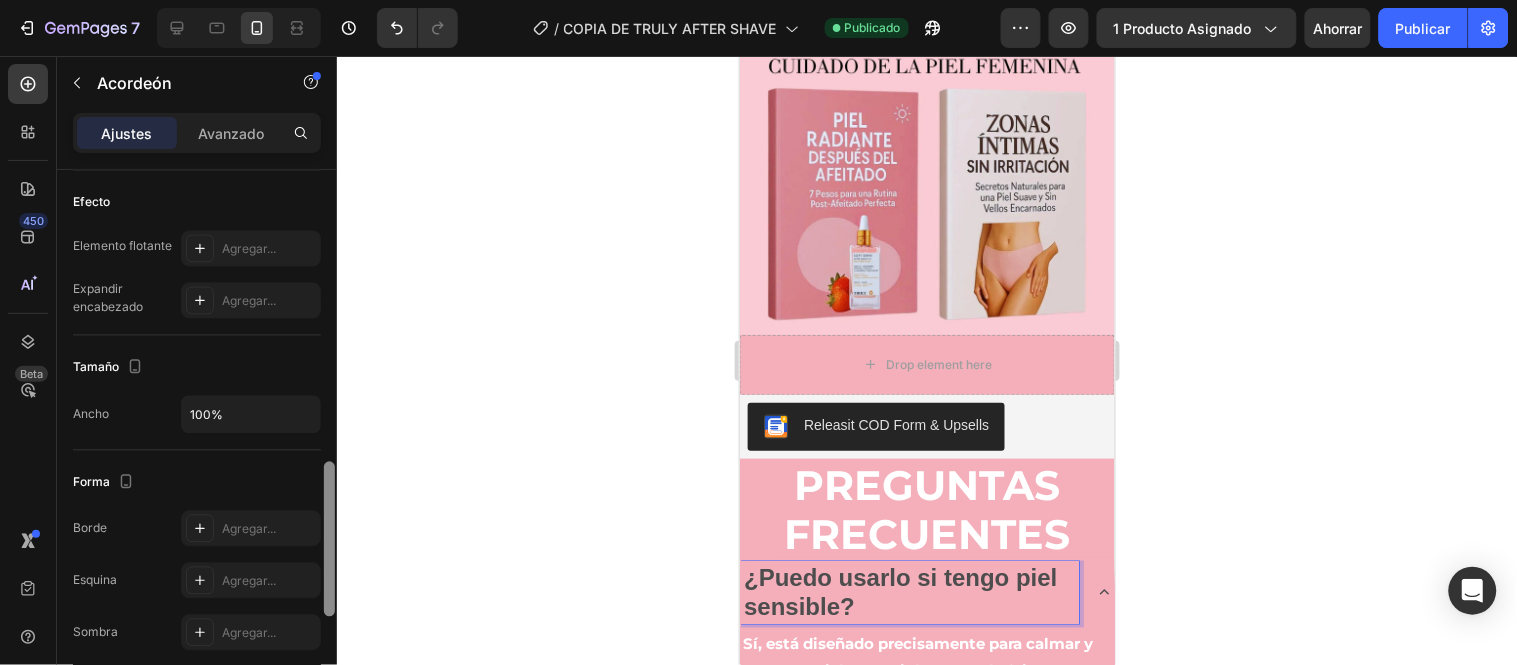 drag, startPoint x: 331, startPoint y: 284, endPoint x: 350, endPoint y: 577, distance: 293.6154 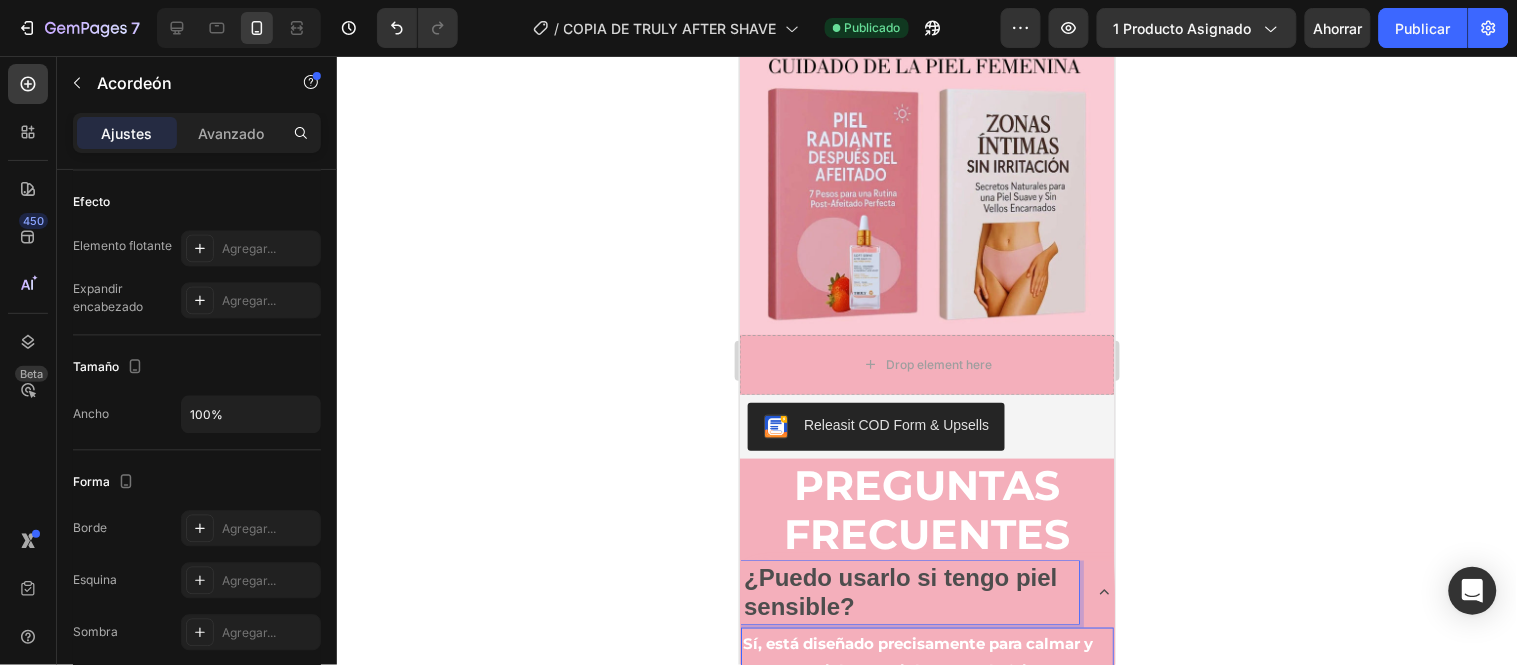 click on "Sí, está diseñado precisamente para calmar y proteger pieles sensibles post el afeitado." at bounding box center (926, 656) 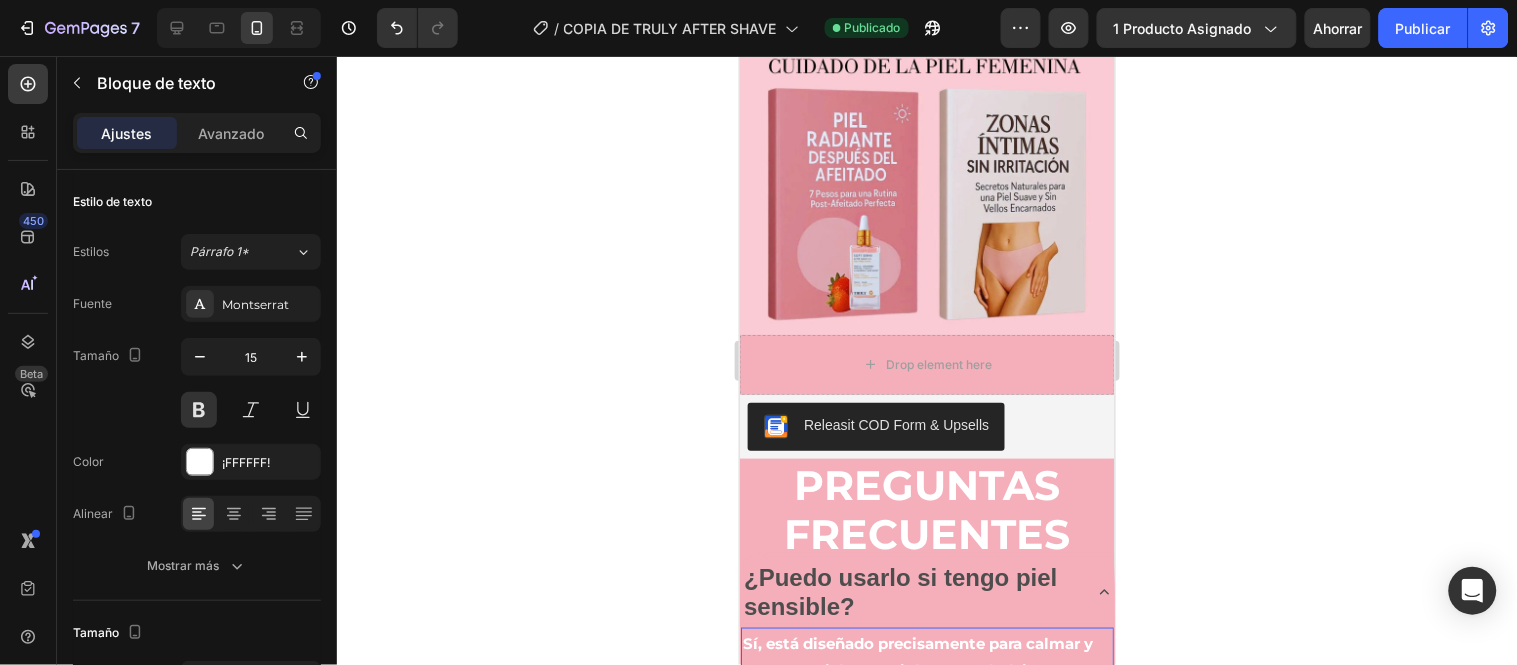 click 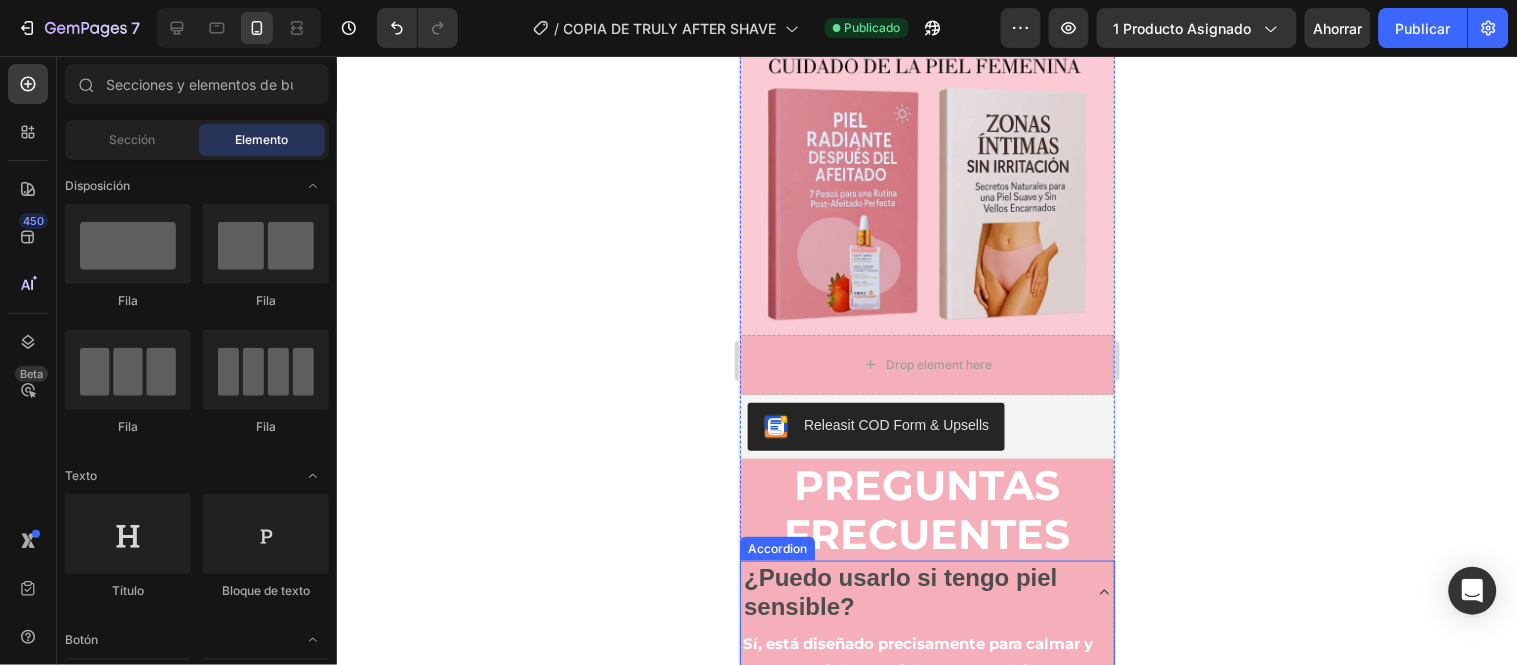 click on "¿Puedo usarlo si tengo piel sensible?" at bounding box center [909, 591] 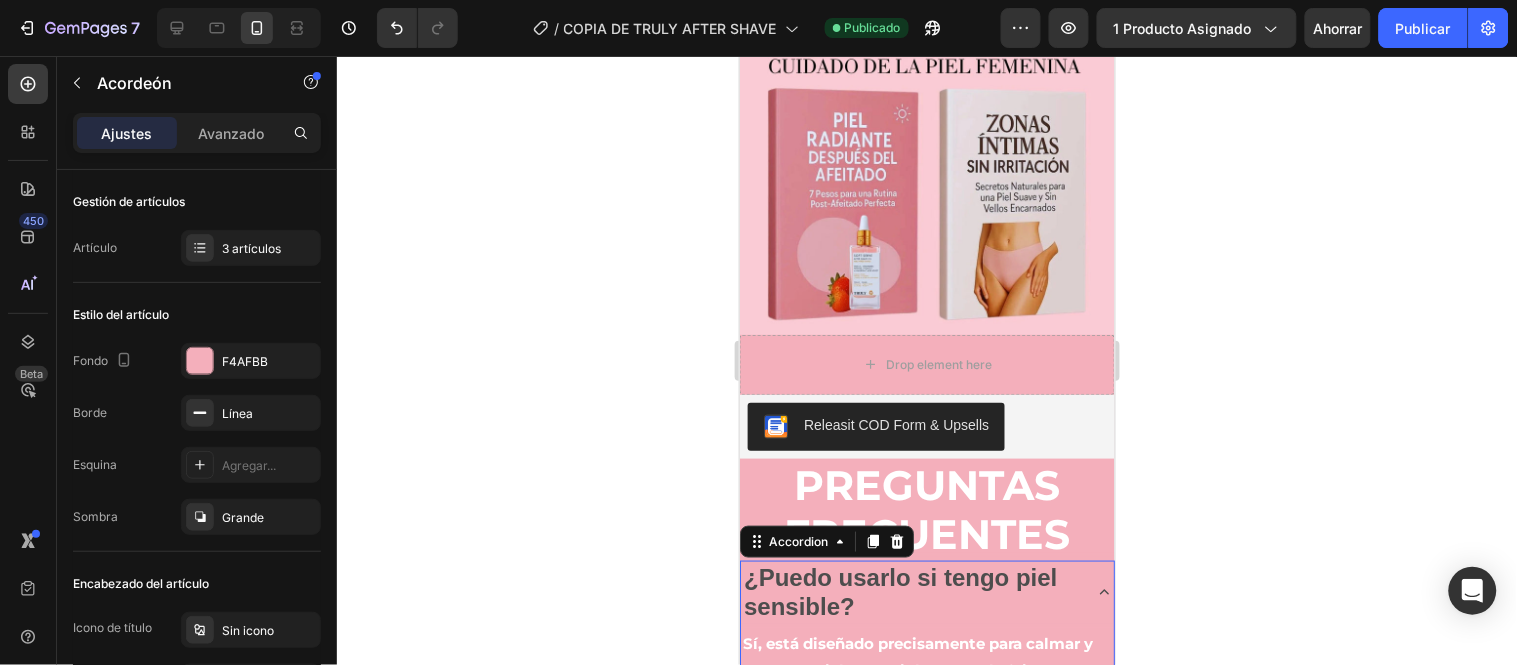 click 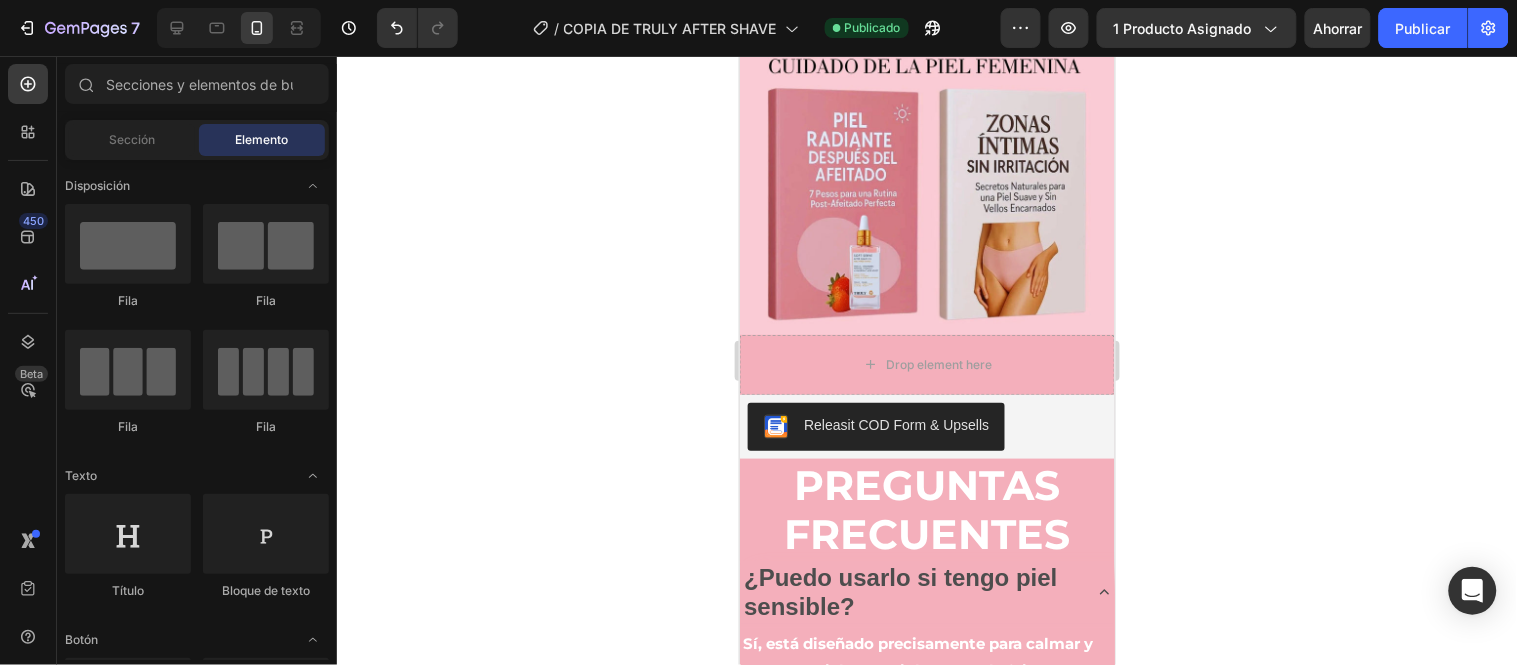 click 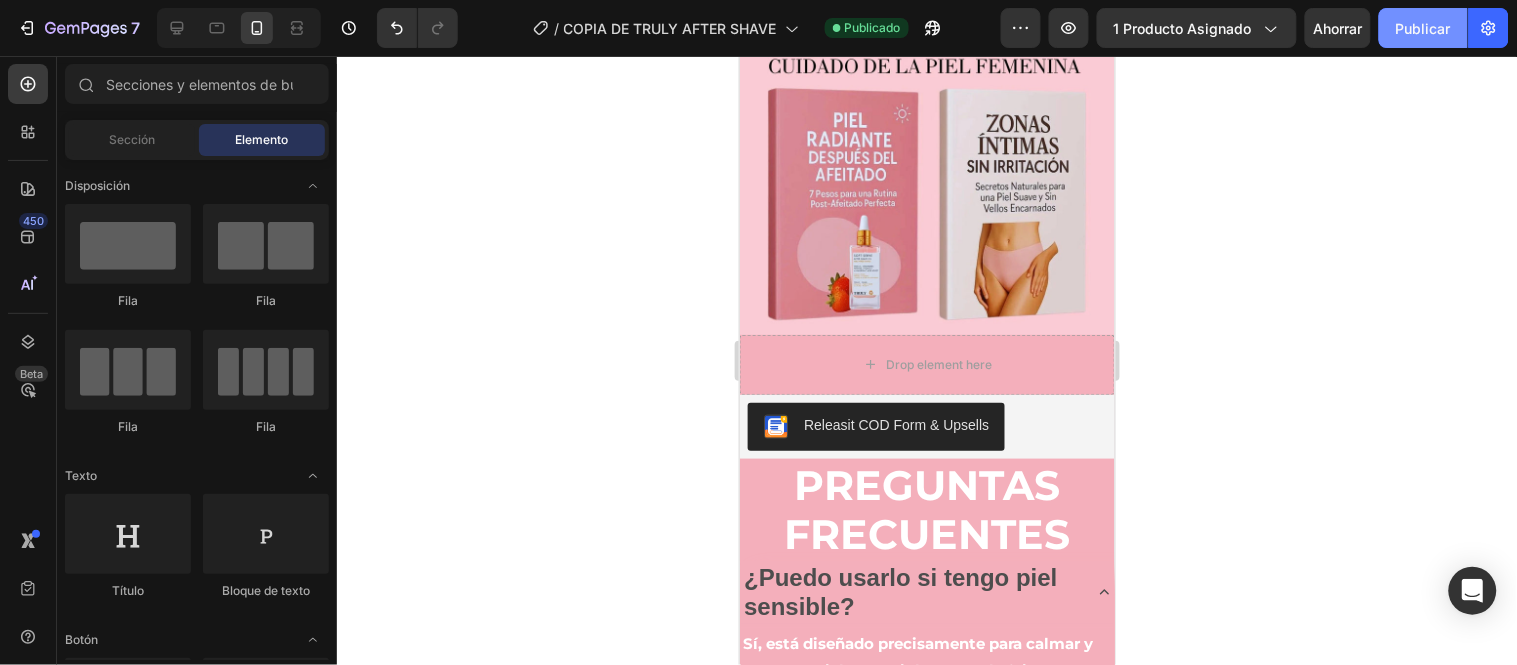 click on "Publicar" at bounding box center (1423, 28) 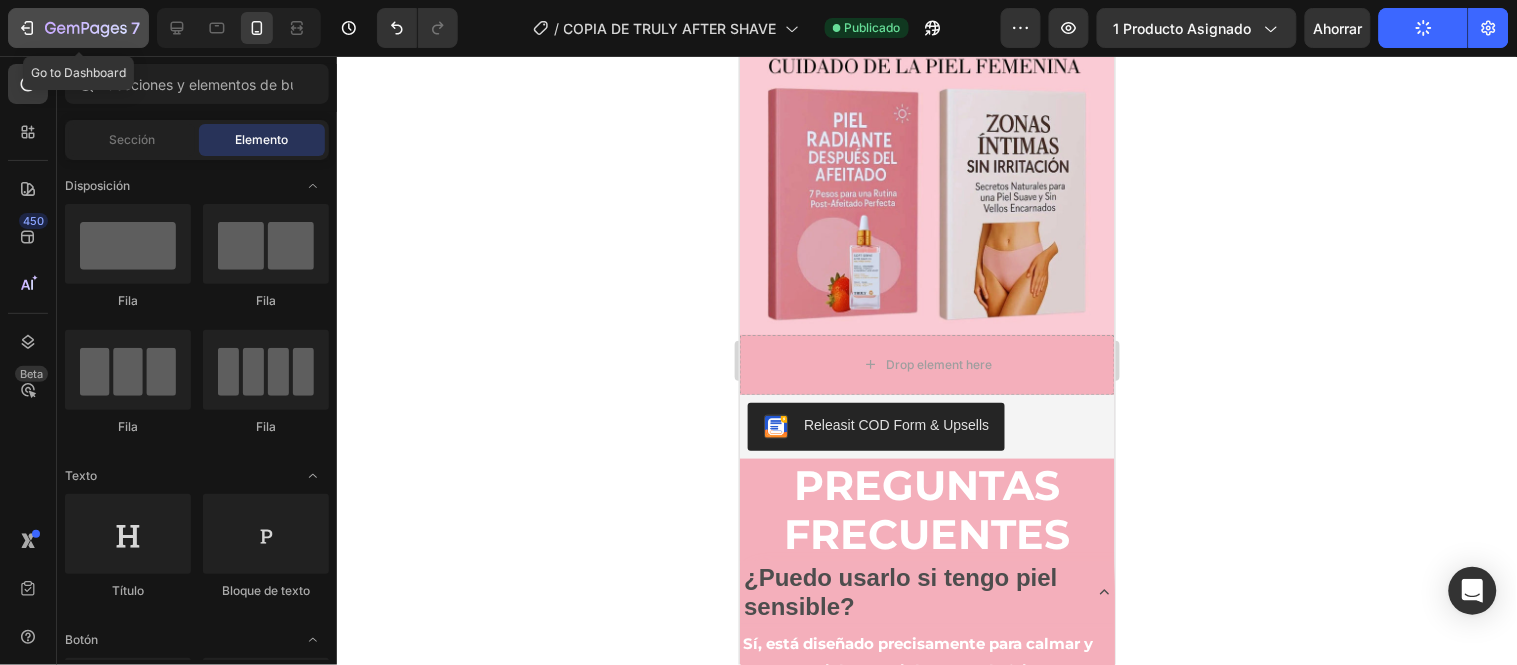 click 